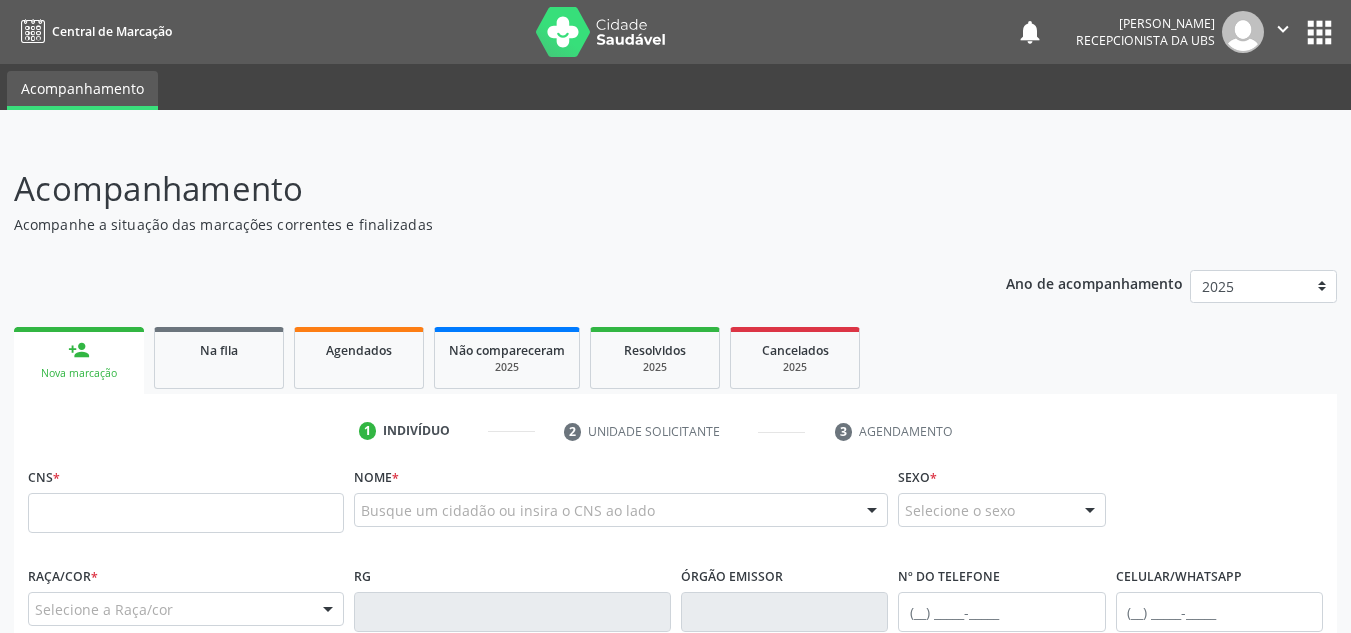 scroll, scrollTop: 0, scrollLeft: 0, axis: both 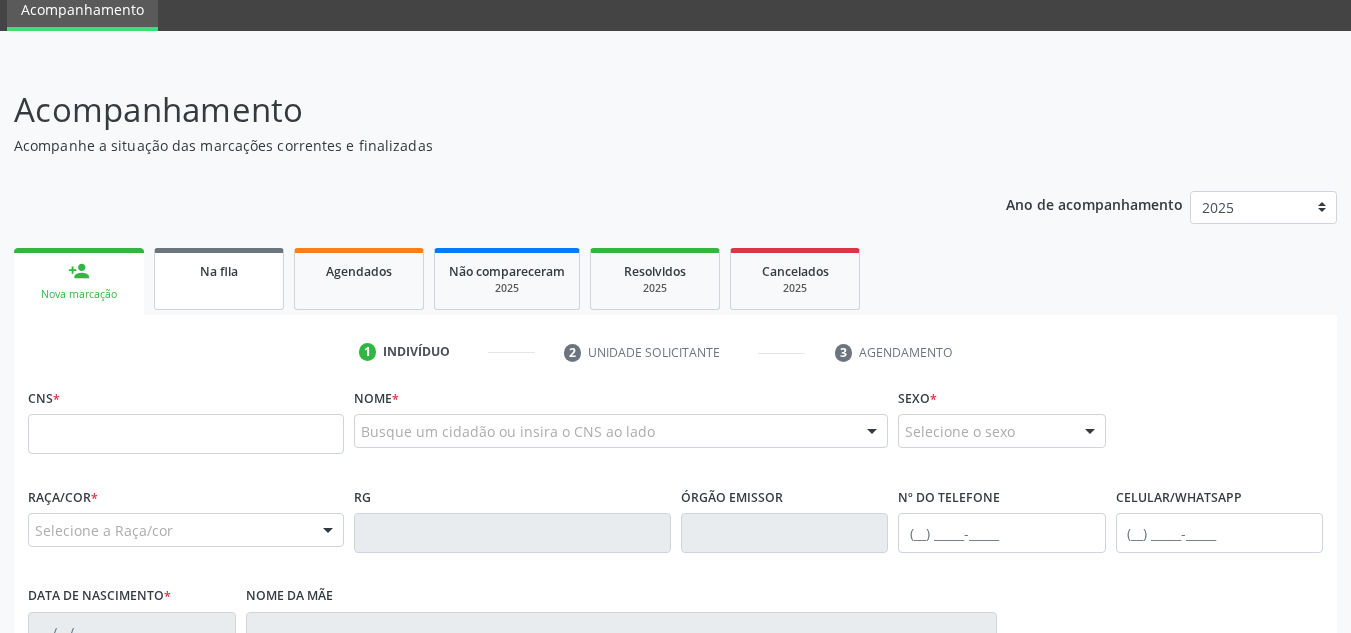 click on "Na fila" at bounding box center [219, 279] 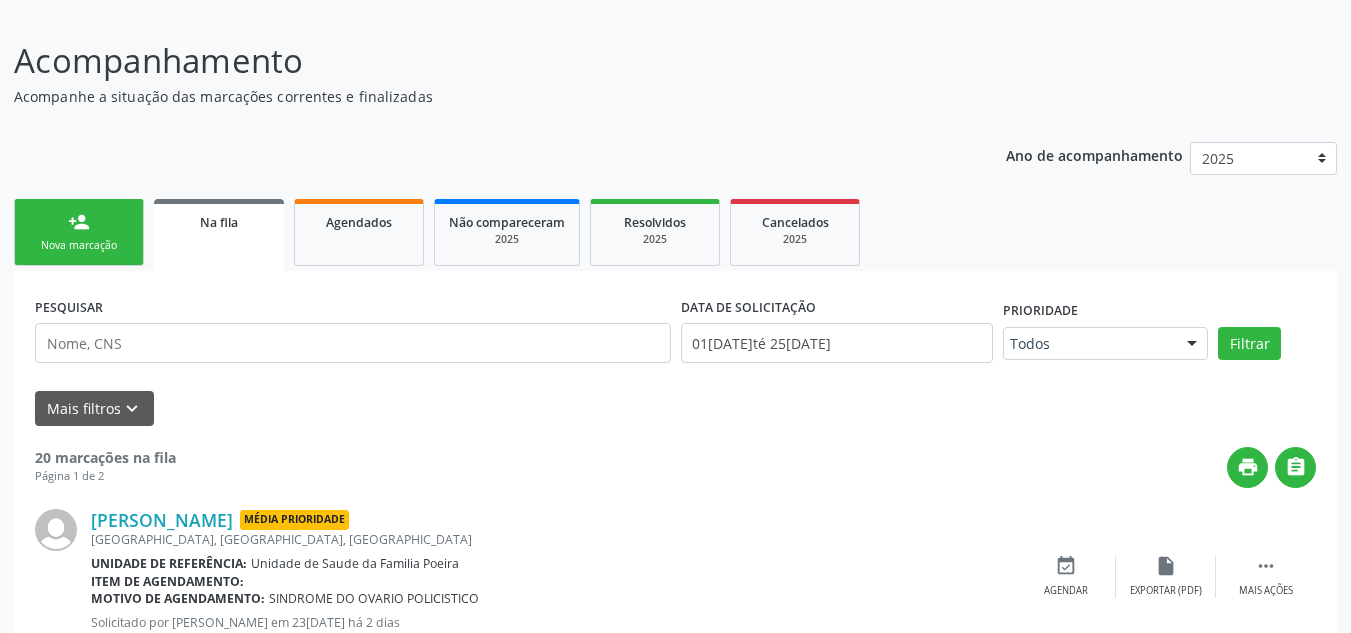 scroll, scrollTop: 79, scrollLeft: 0, axis: vertical 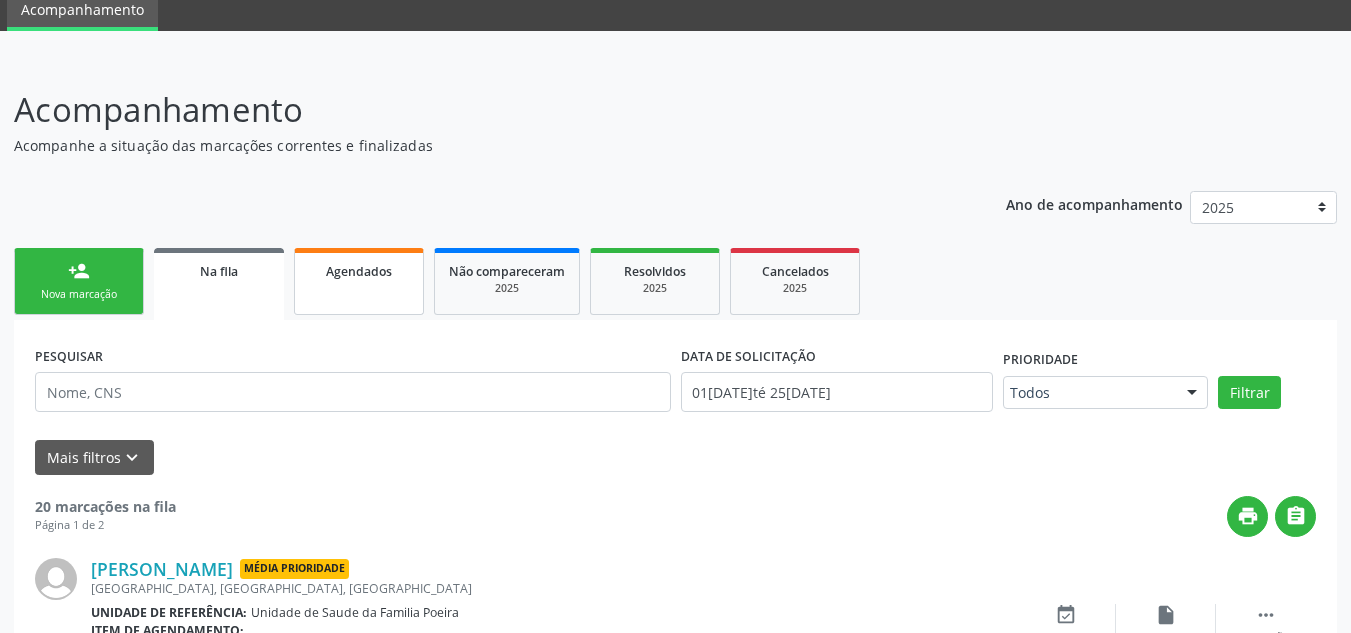 click on "Agendados" at bounding box center [359, 281] 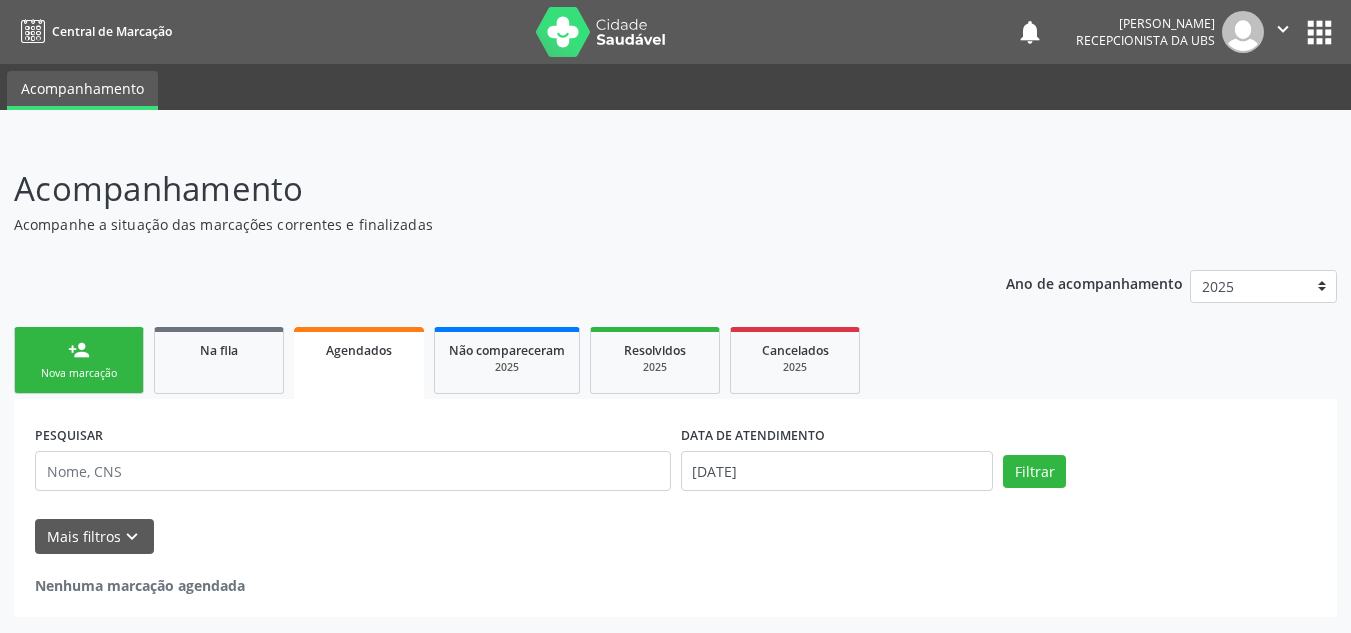 scroll, scrollTop: 0, scrollLeft: 0, axis: both 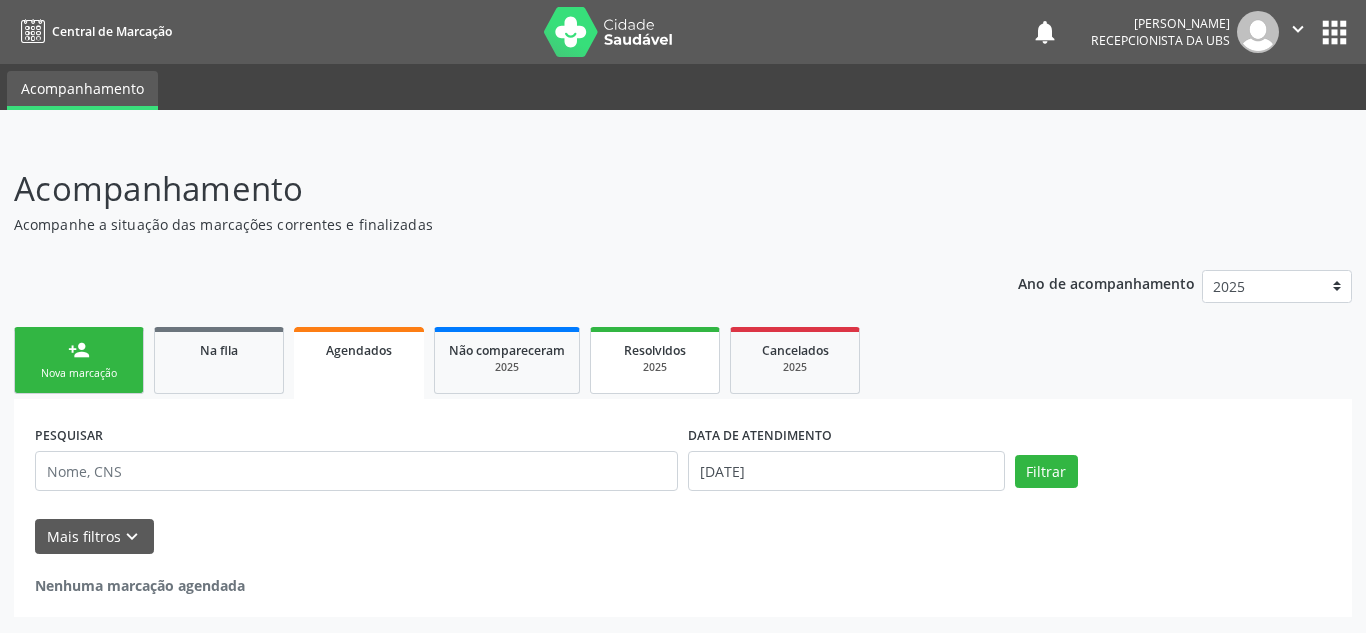 click on "2025" at bounding box center (655, 367) 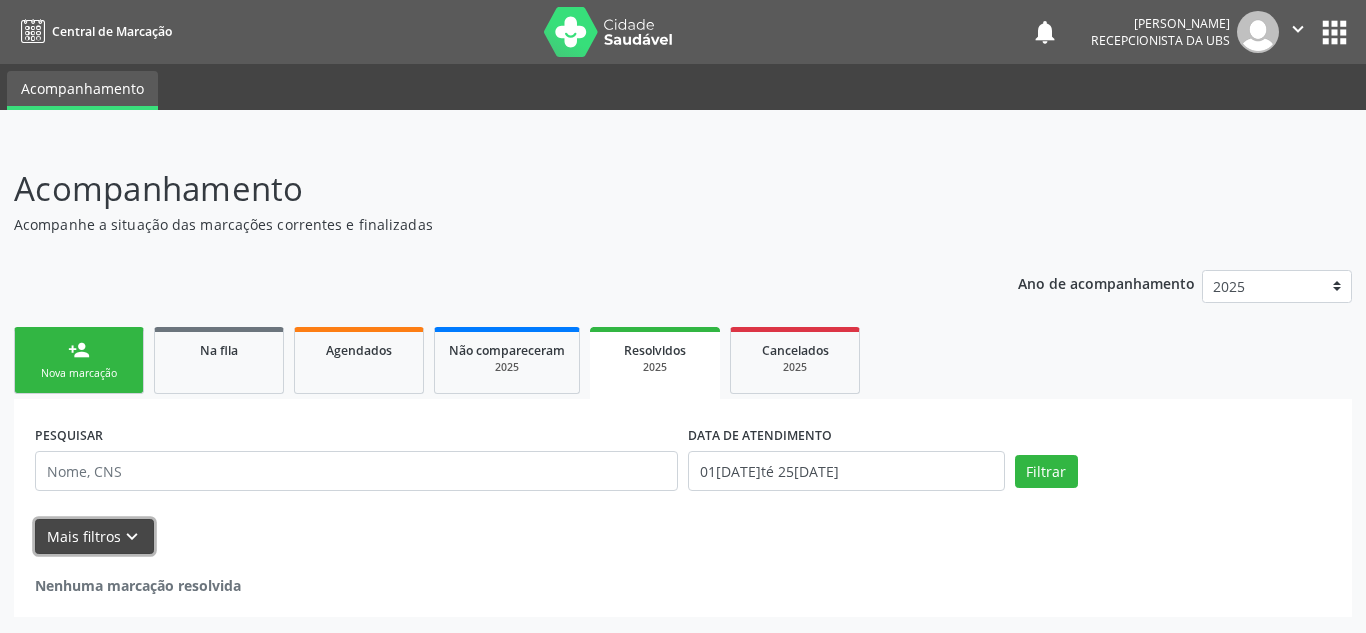 click on "keyboard_arrow_down" at bounding box center [132, 537] 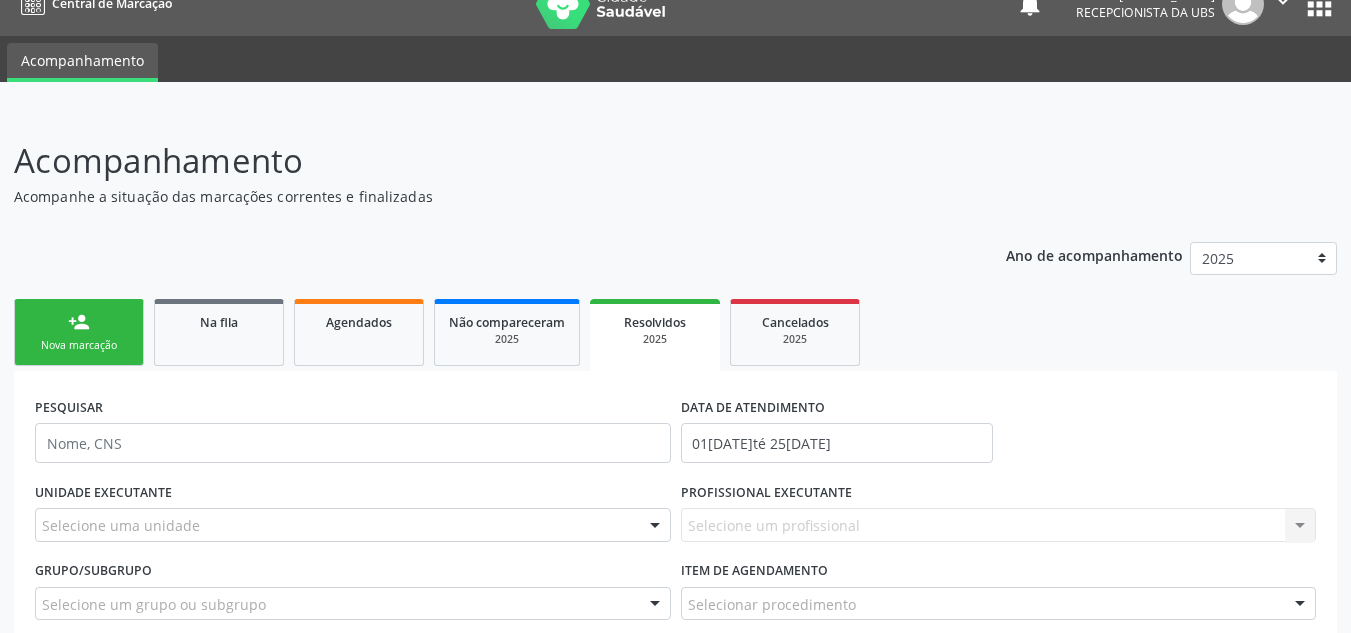 scroll, scrollTop: 2, scrollLeft: 0, axis: vertical 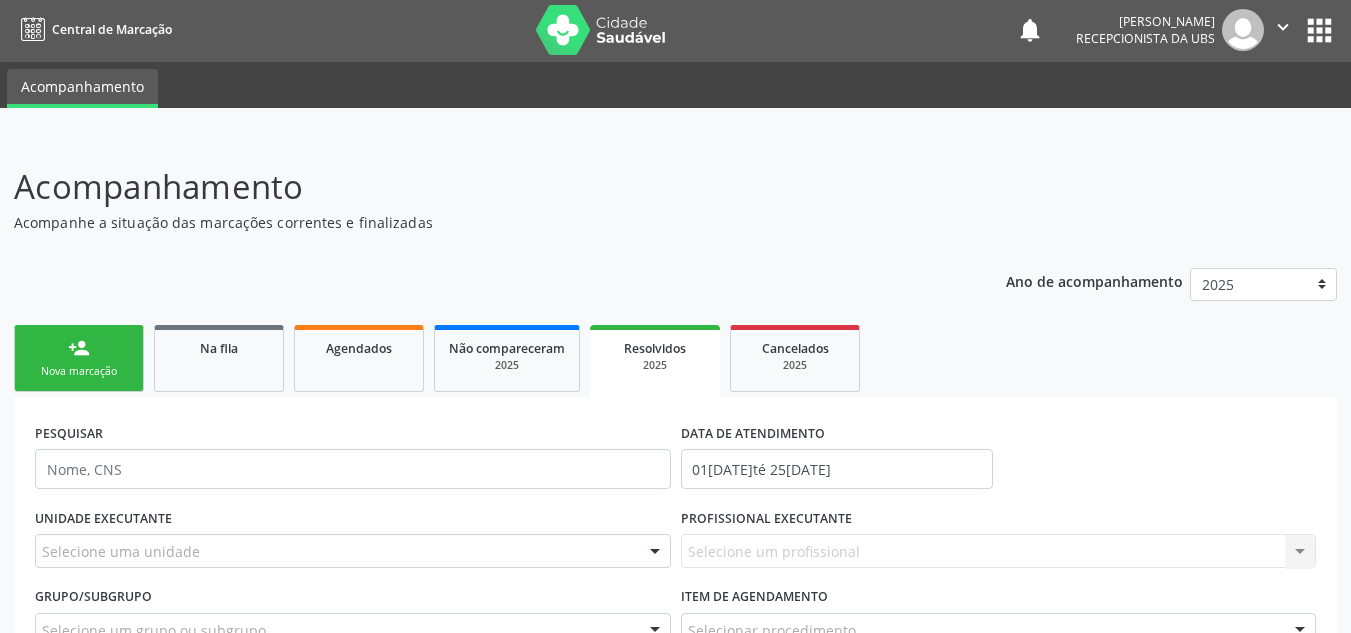 click on "Nova marcação" at bounding box center (79, 371) 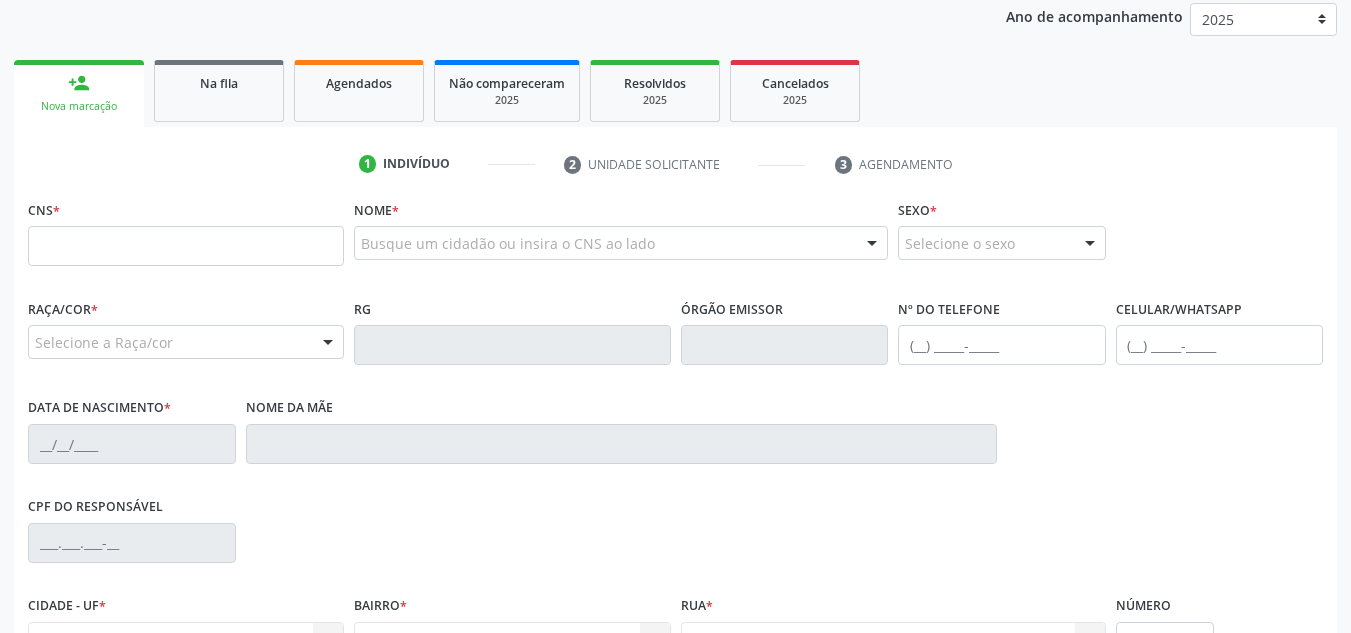 scroll, scrollTop: 302, scrollLeft: 0, axis: vertical 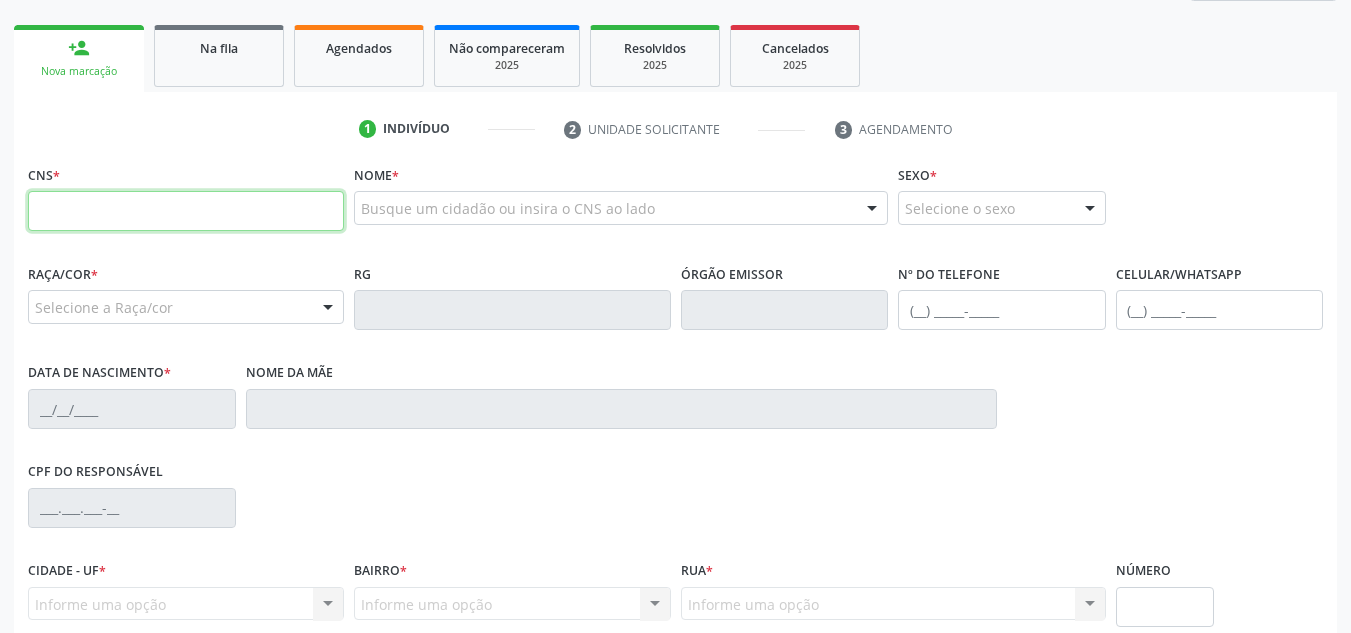 click at bounding box center [186, 211] 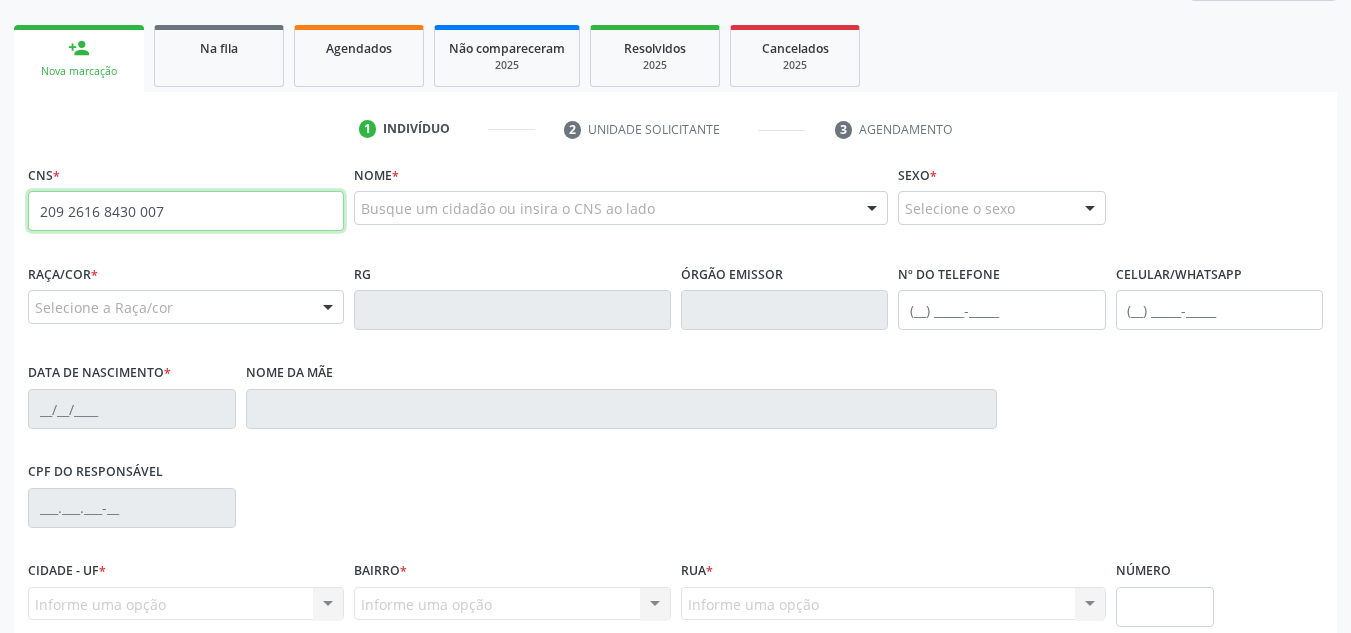 type on "209 2616 8430 007" 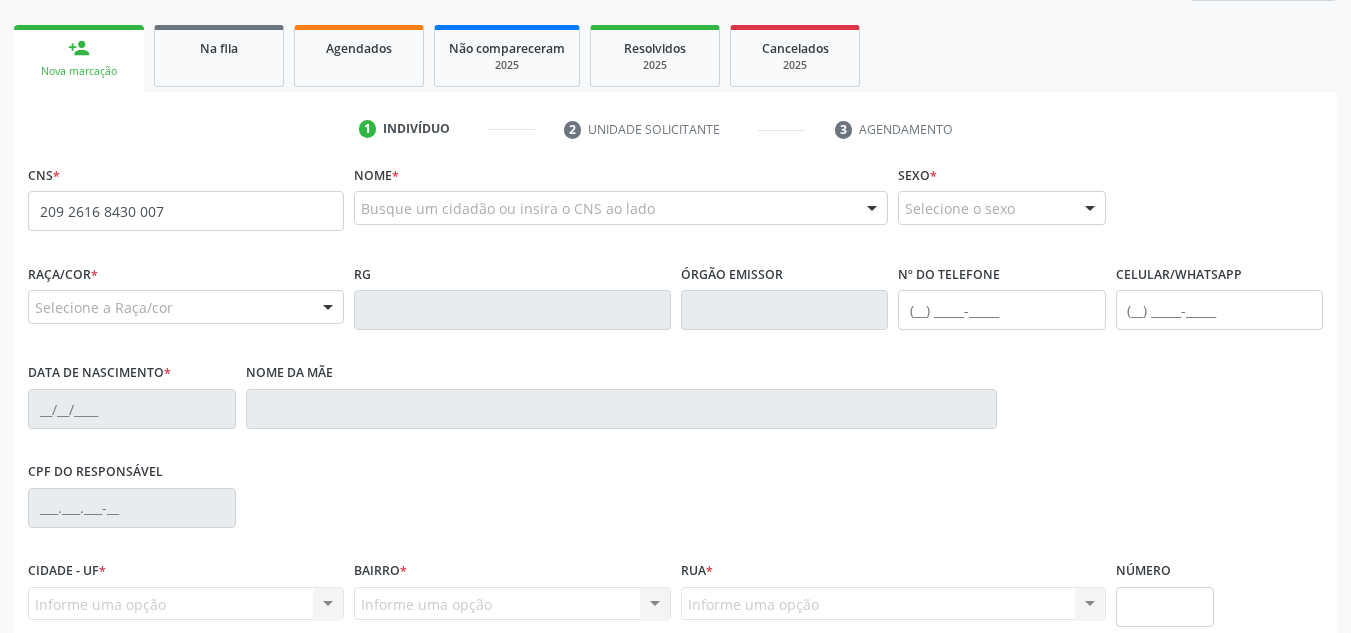 click on "Raça/cor
*
Selecione a Raça/cor
01 - Branca   02 - Preta   04 - [GEOGRAPHIC_DATA]   03 - [MEDICAL_DATA]   05 - Indígena
Nenhum resultado encontrado para: "   "
Não há nenhuma opção para ser exibida." at bounding box center (186, 308) 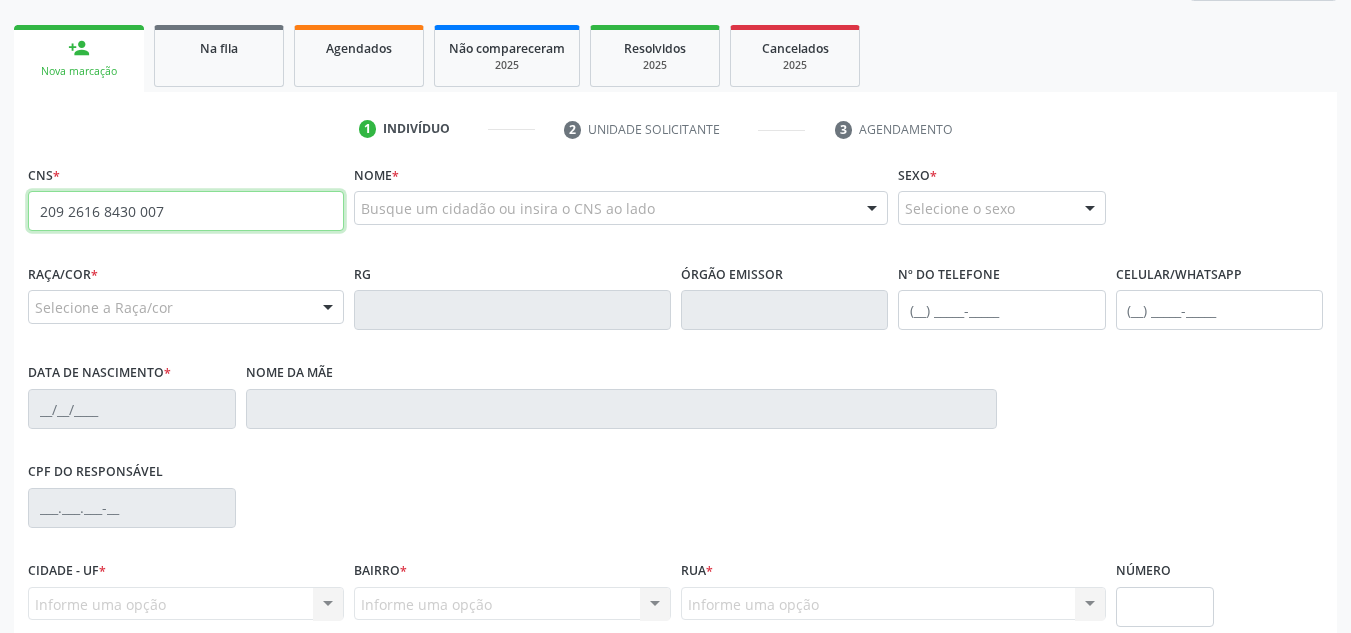 click on "209 2616 8430 007" at bounding box center [186, 211] 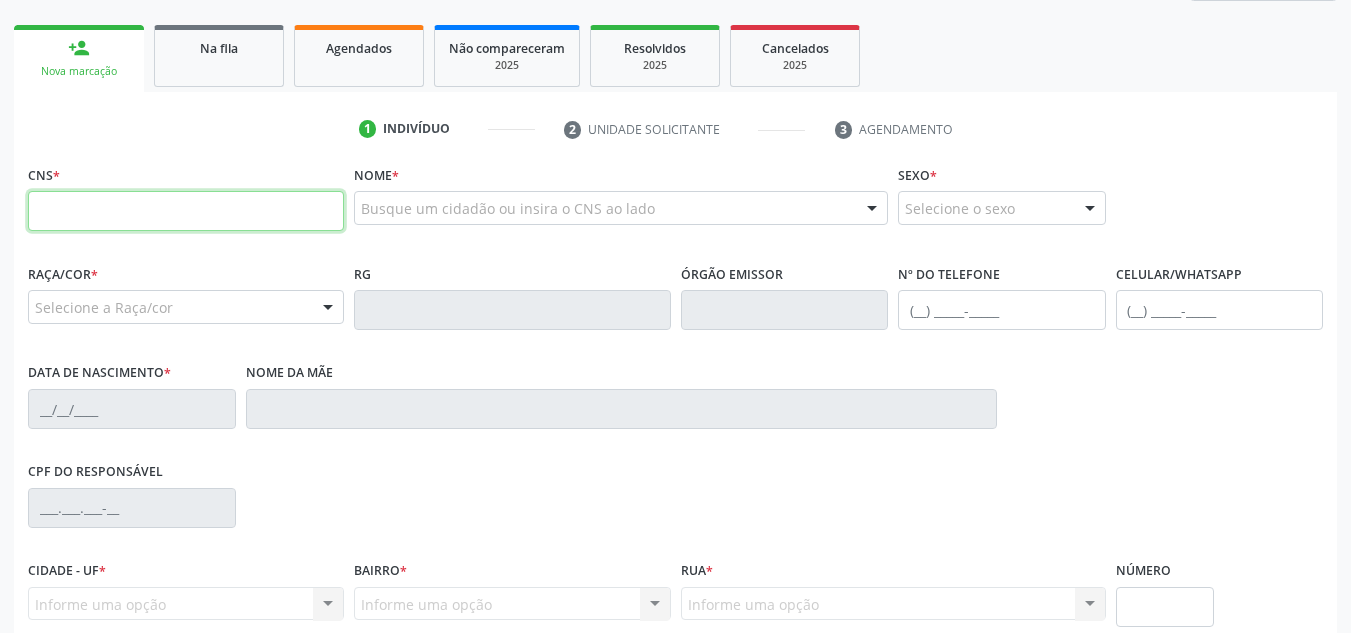 paste on "209 2616 8430 0007" 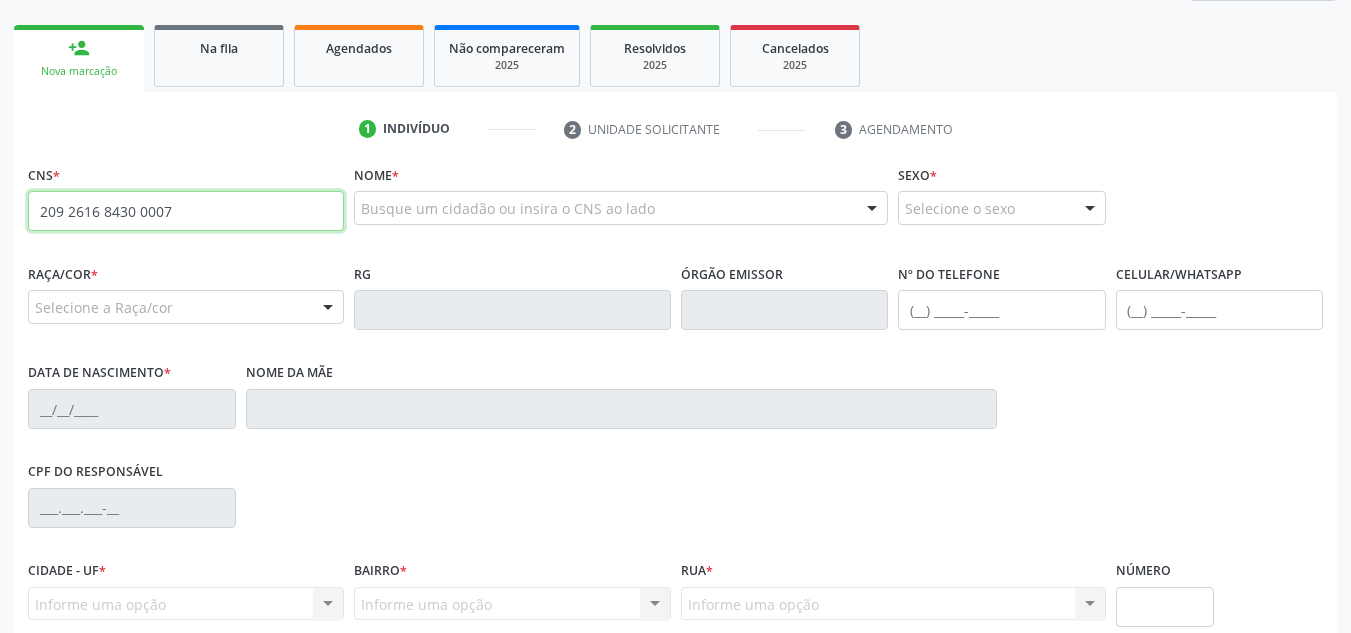 type on "209 2616 8430 0007" 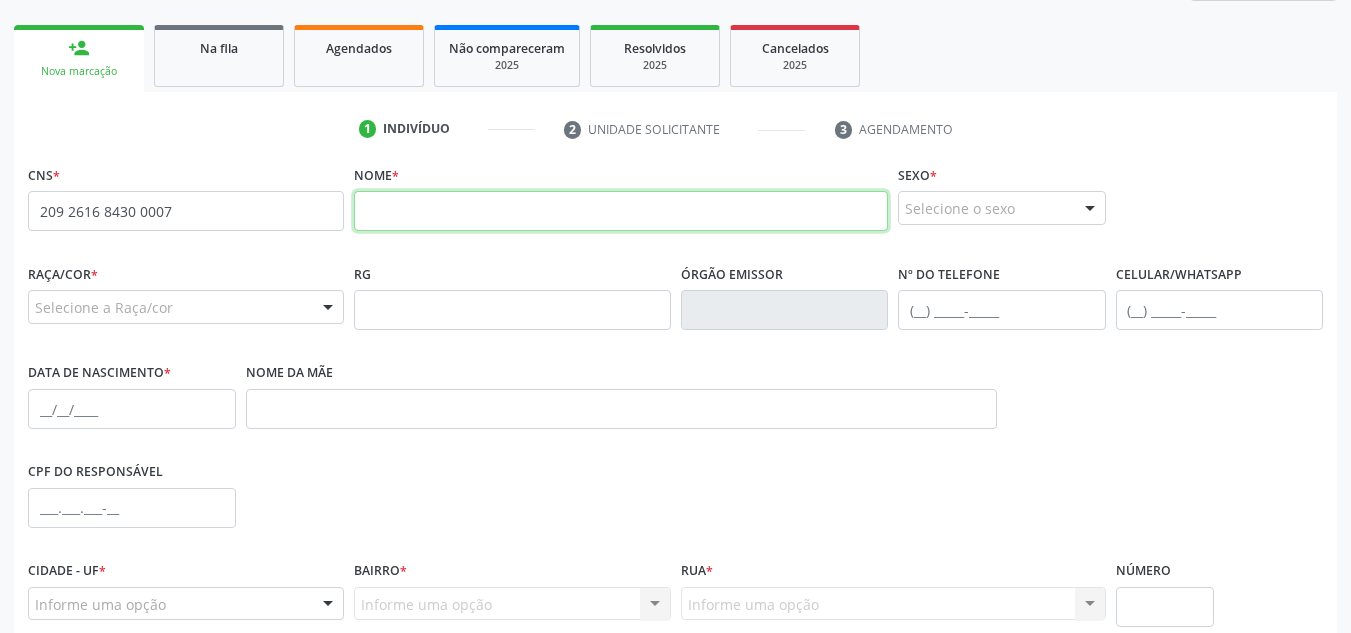 click at bounding box center (621, 211) 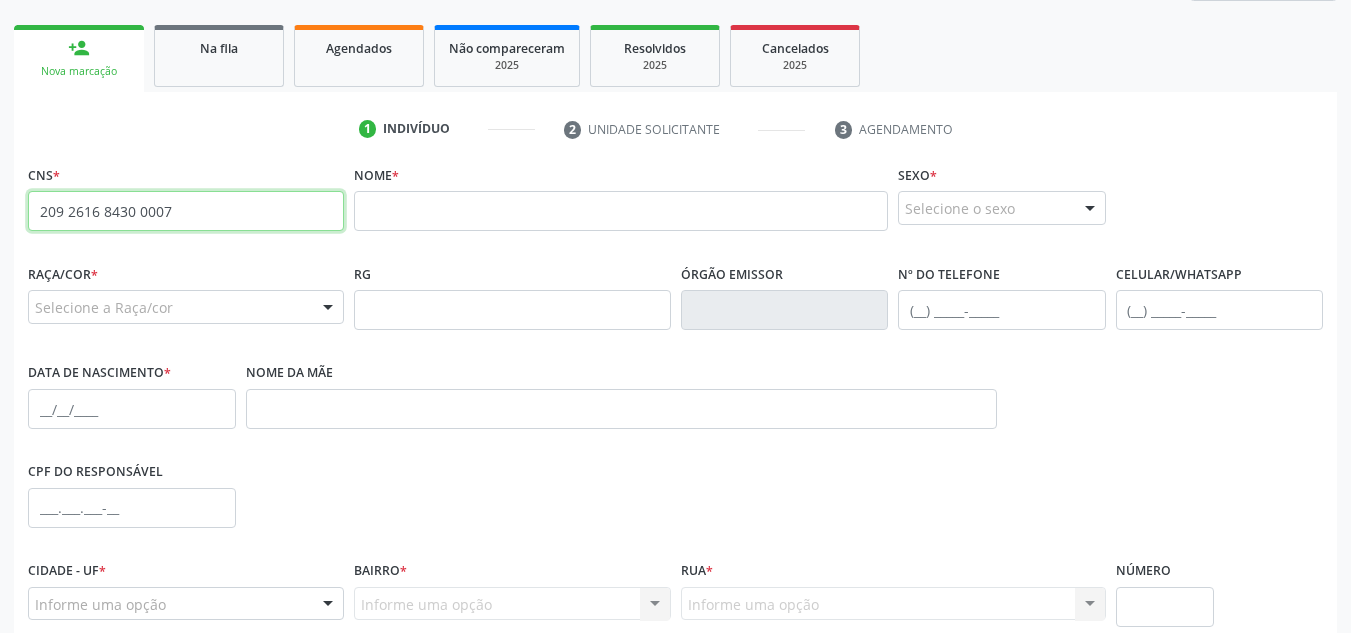 drag, startPoint x: 199, startPoint y: 202, endPoint x: 0, endPoint y: 232, distance: 201.2486 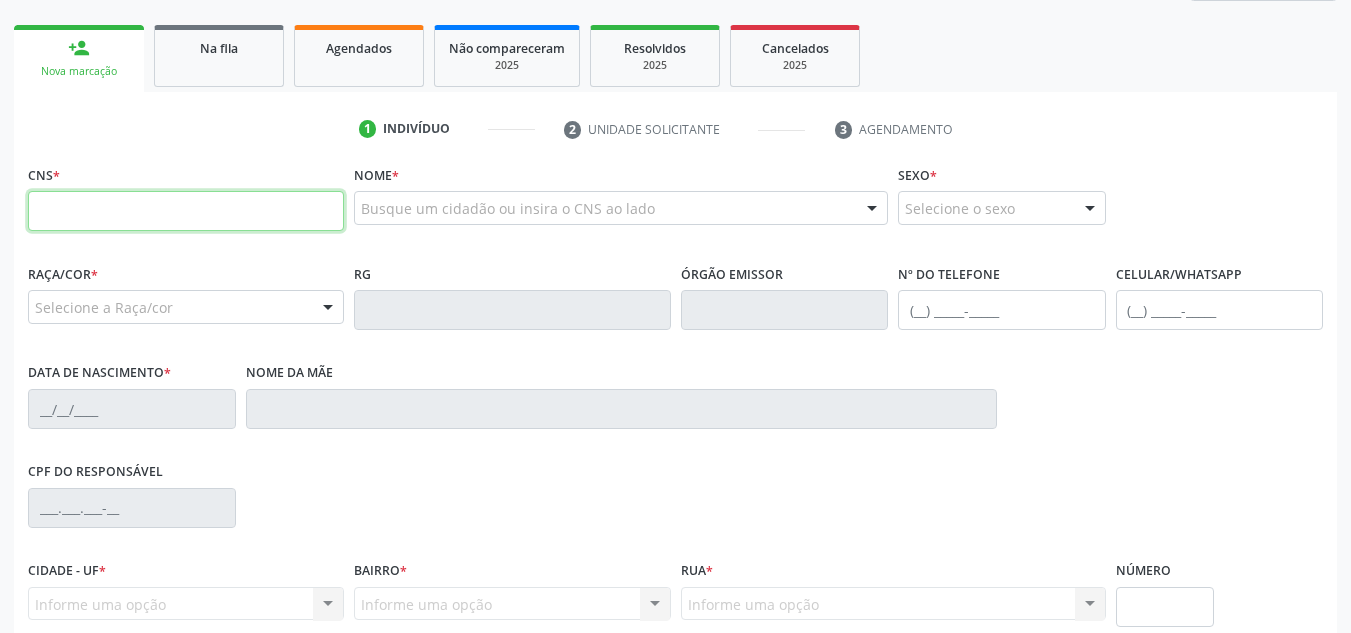 paste on "209 2616 8430 0007" 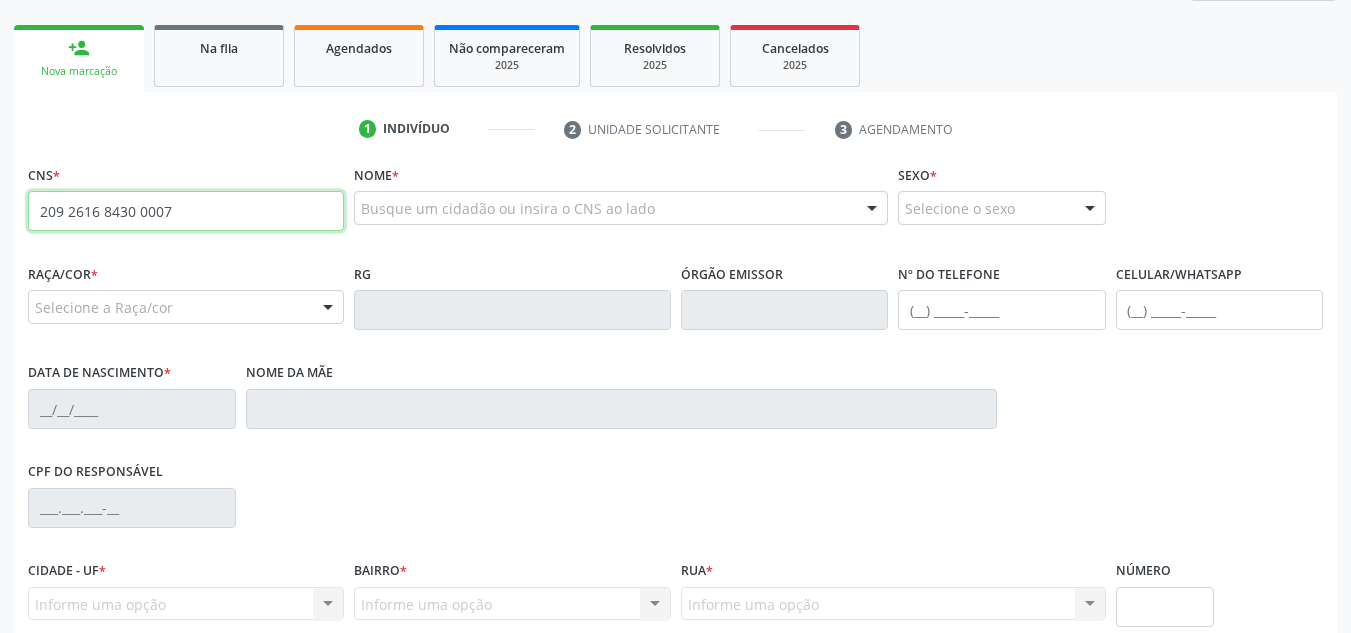 type on "209 2616 8430 0007" 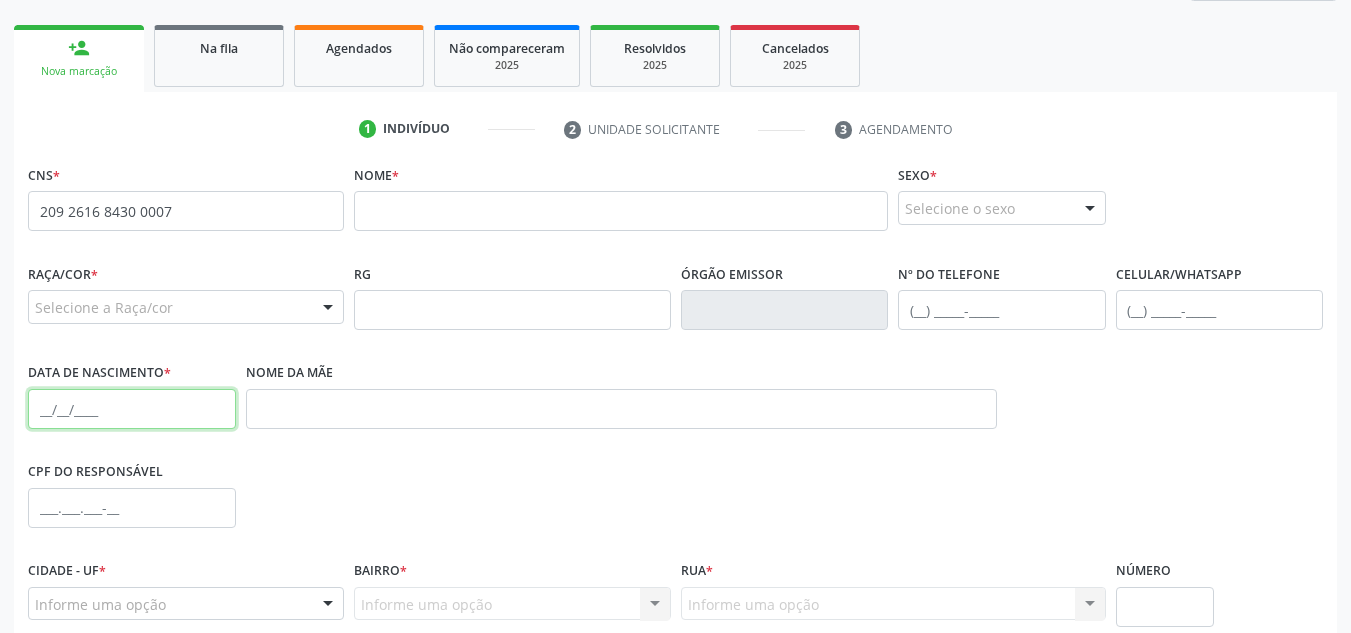 paste on "[DATE]" 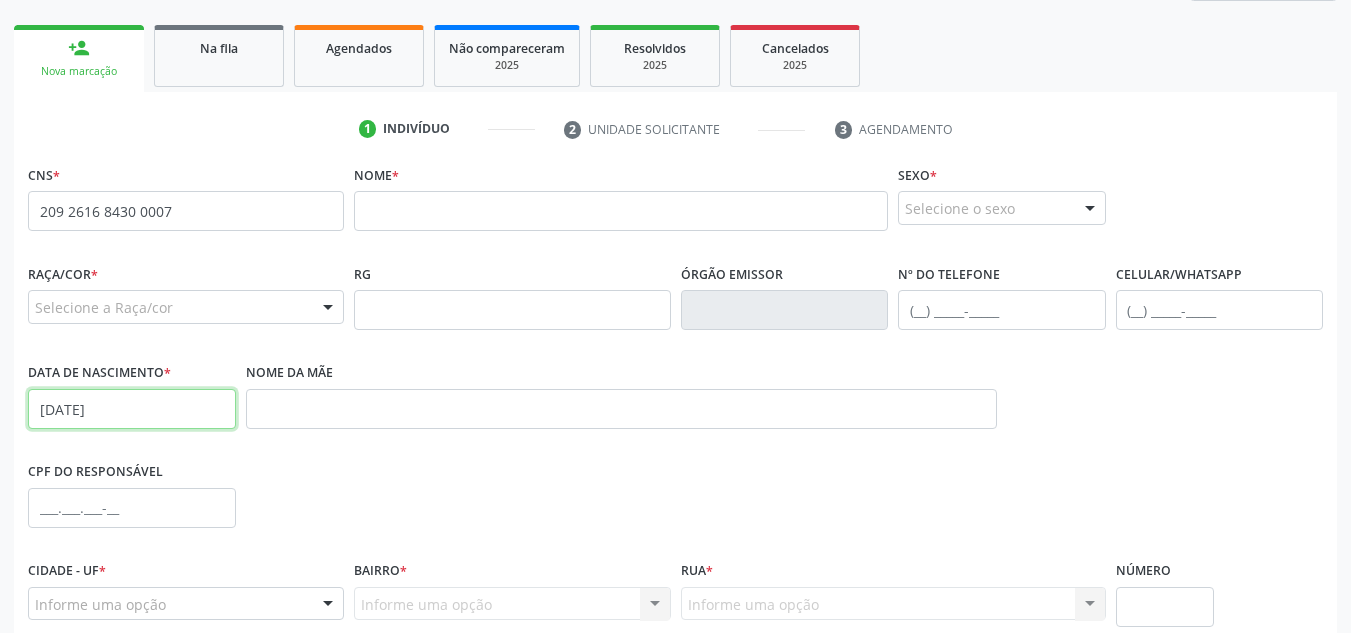 type on "[DATE]" 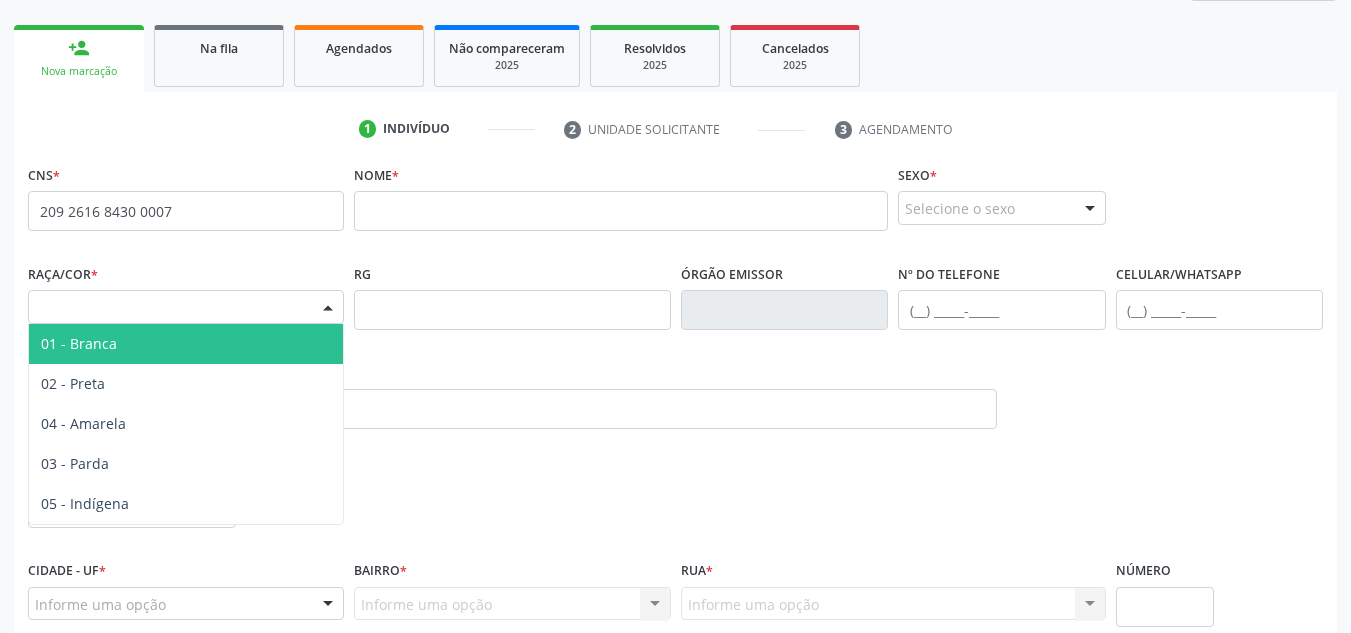 drag, startPoint x: 419, startPoint y: 214, endPoint x: 302, endPoint y: 300, distance: 145.20676 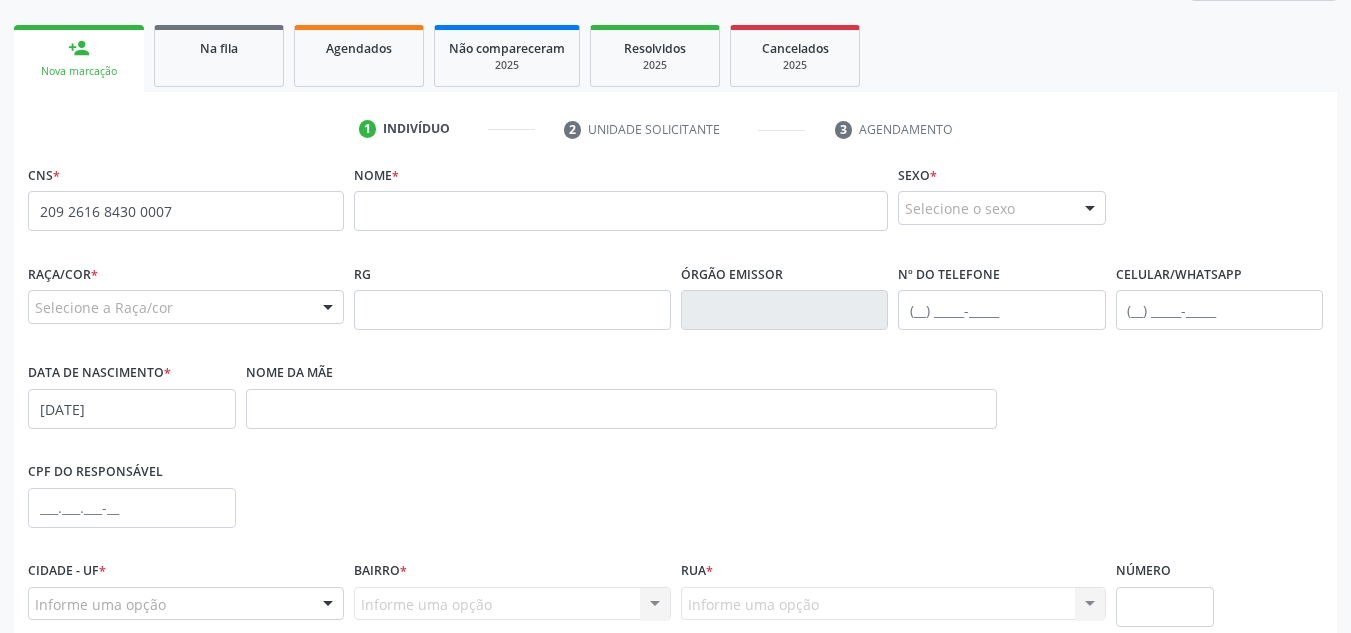 click on "Nome da mãe" at bounding box center (621, 393) 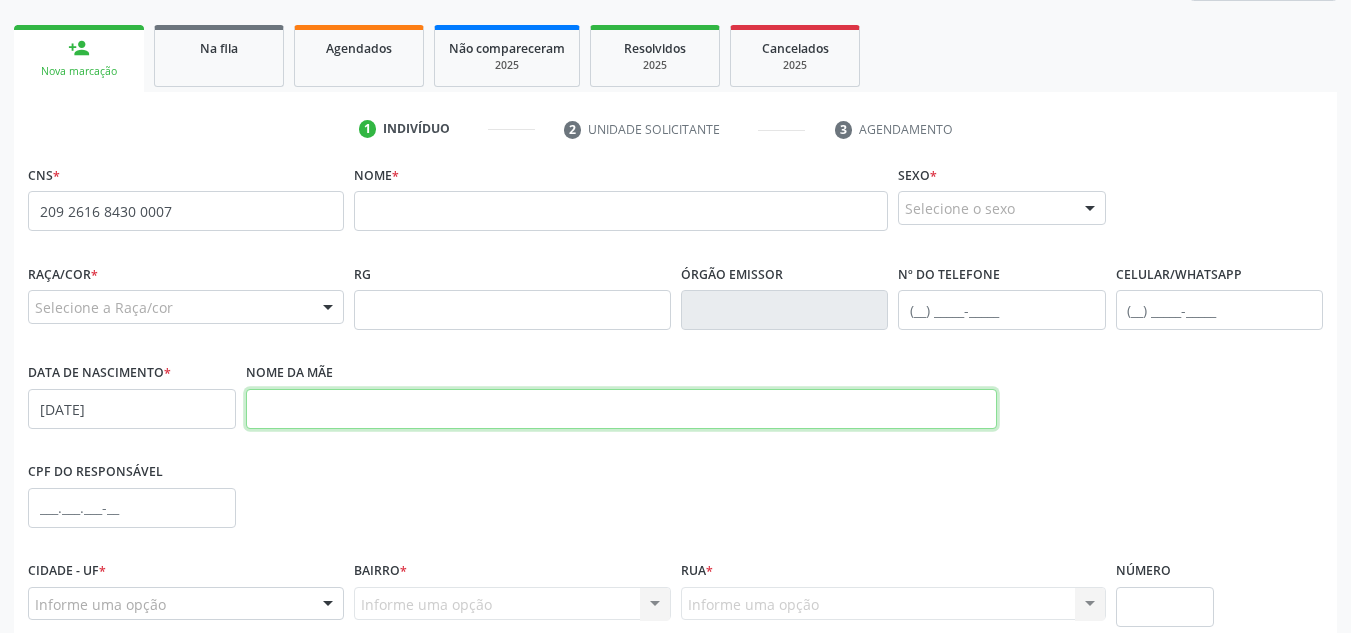 paste on "[PERSON_NAME]" 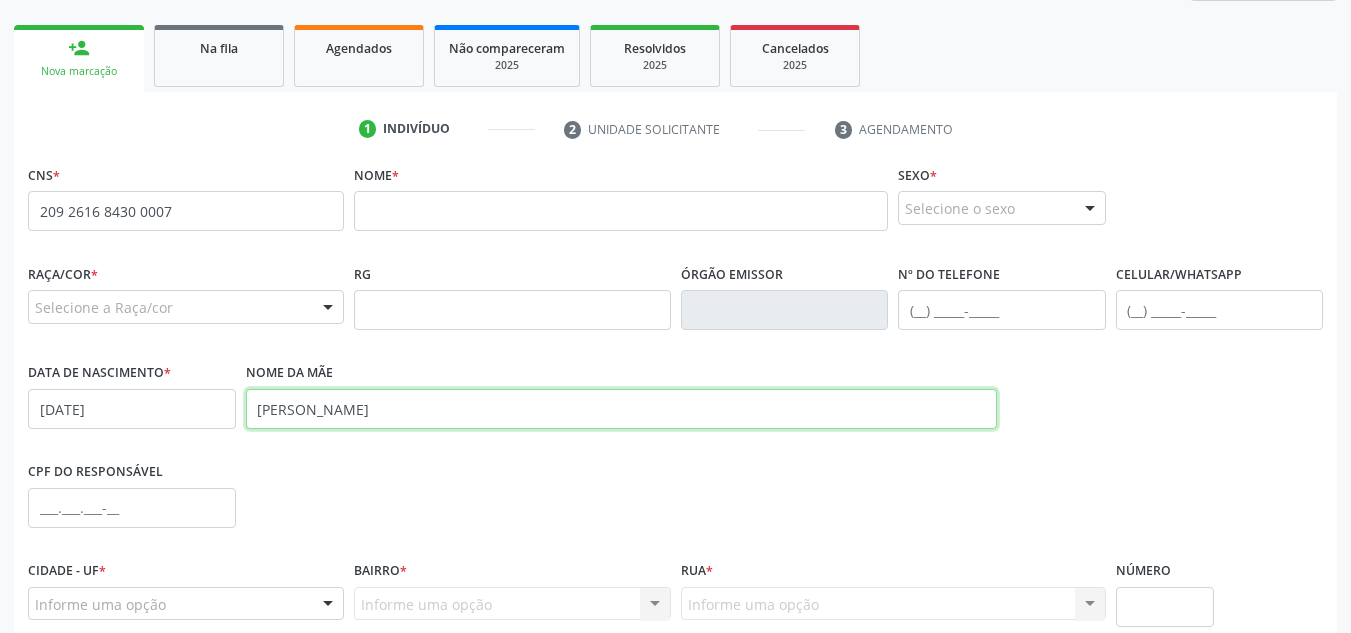 type on "[PERSON_NAME]" 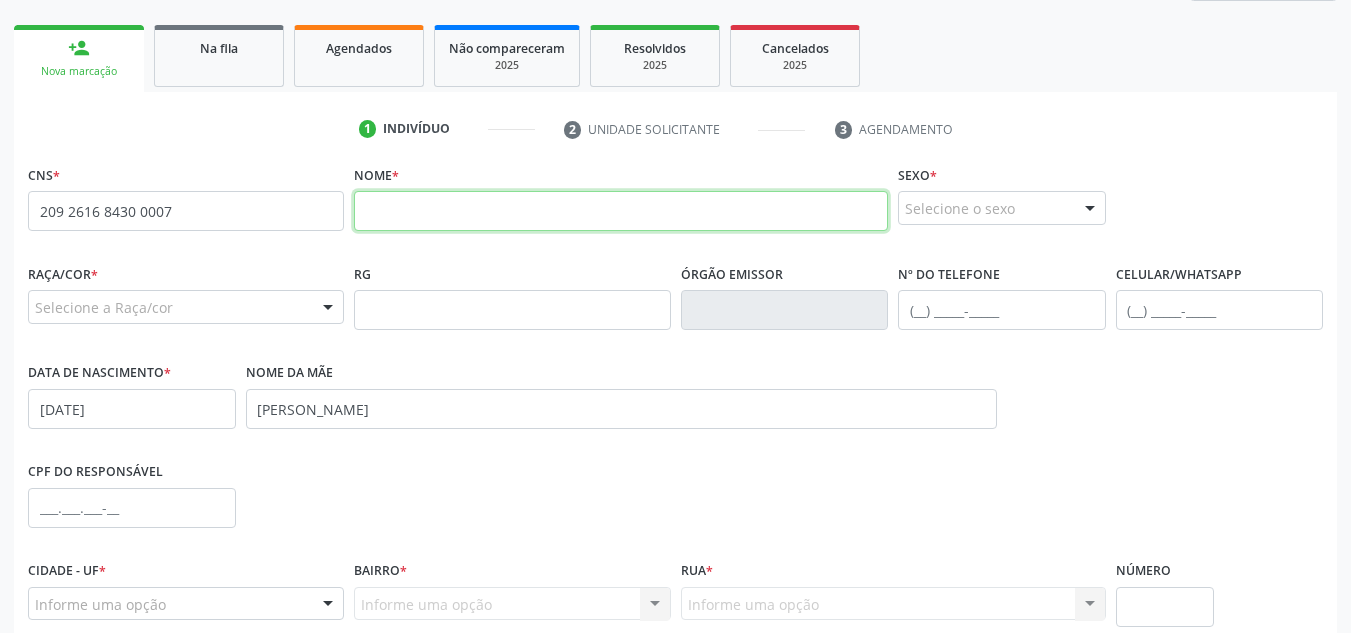 click at bounding box center [621, 211] 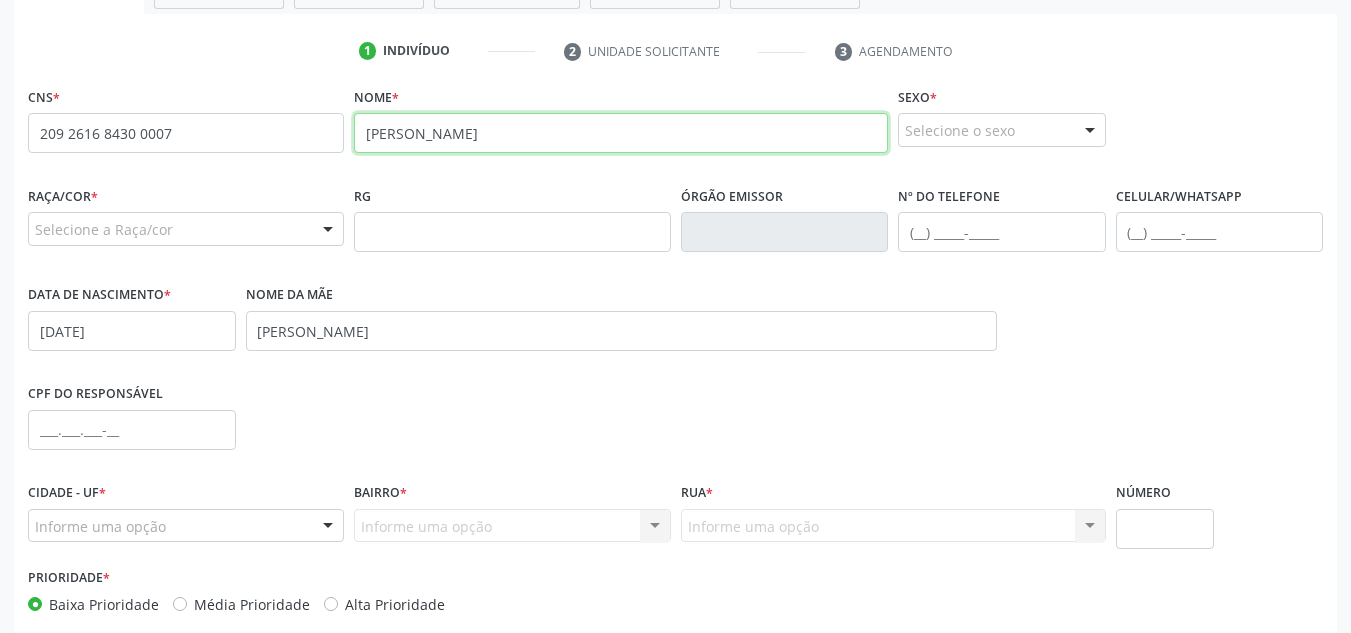 scroll, scrollTop: 402, scrollLeft: 0, axis: vertical 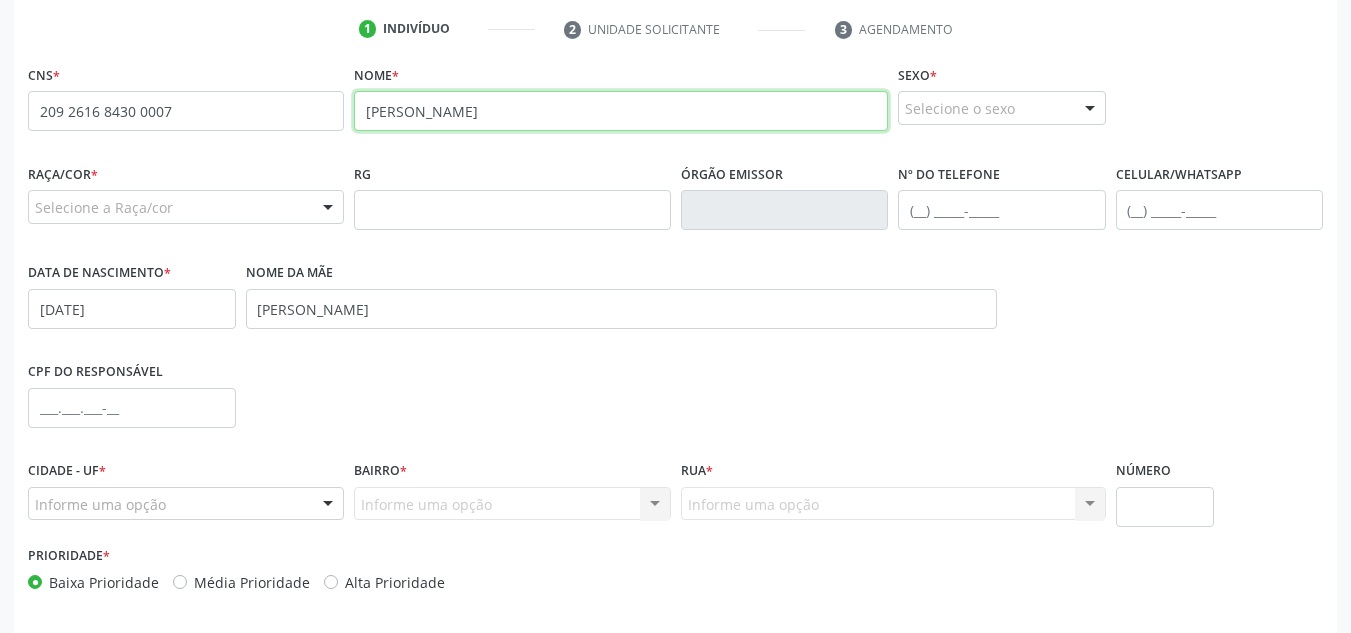 type on "[PERSON_NAME]" 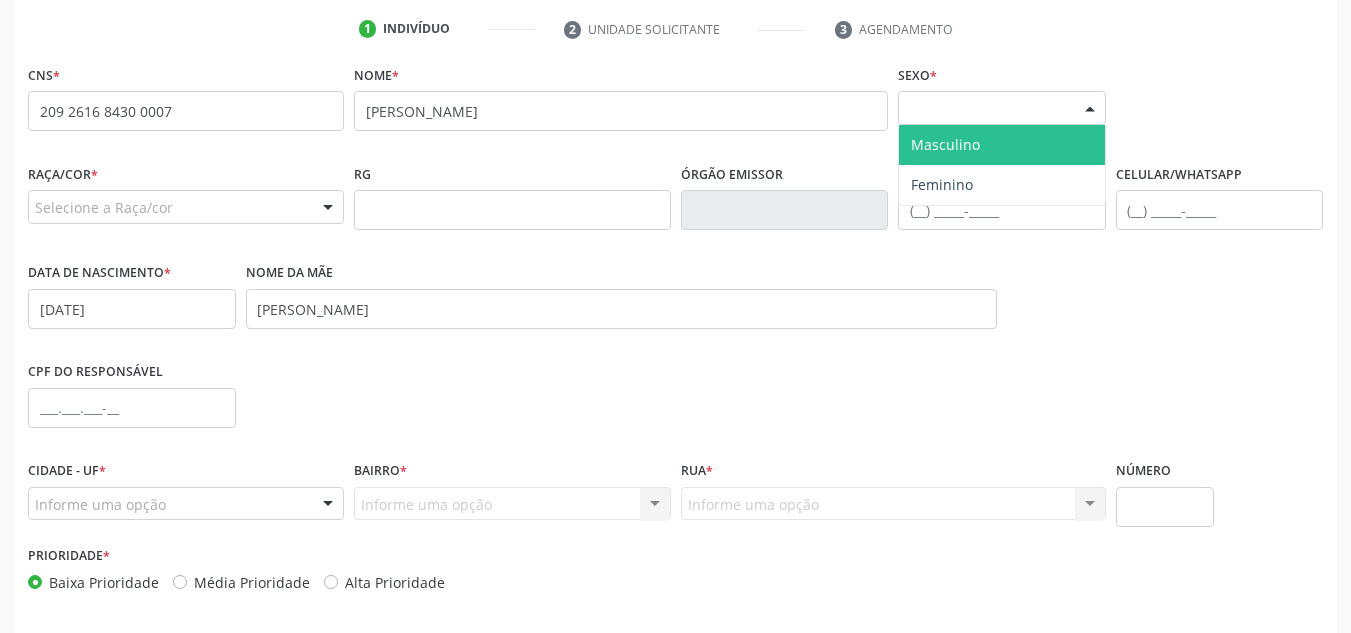 click at bounding box center [1090, 109] 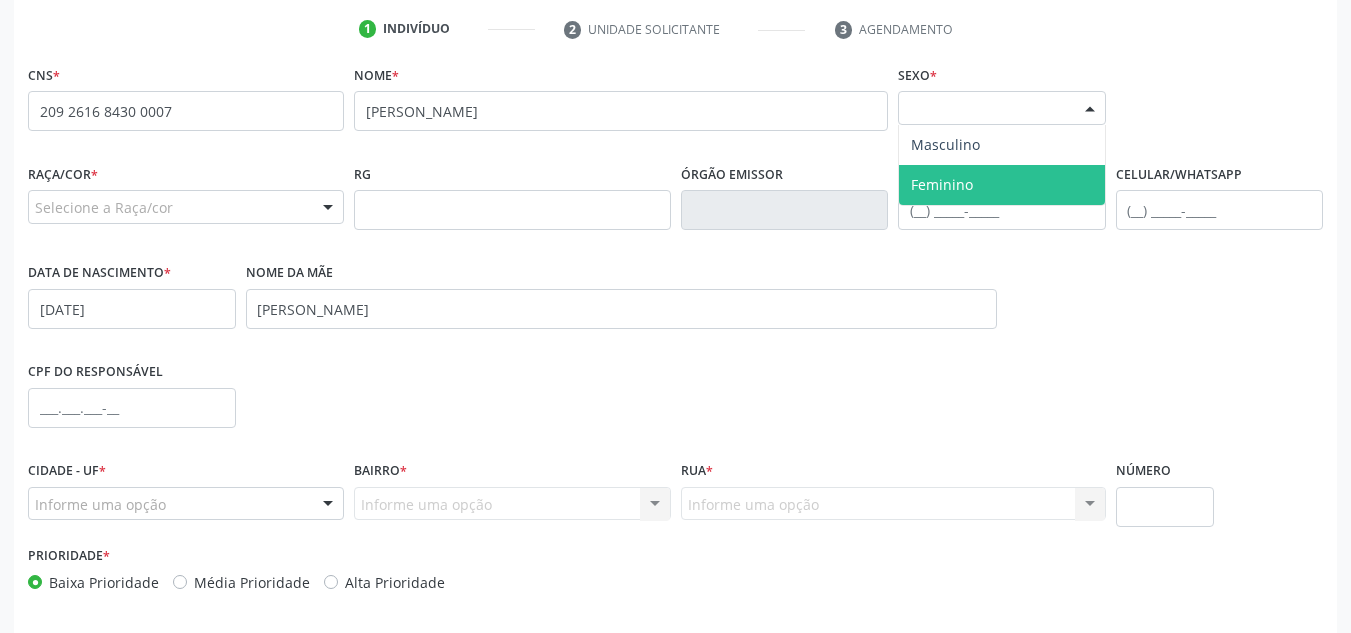 click on "Feminino" at bounding box center (1002, 185) 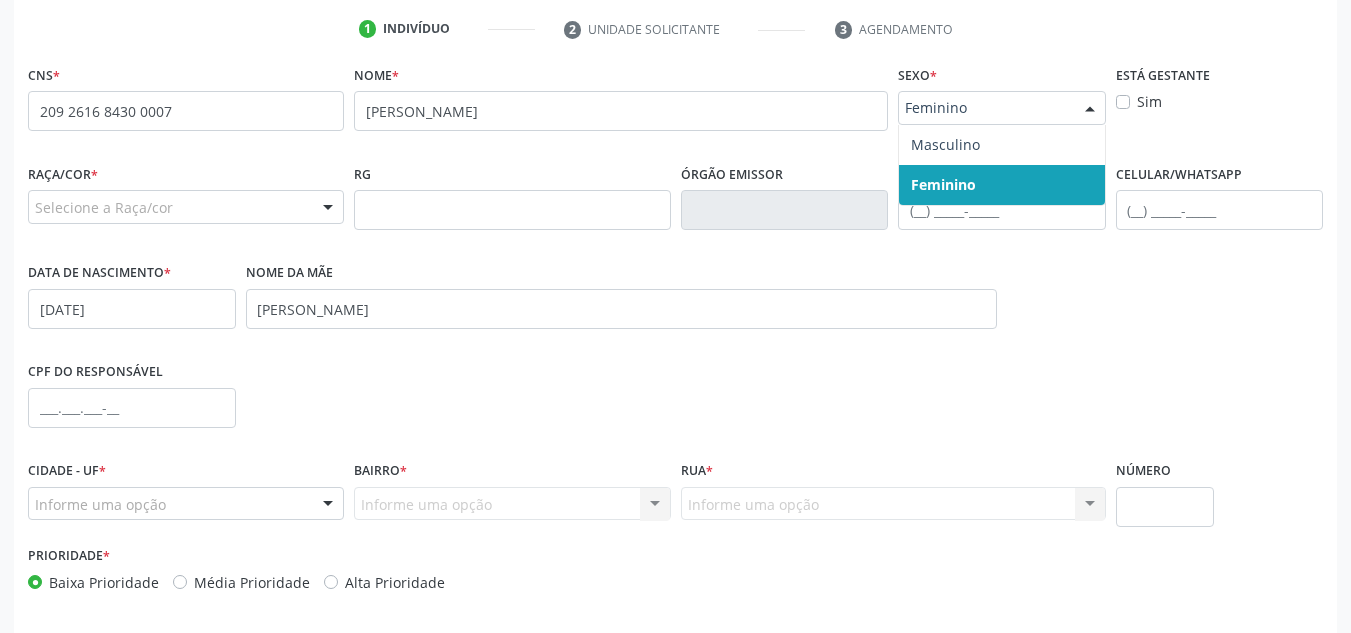 click at bounding box center (1090, 109) 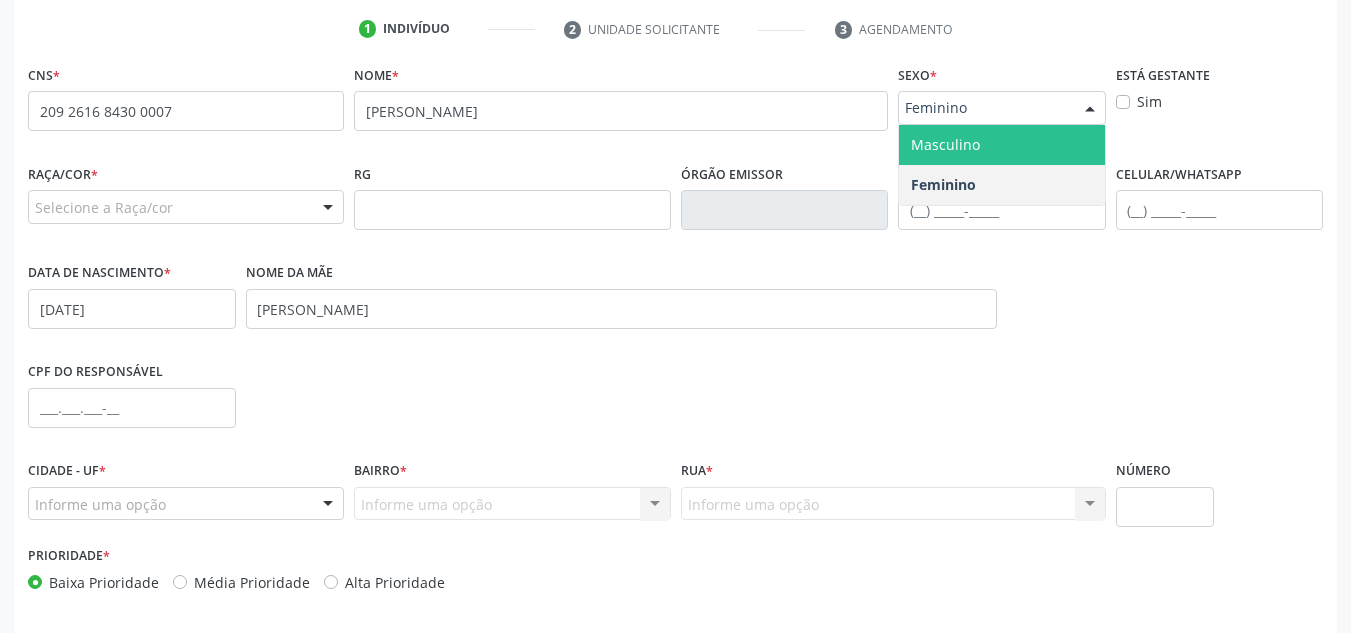 click on "Masculino" at bounding box center [1002, 145] 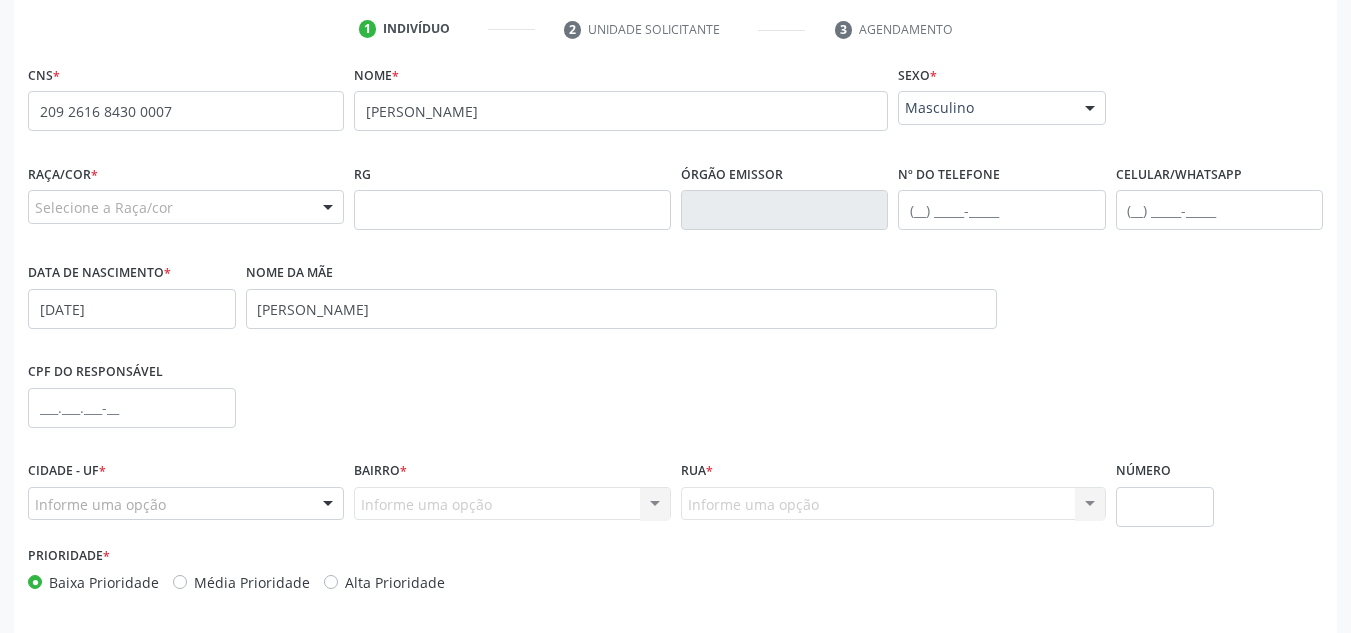 drag, startPoint x: 324, startPoint y: 207, endPoint x: 316, endPoint y: 225, distance: 19.697716 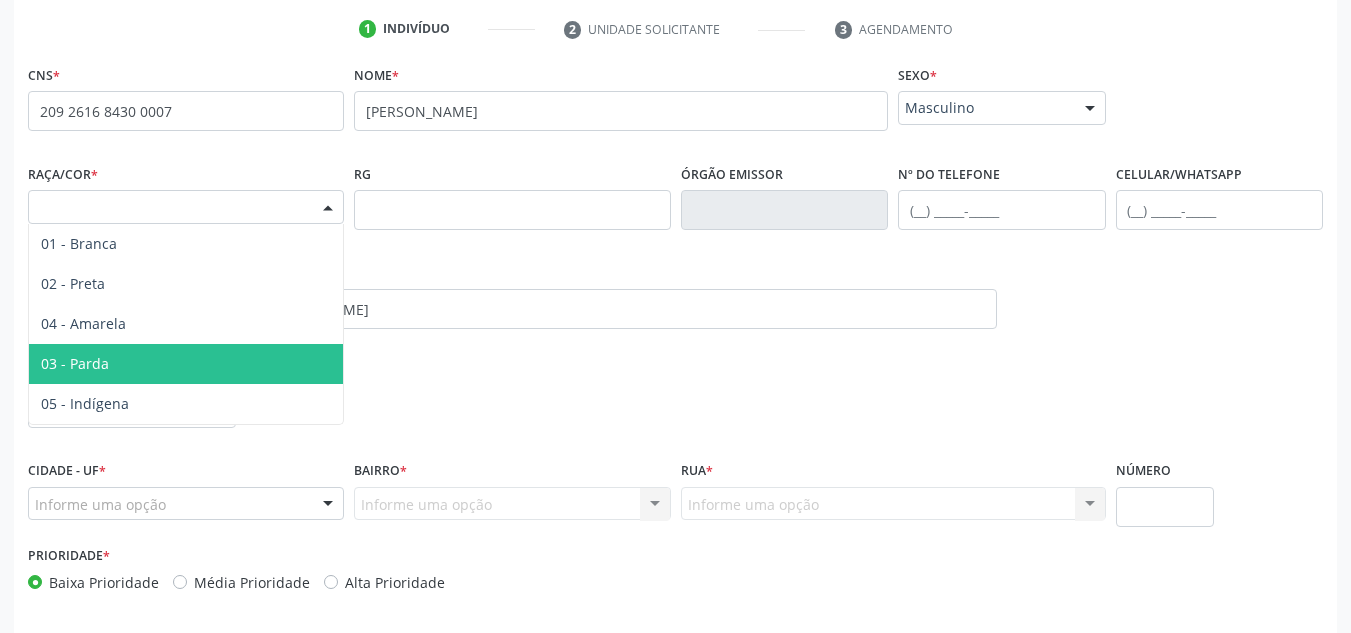 click on "03 - Parda" at bounding box center (186, 364) 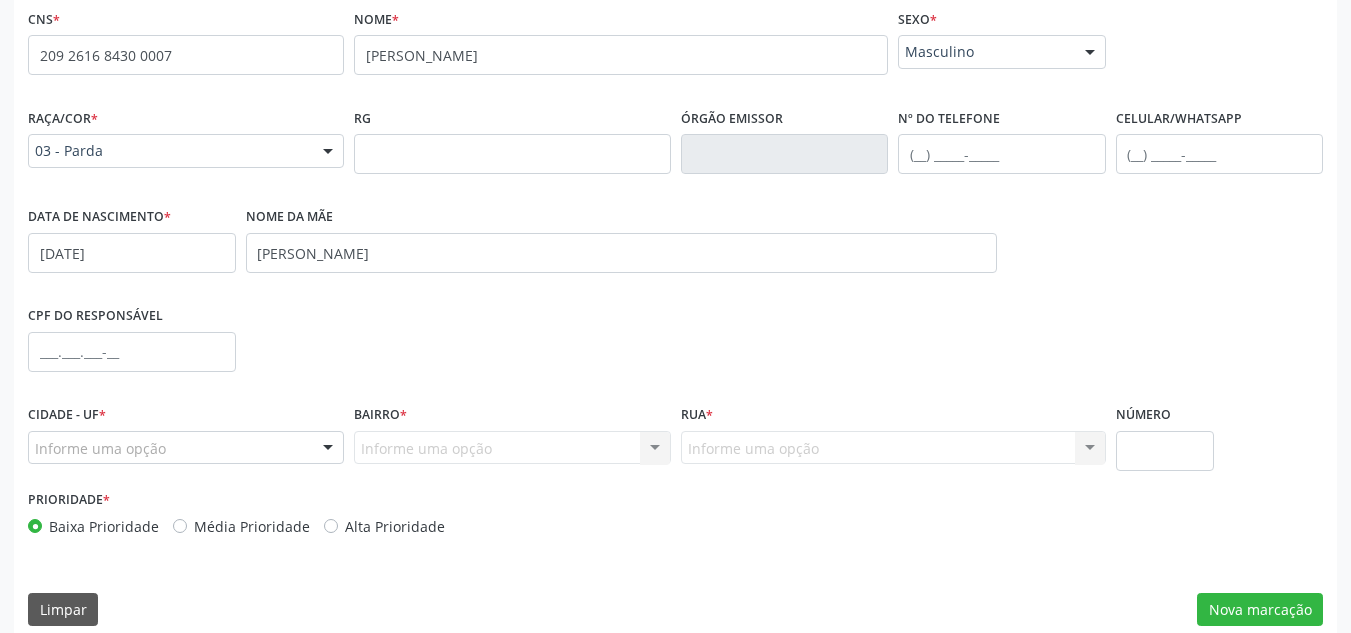 scroll, scrollTop: 479, scrollLeft: 0, axis: vertical 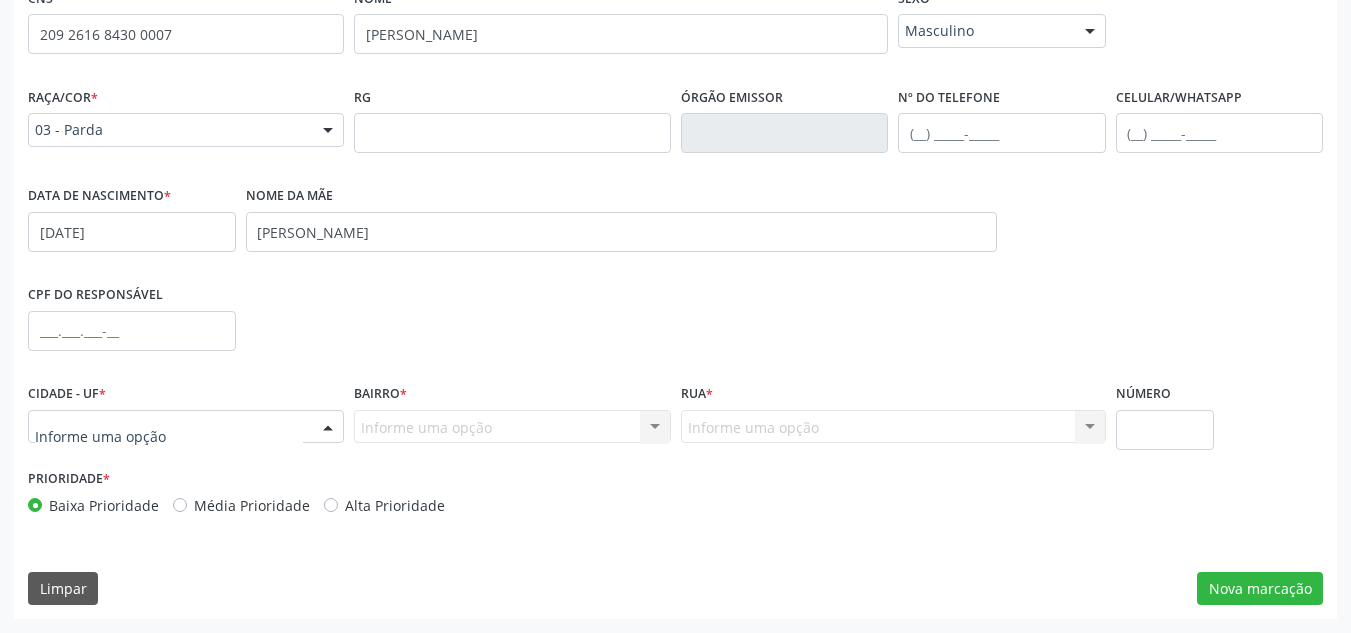 click at bounding box center (328, 428) 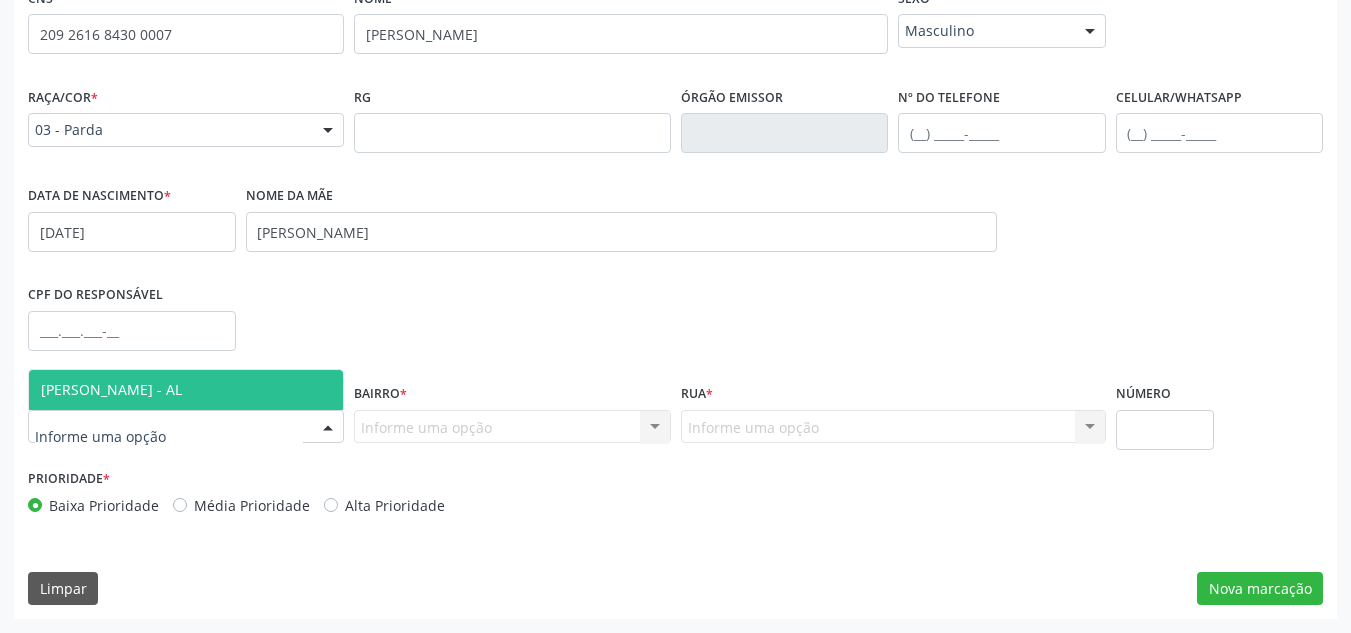 click on "[PERSON_NAME] - AL" at bounding box center [186, 390] 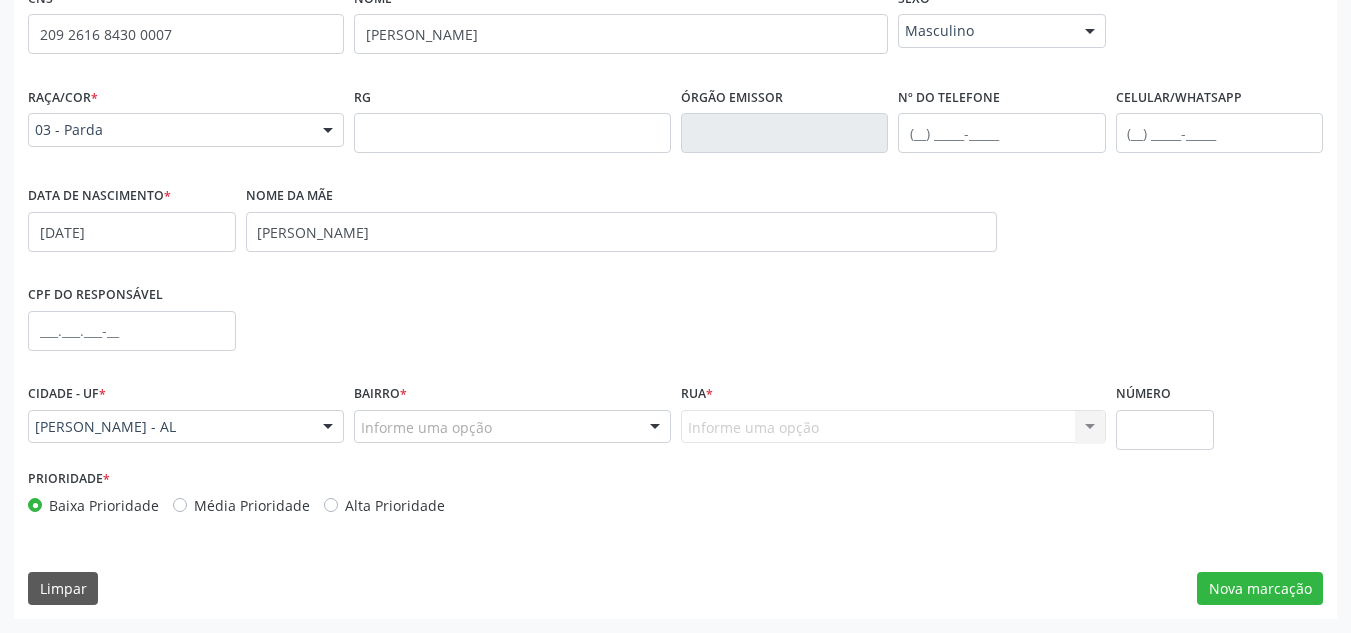 click at bounding box center (655, 428) 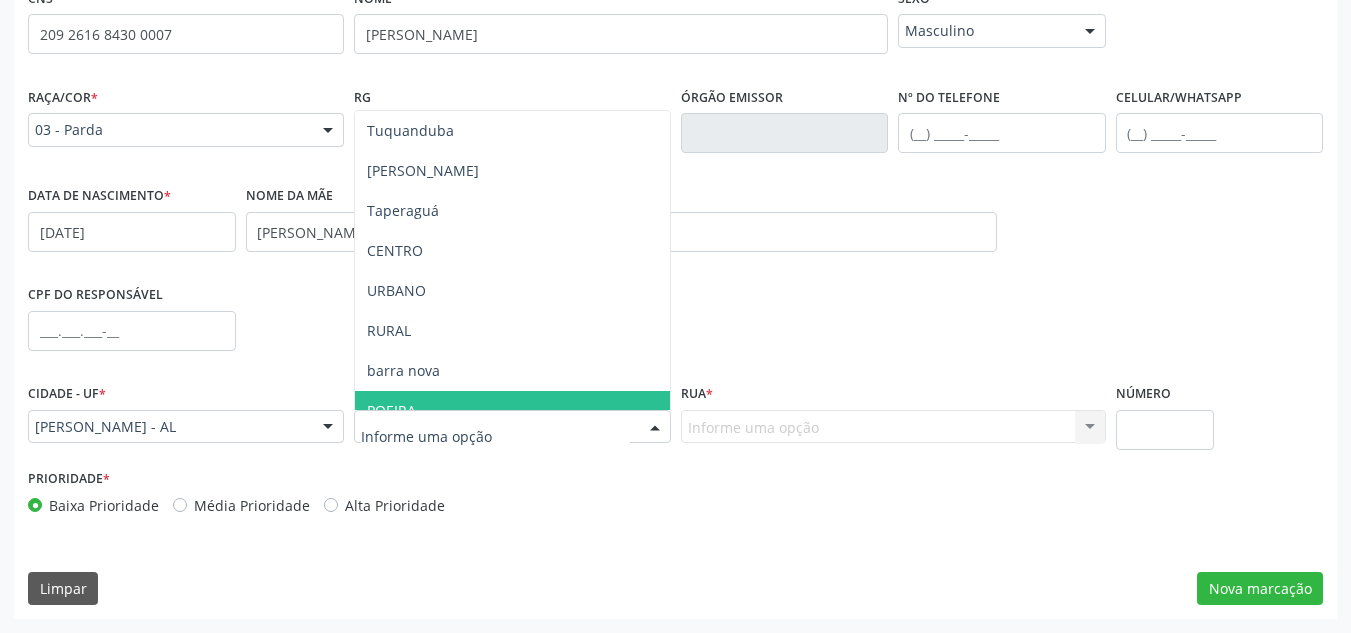 click on "POEIRA" at bounding box center [512, 411] 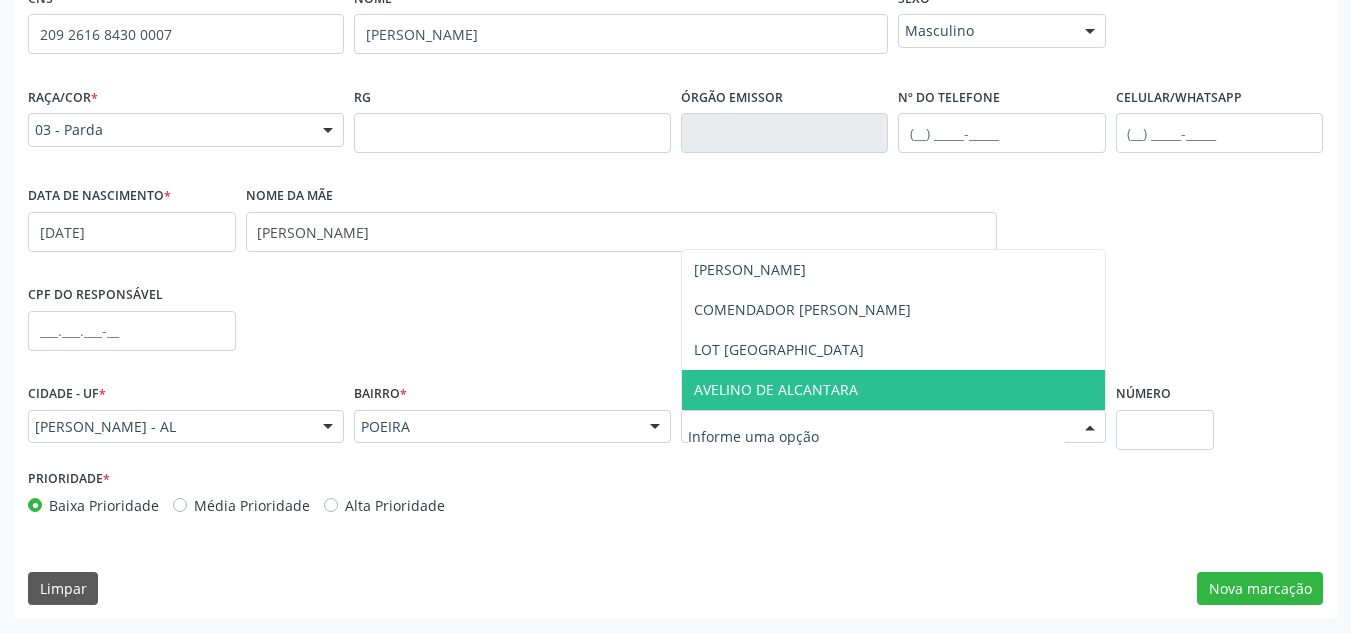 click on "AVELINO DE ALCANTARA" at bounding box center [776, 389] 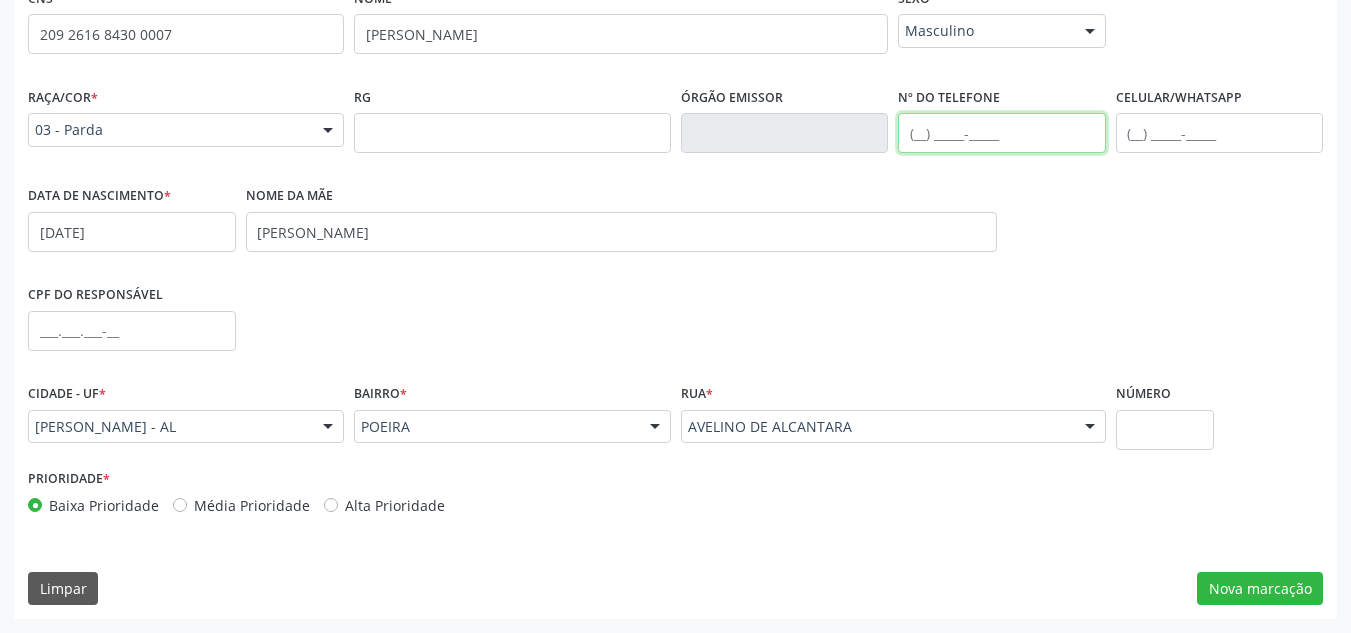 click at bounding box center (1002, 133) 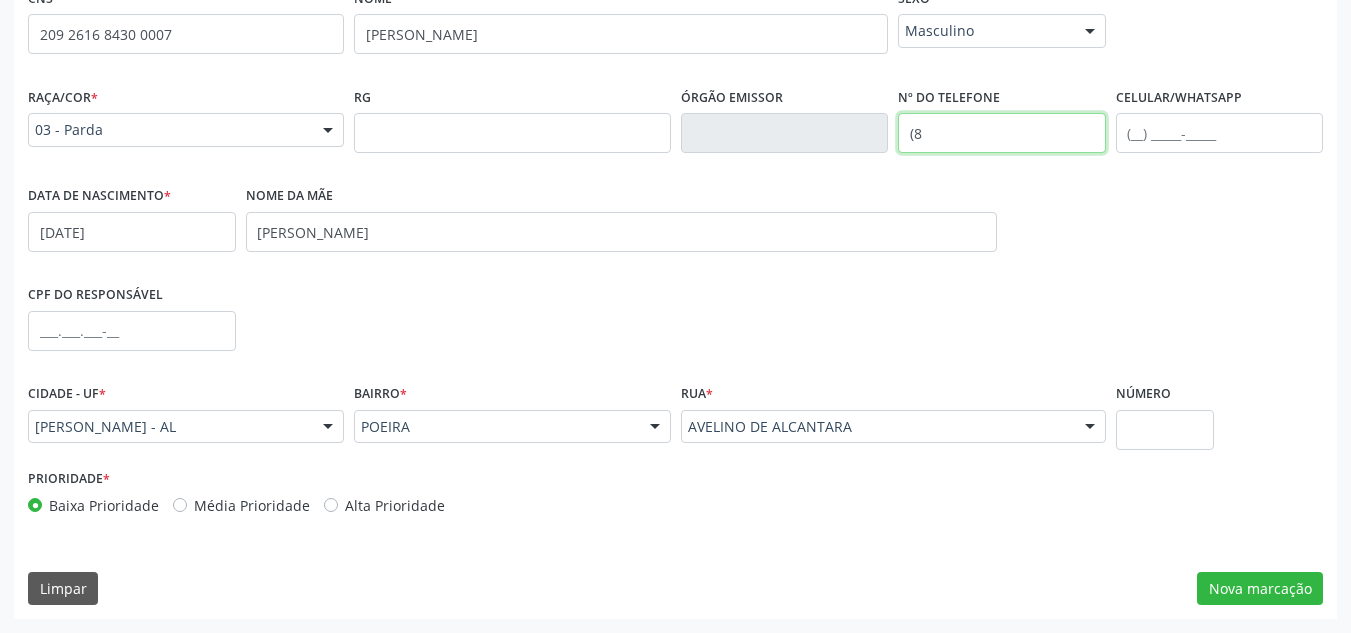 type on "(" 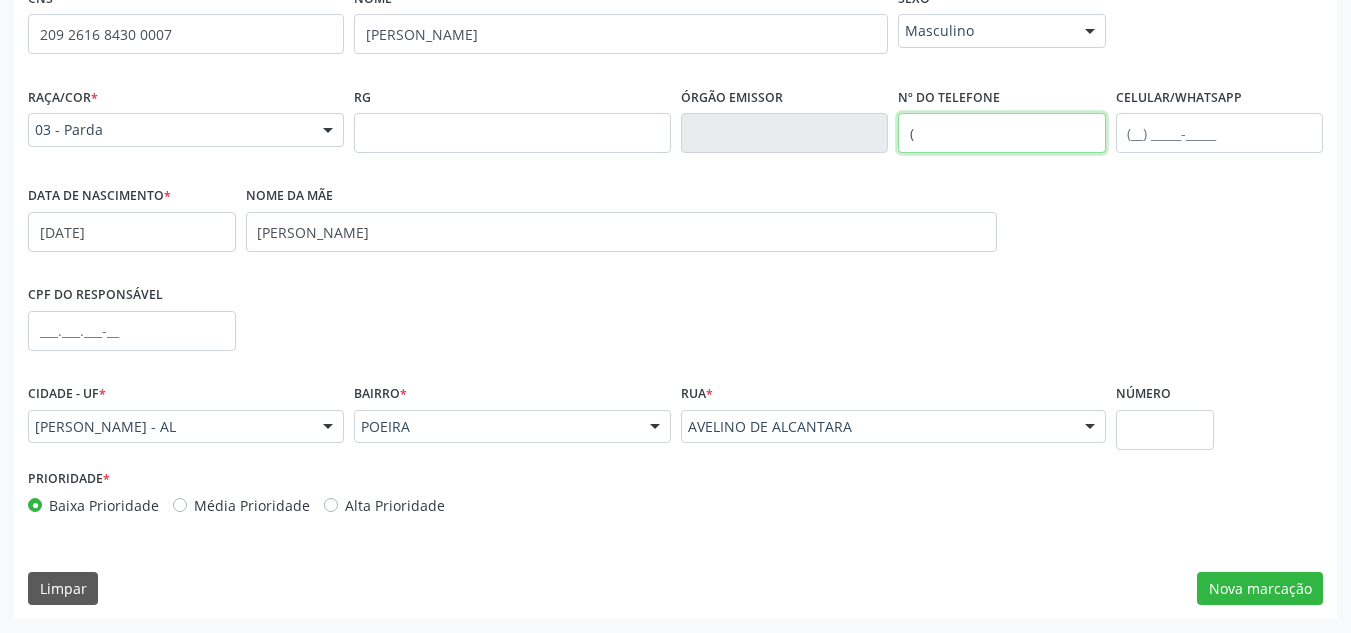 type 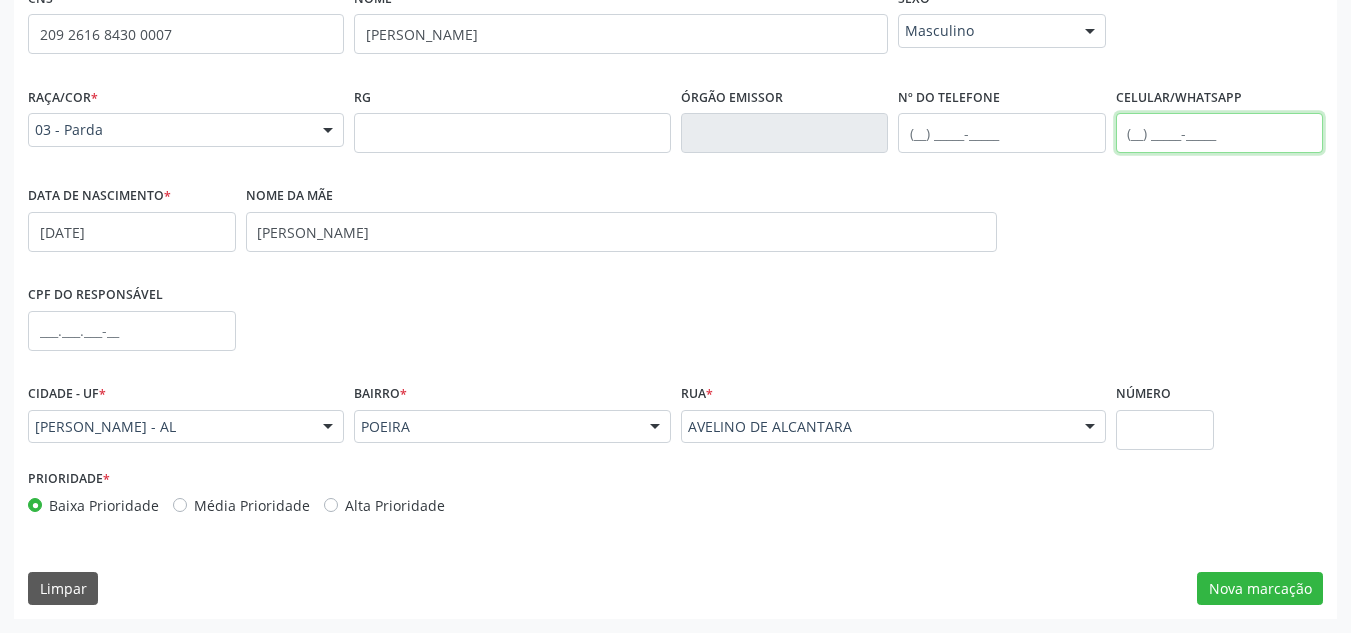 click at bounding box center [1220, 133] 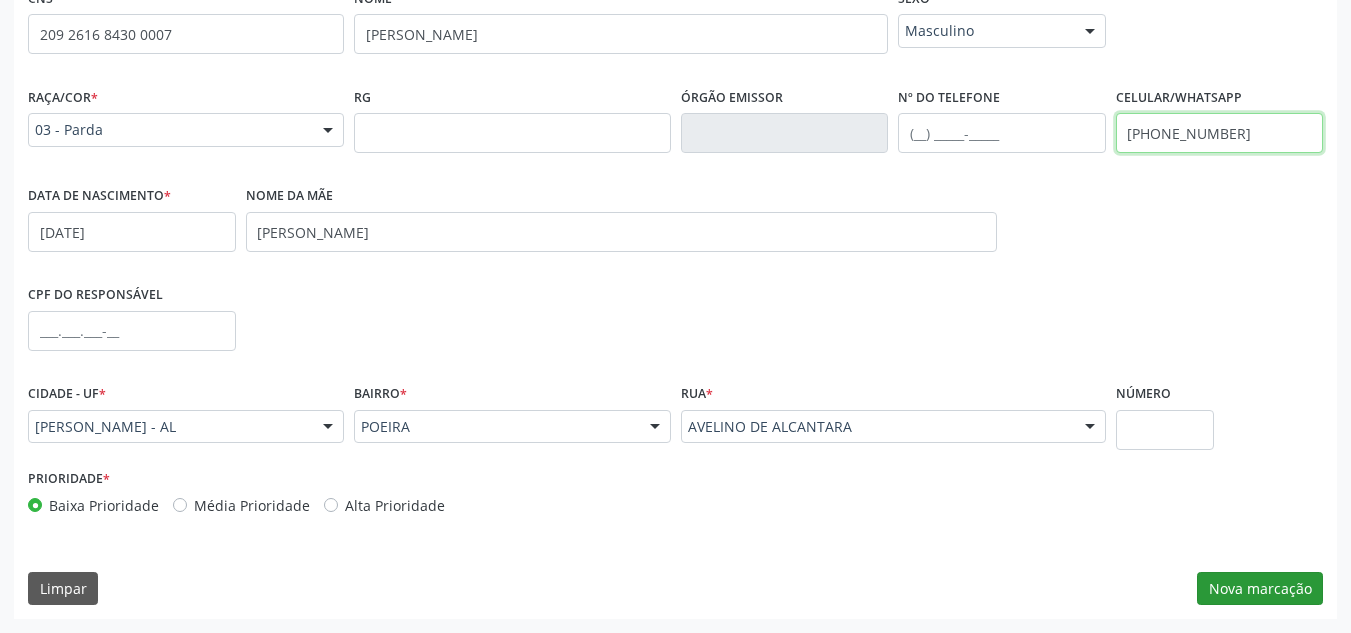 type on "[PHONE_NUMBER]" 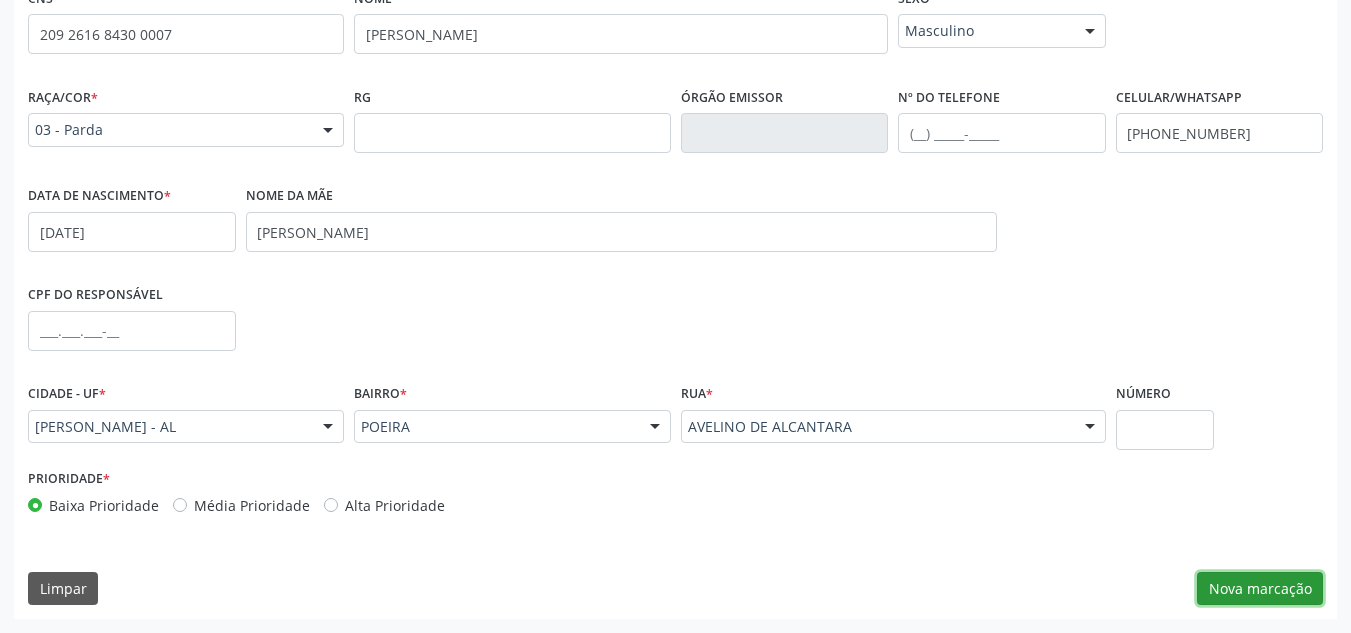 click on "Nova marcação" at bounding box center [1260, 589] 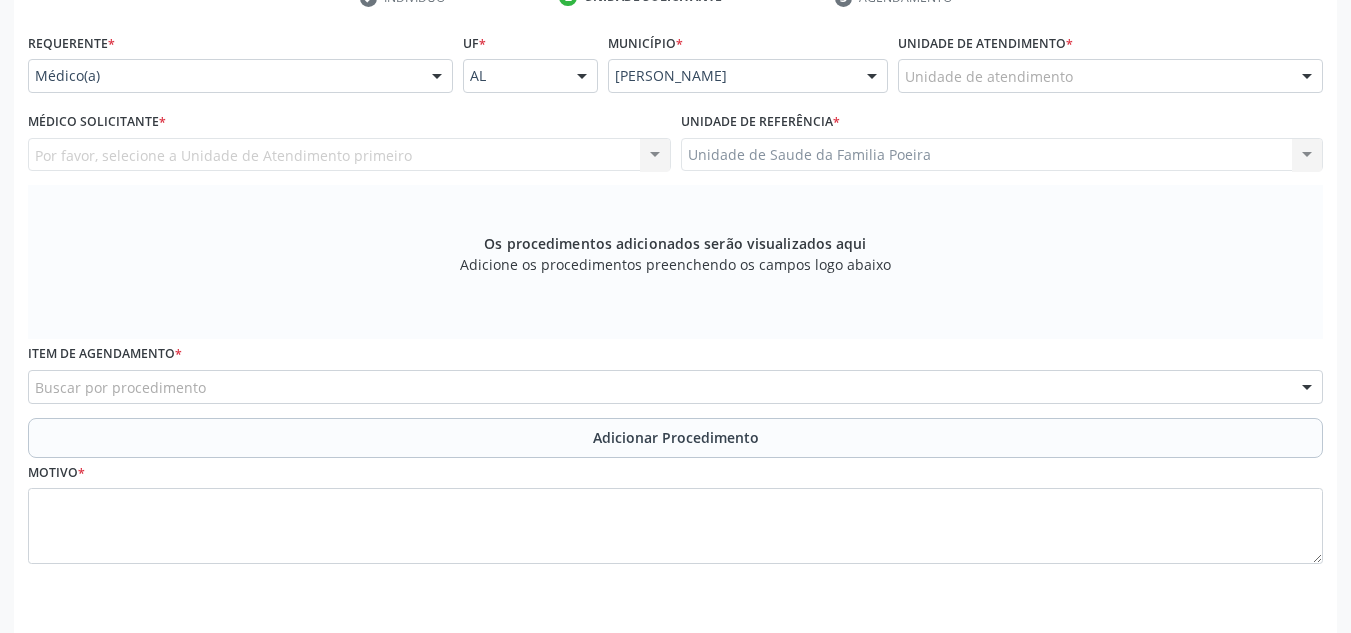 scroll, scrollTop: 196, scrollLeft: 0, axis: vertical 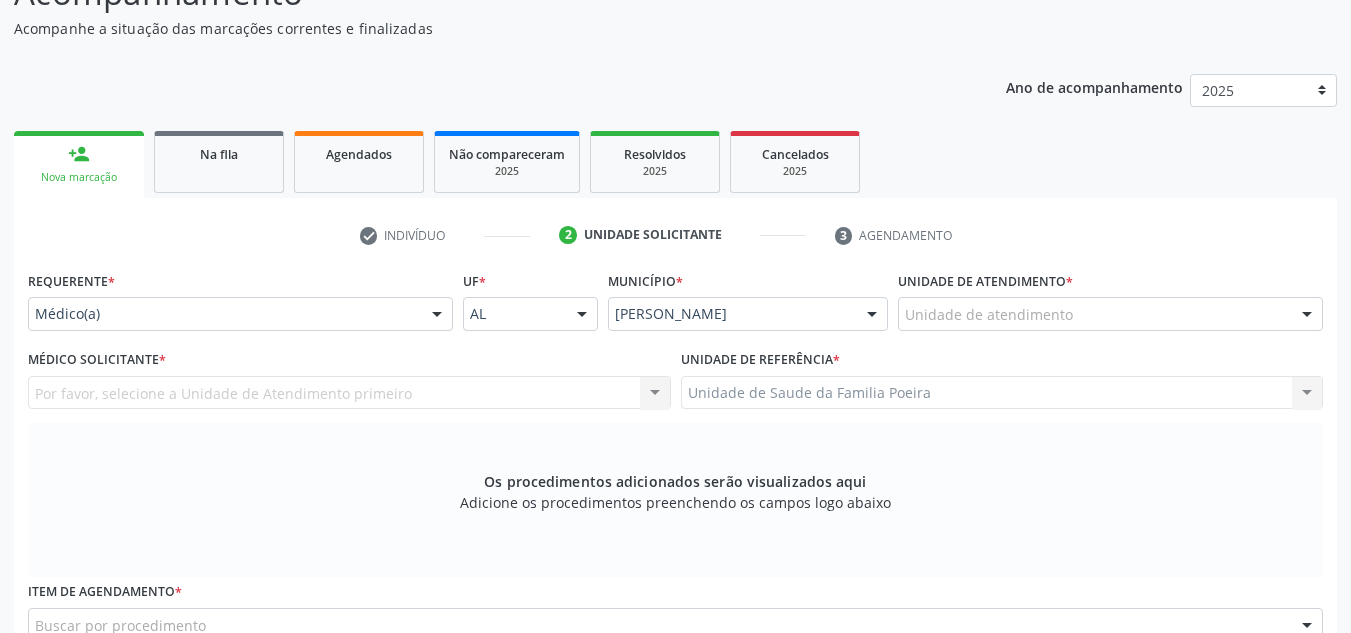click at bounding box center [1307, 315] 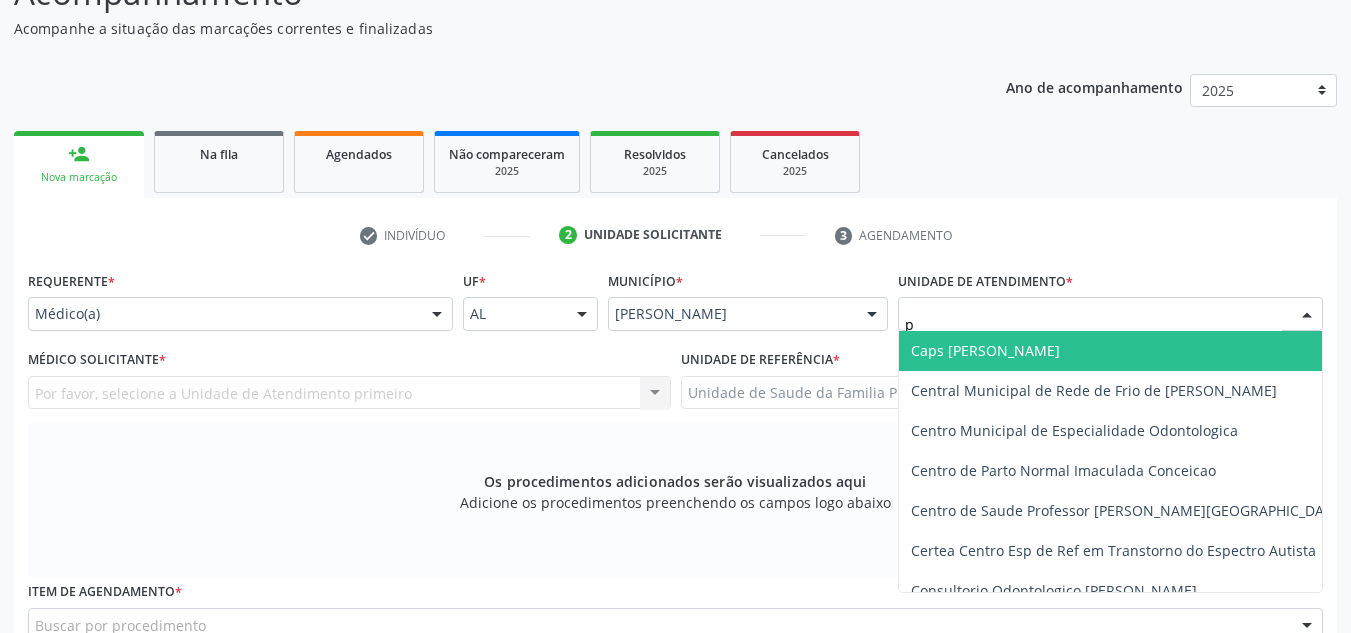 type on "po" 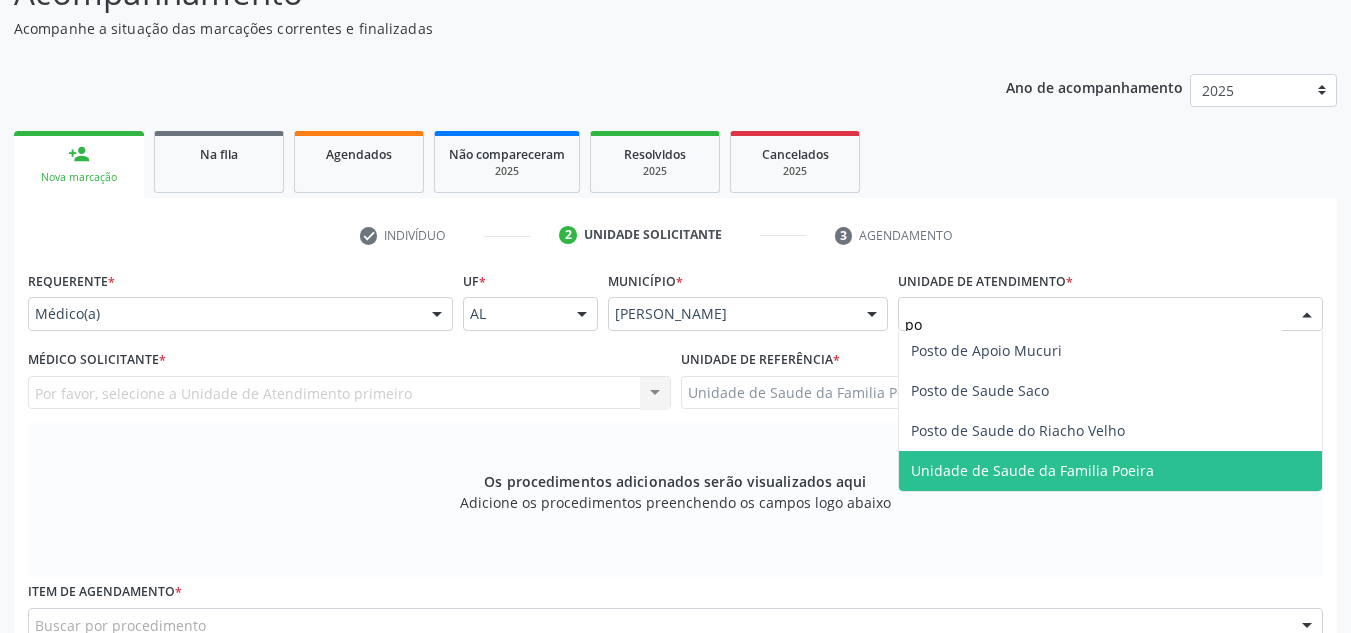 click on "Unidade de Saude da Familia Poeira" at bounding box center [1032, 470] 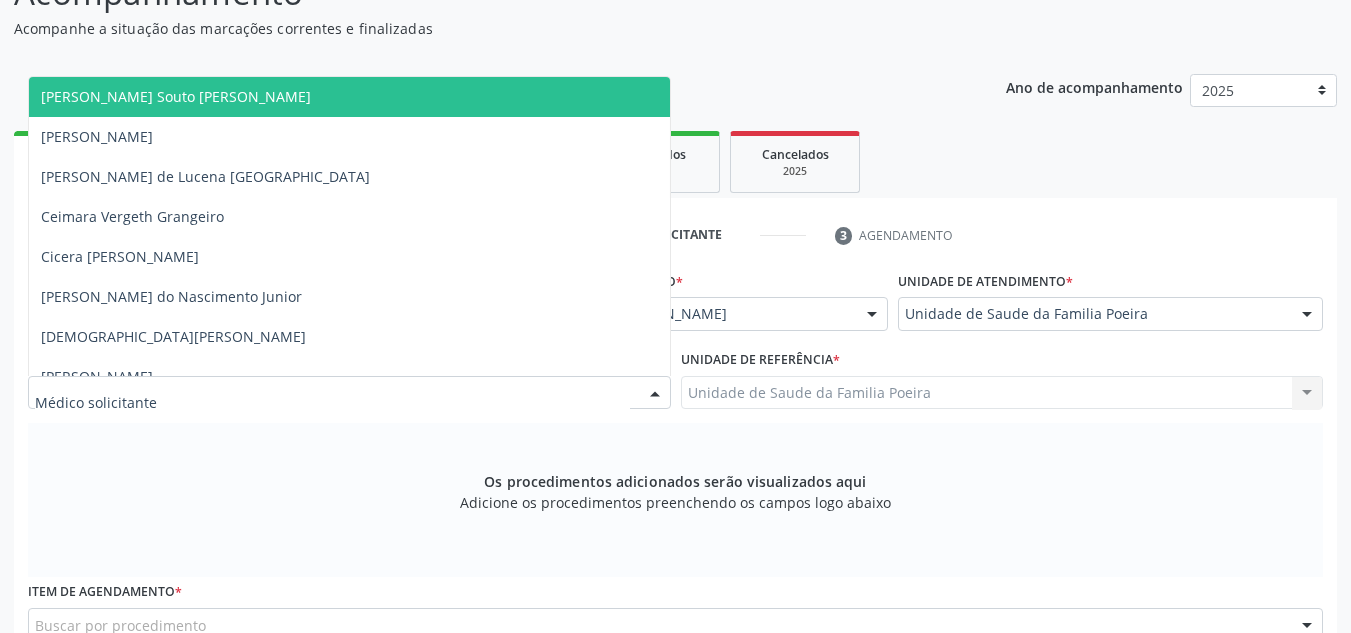 click at bounding box center (655, 394) 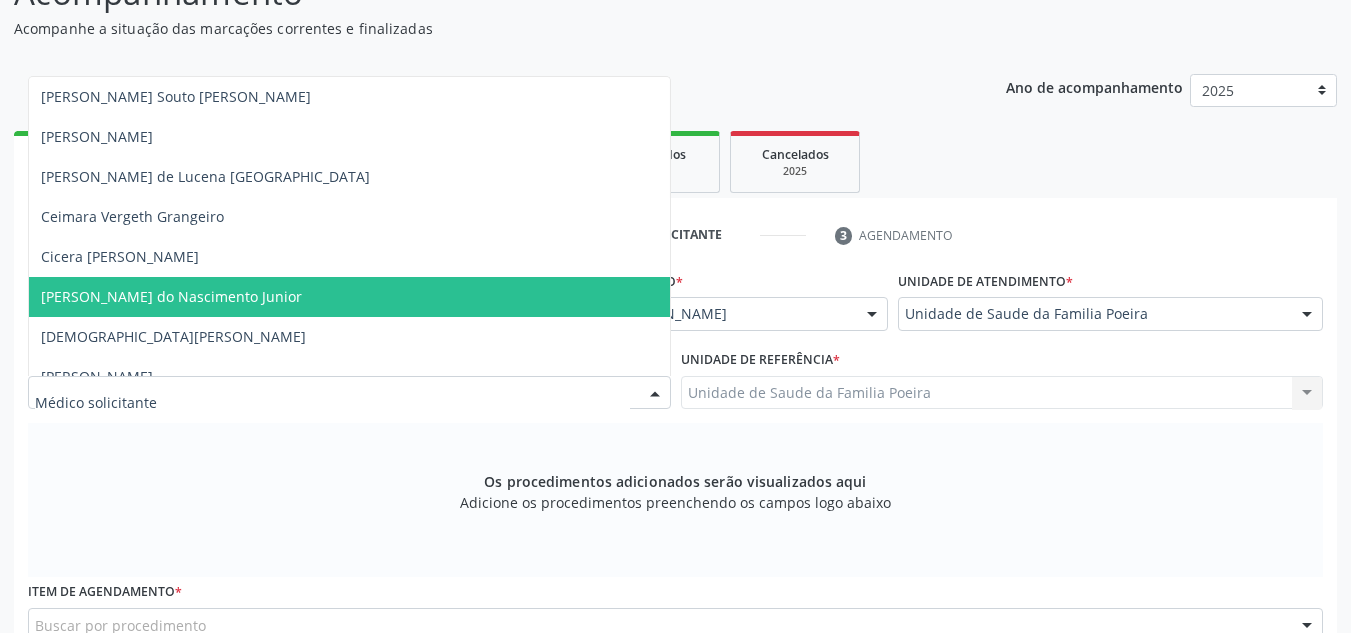 click on "[PERSON_NAME] do Nascimento Junior" at bounding box center [349, 297] 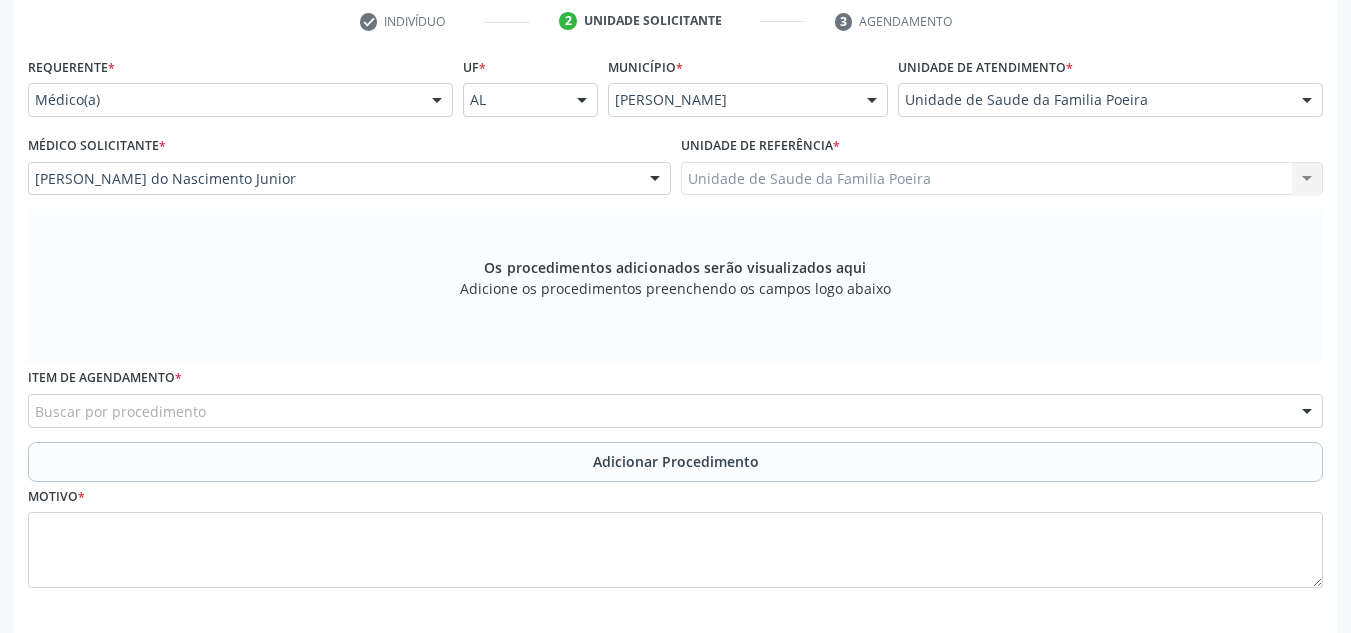 scroll, scrollTop: 496, scrollLeft: 0, axis: vertical 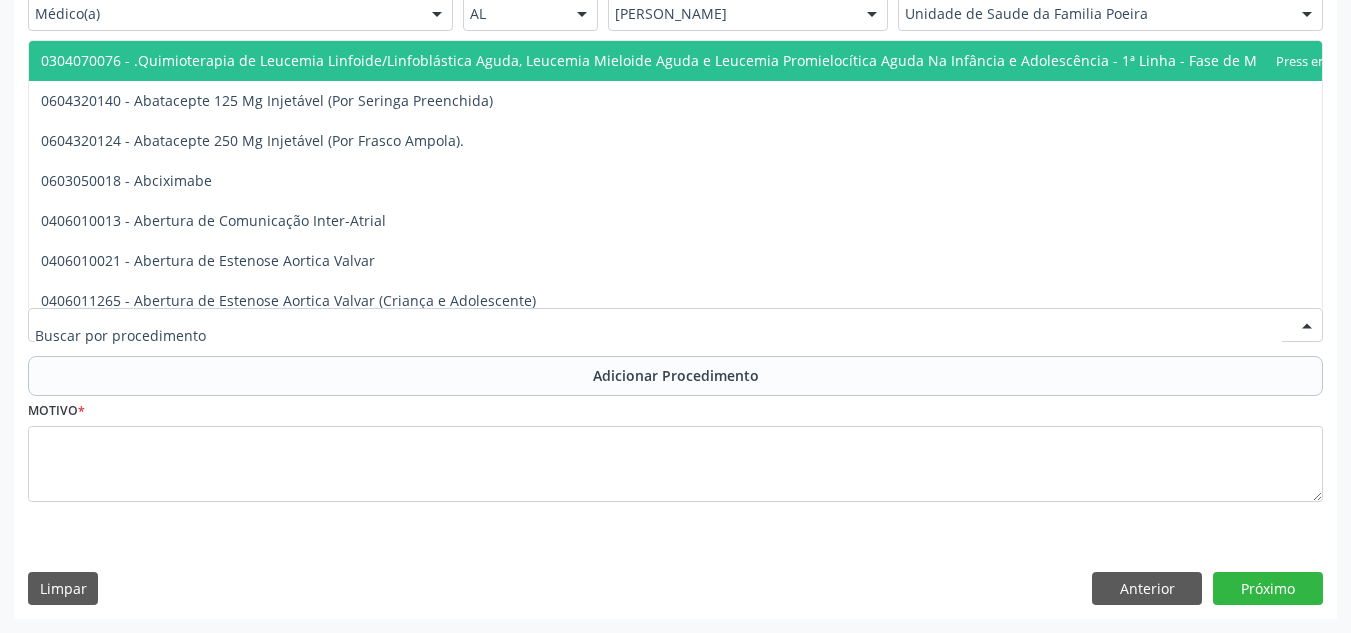 click at bounding box center (675, 325) 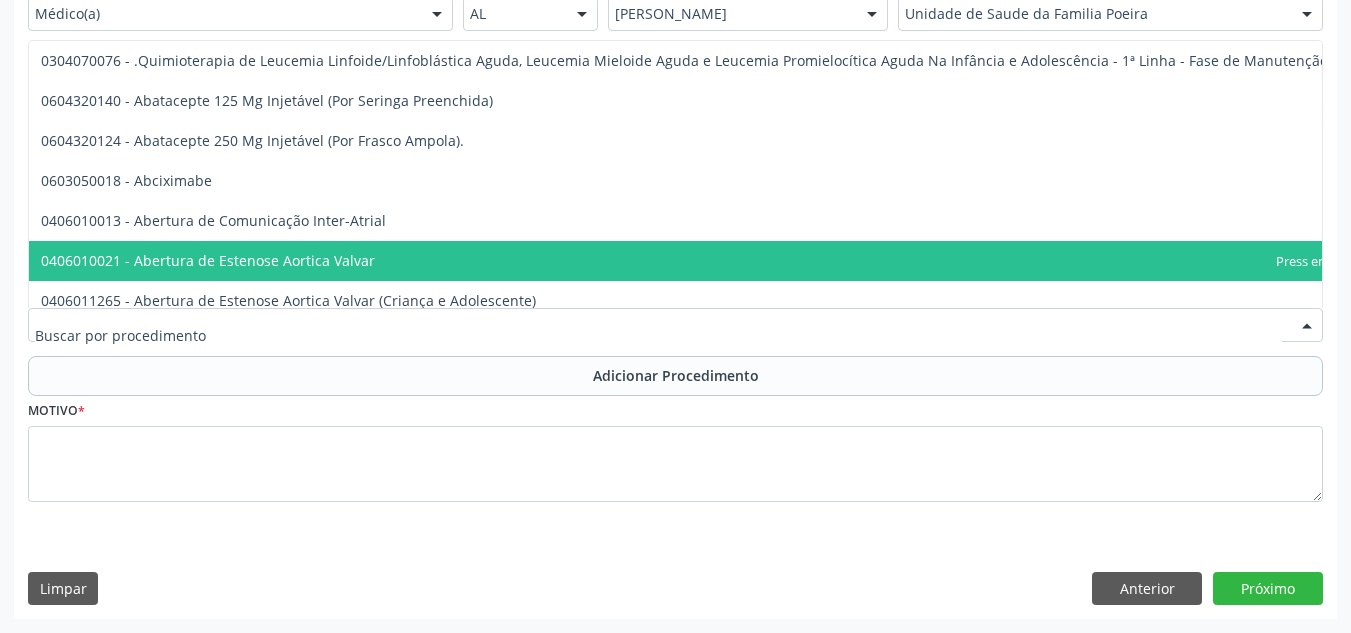 click at bounding box center (675, 325) 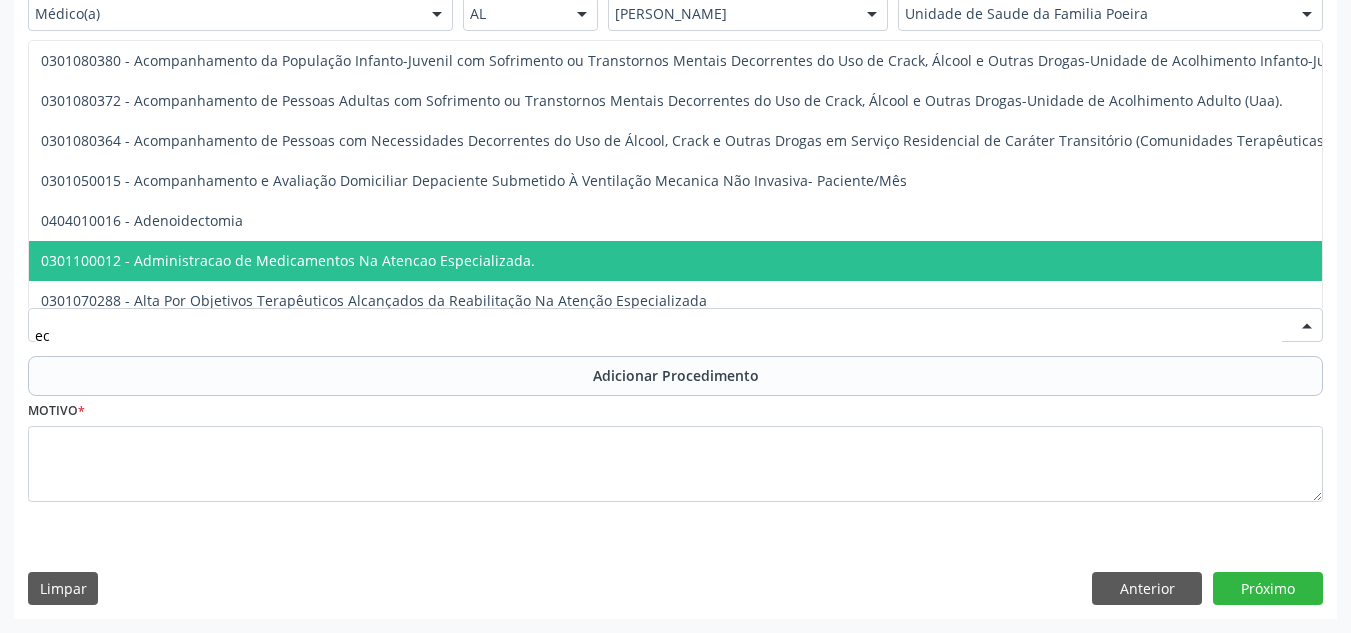type on "eco" 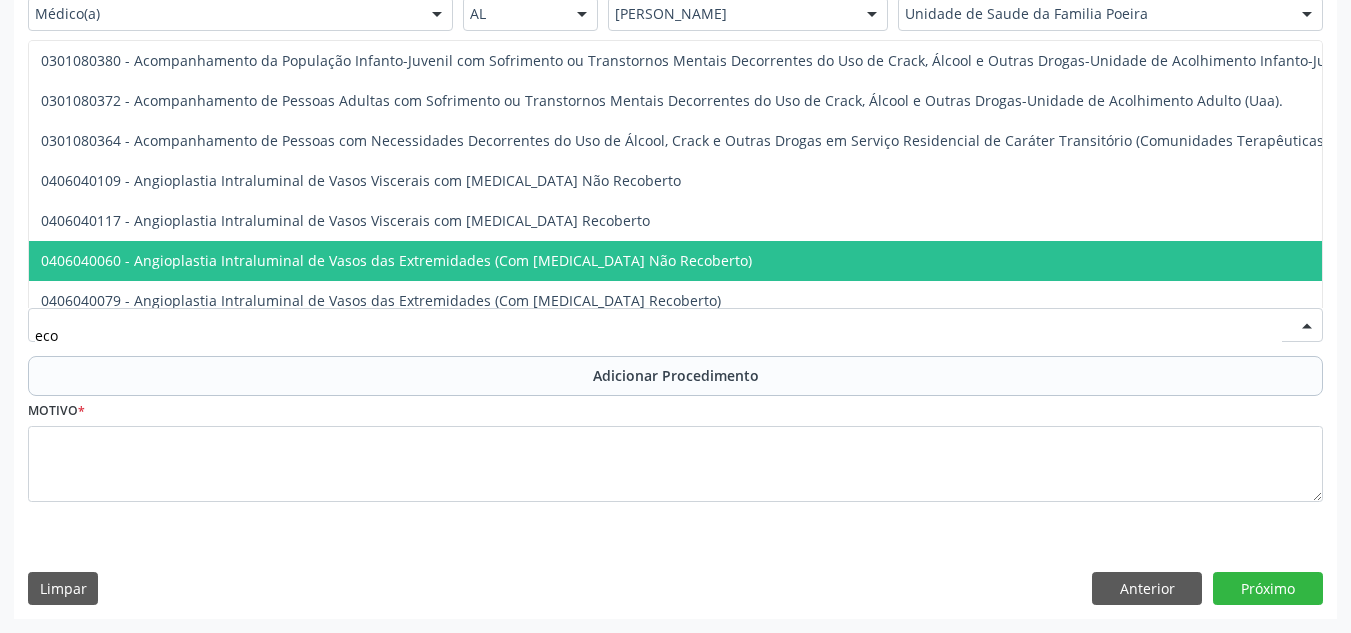 scroll, scrollTop: 396, scrollLeft: 0, axis: vertical 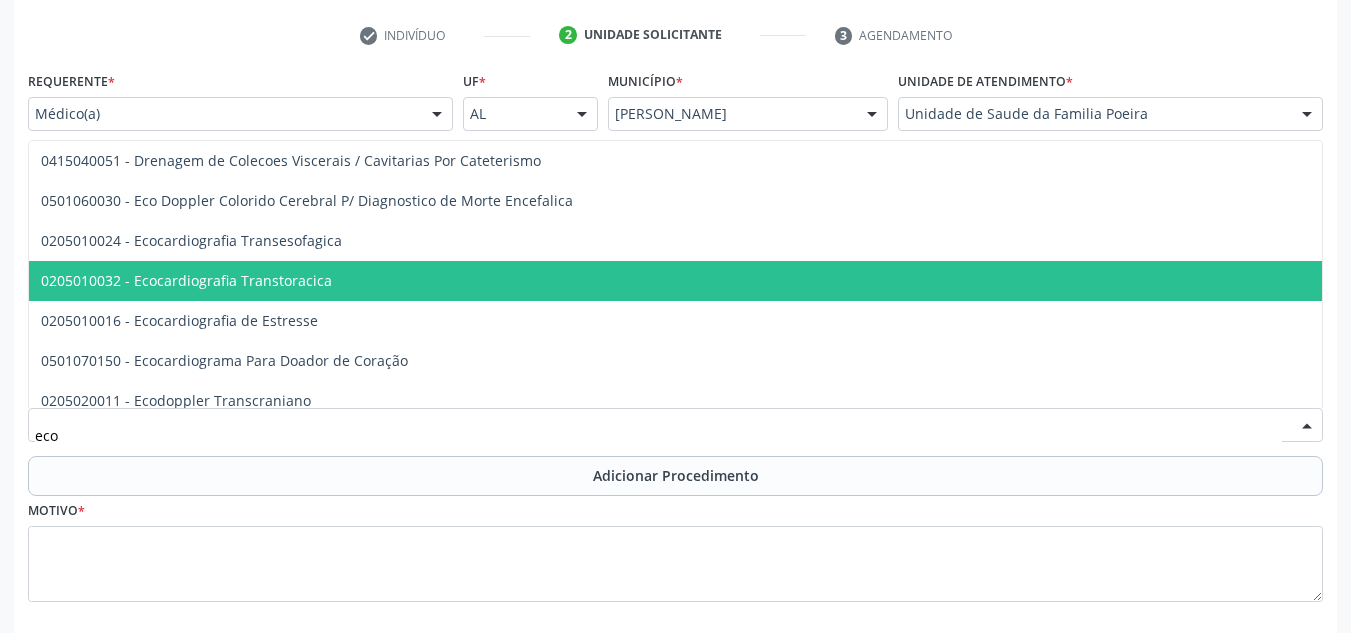 click on "0205010032 - Ecocardiografia Transtoracica" at bounding box center (186, 280) 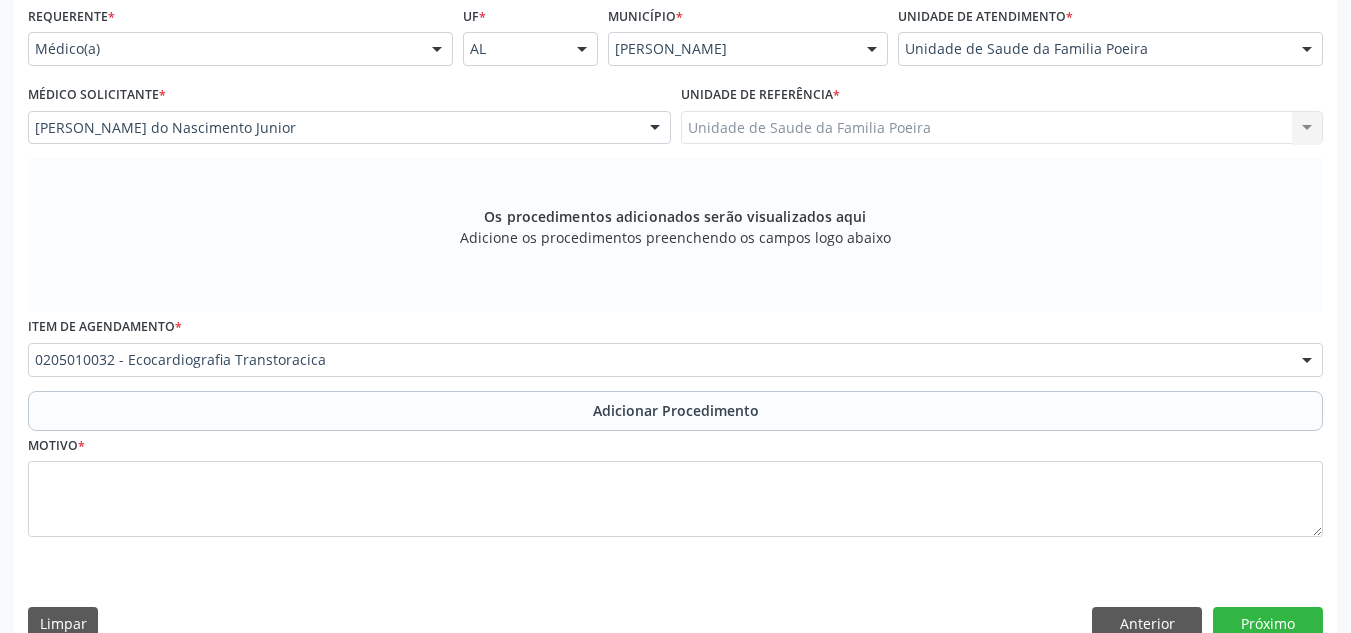 scroll, scrollTop: 496, scrollLeft: 0, axis: vertical 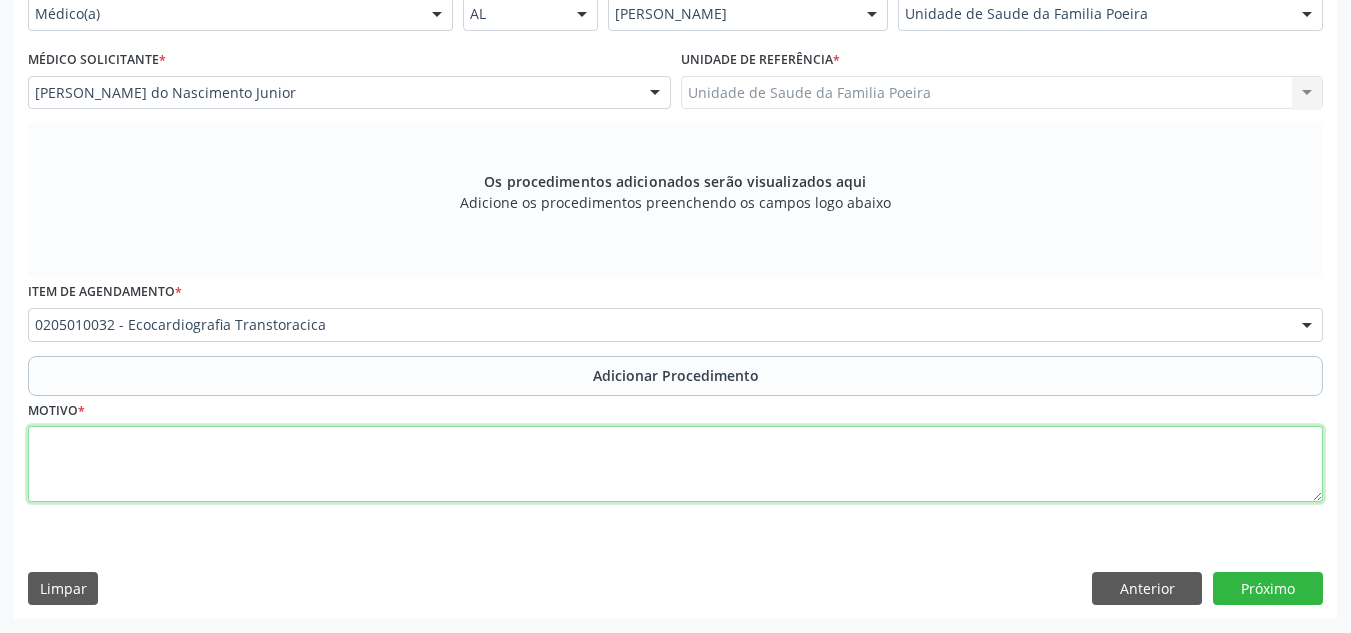 click at bounding box center [675, 464] 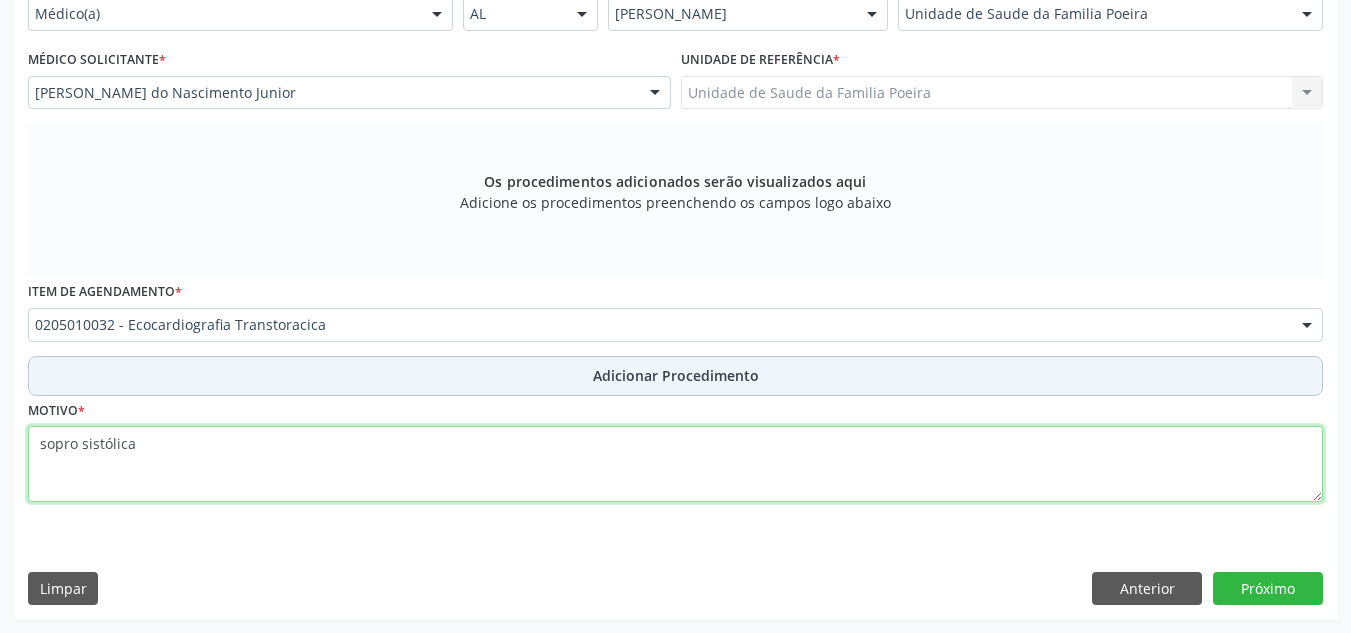 type on "sopro sistólica" 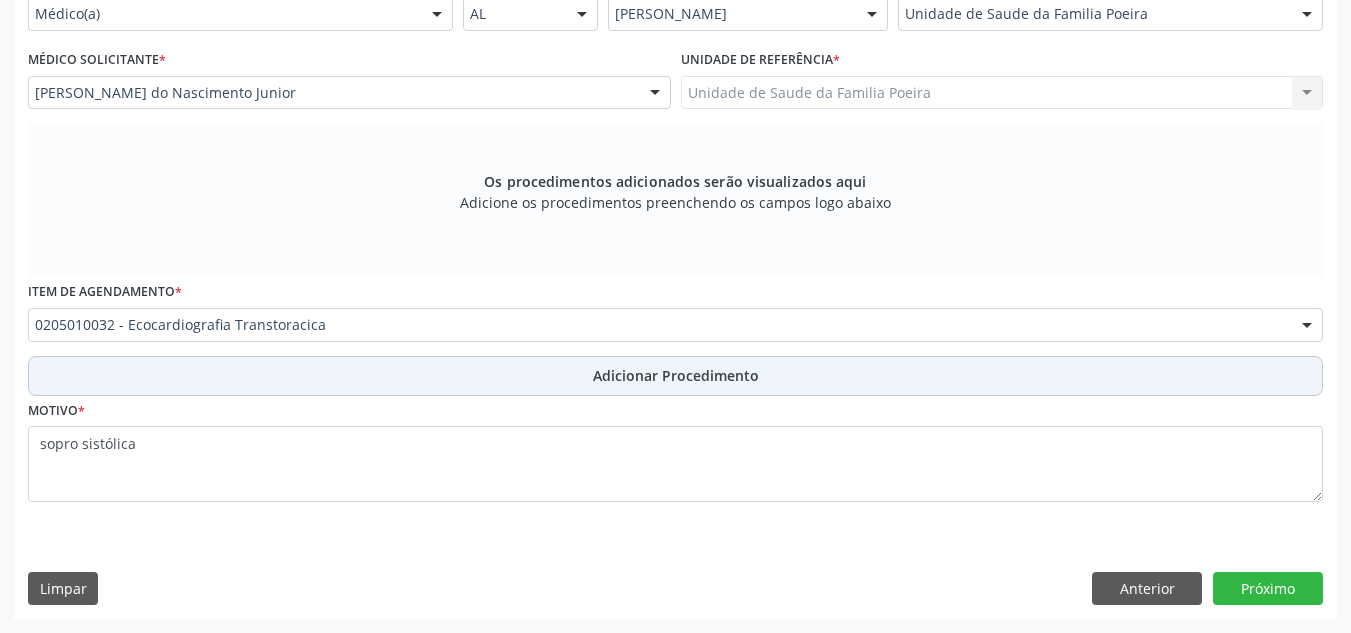 click on "Adicionar Procedimento" at bounding box center [676, 375] 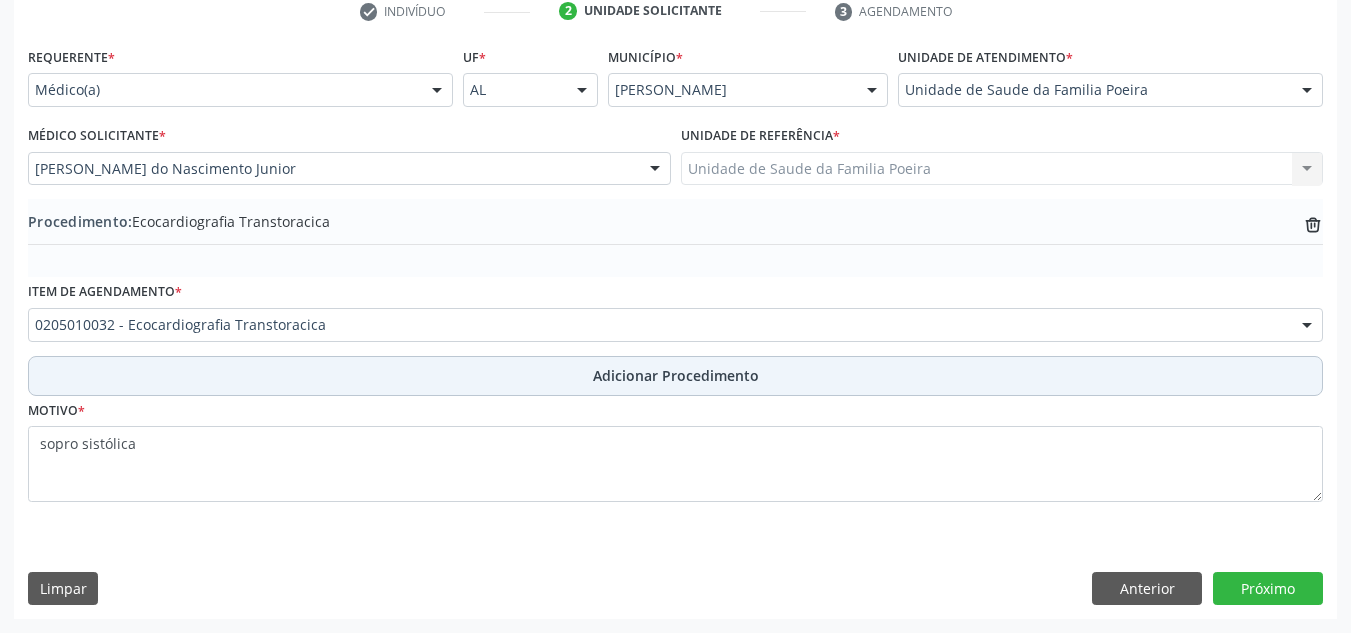 scroll, scrollTop: 420, scrollLeft: 0, axis: vertical 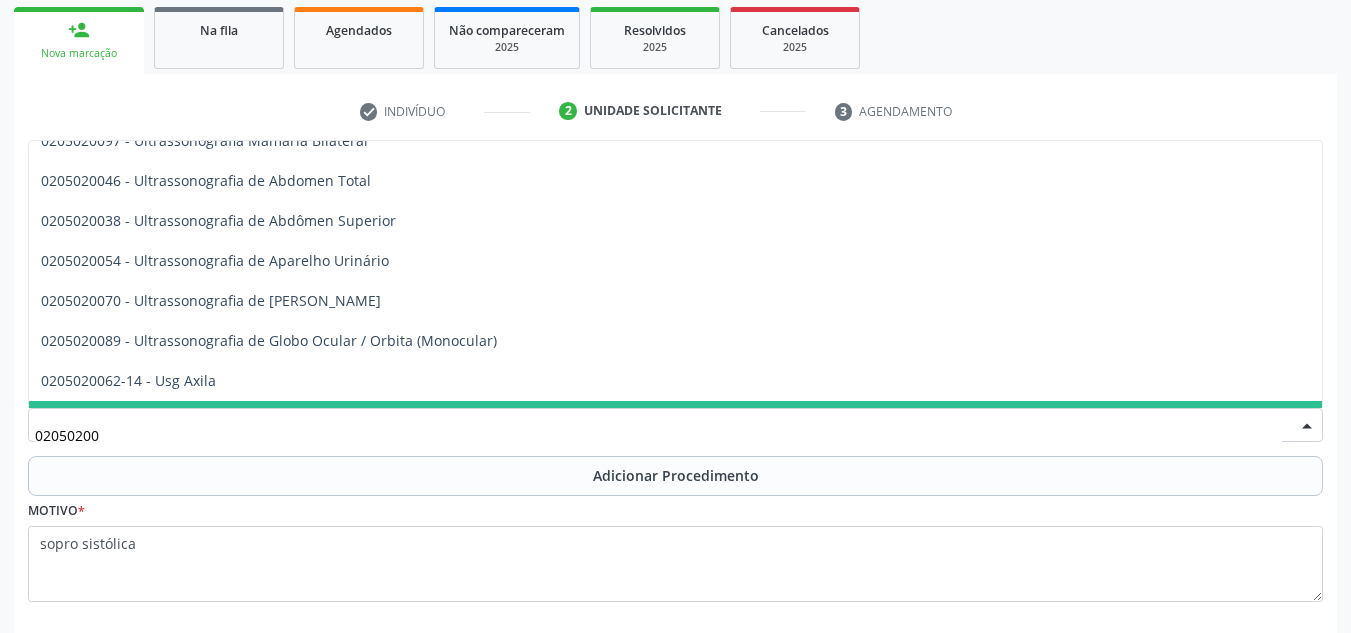 type on "0205020" 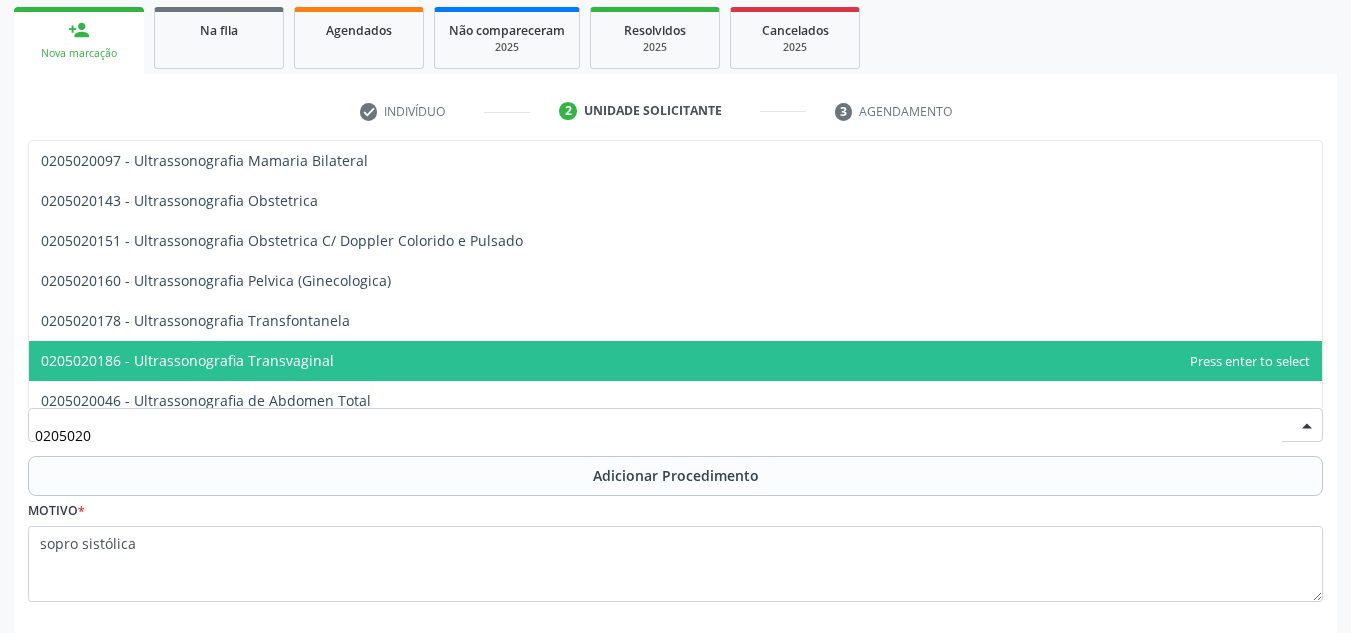 scroll, scrollTop: 300, scrollLeft: 0, axis: vertical 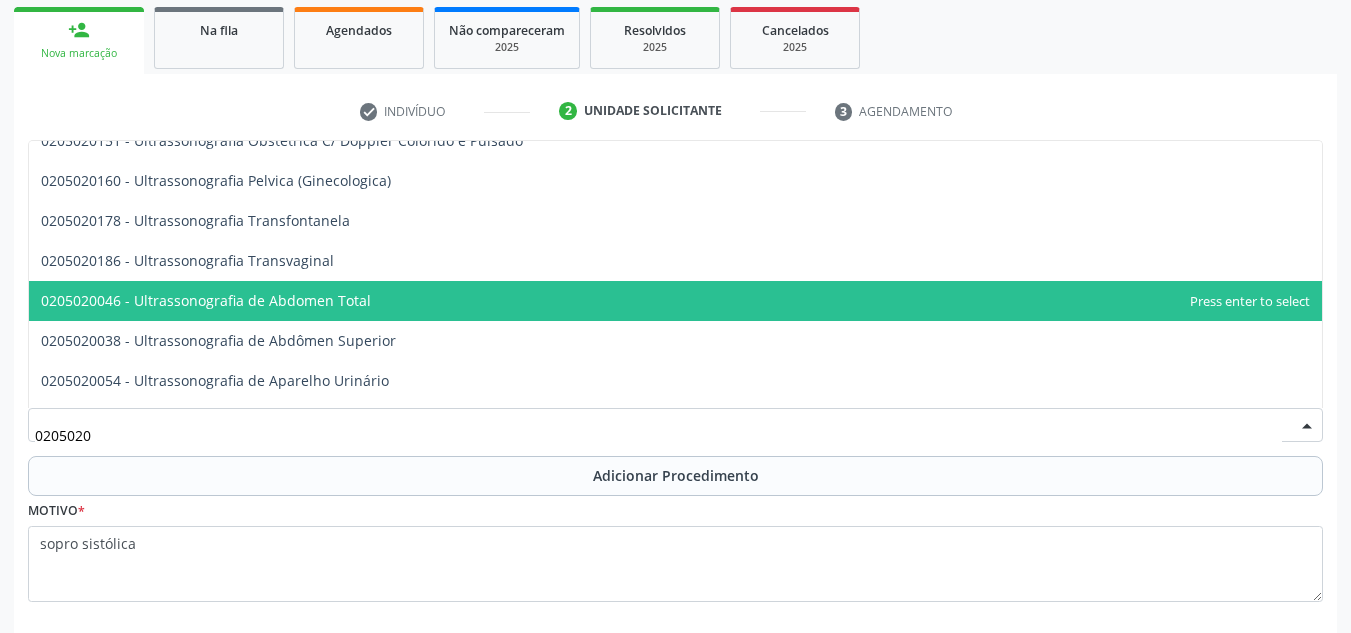 click on "0205020046 - Ultrassonografia de Abdomen Total" at bounding box center (206, 300) 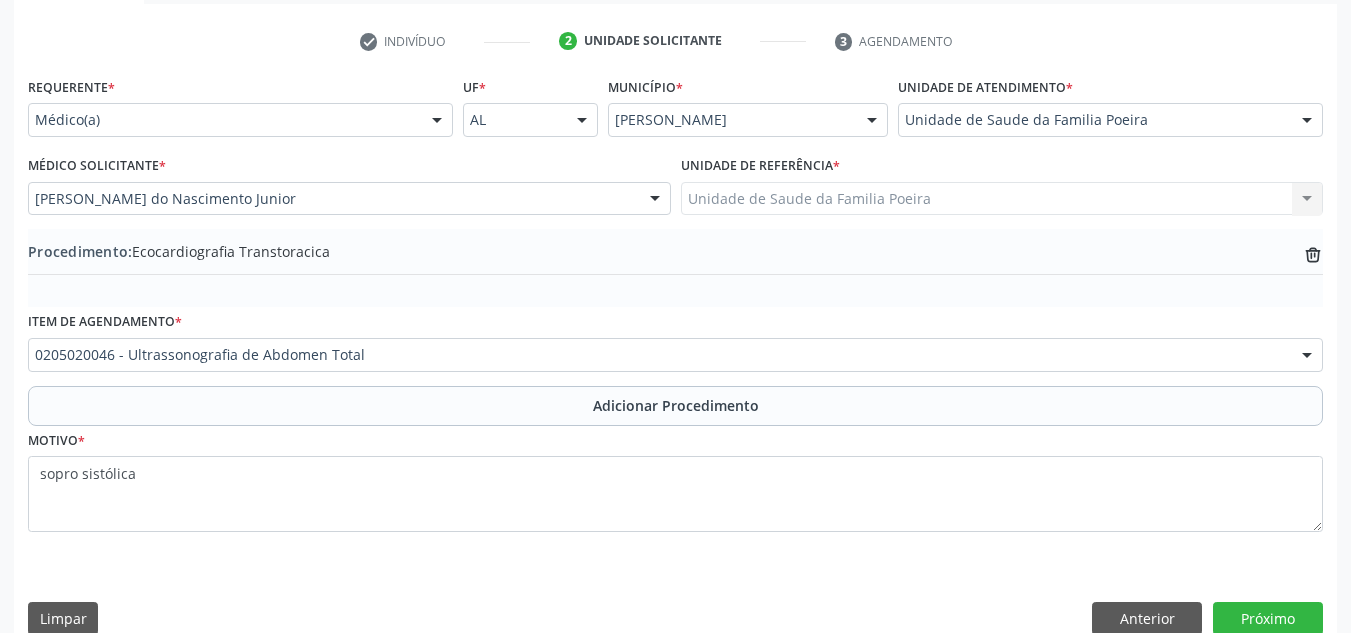 scroll, scrollTop: 420, scrollLeft: 0, axis: vertical 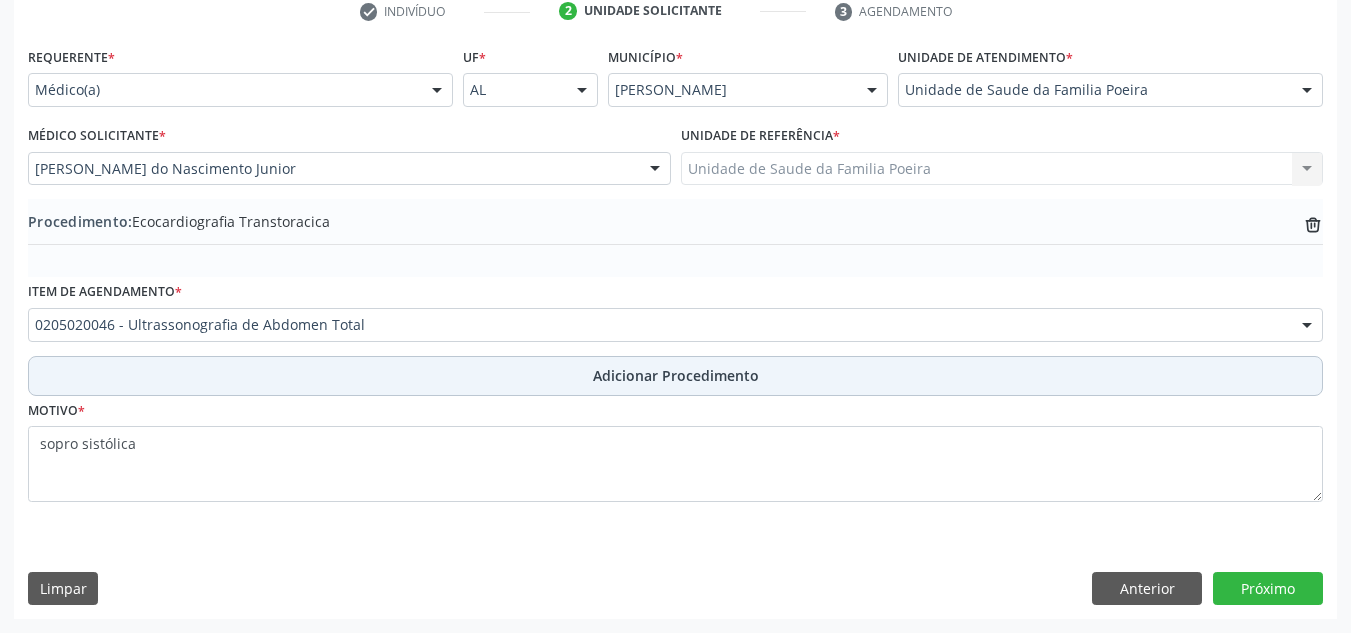 click on "Adicionar Procedimento" at bounding box center [676, 375] 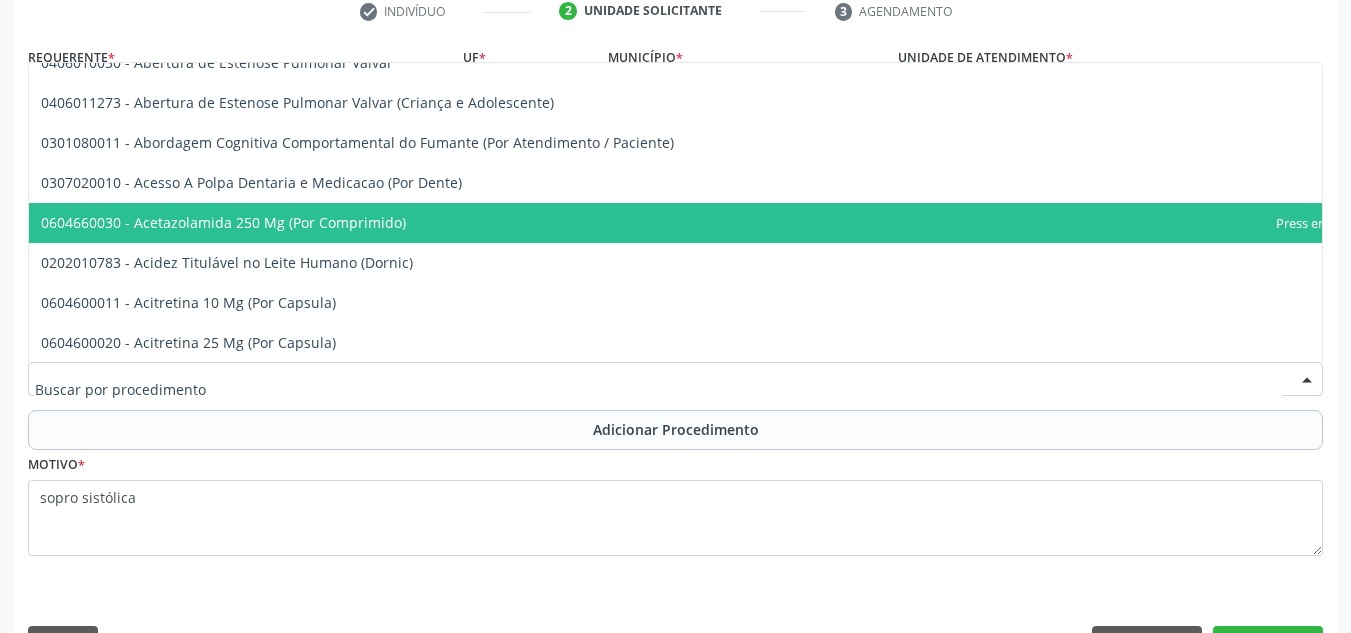 click at bounding box center [1307, 380] 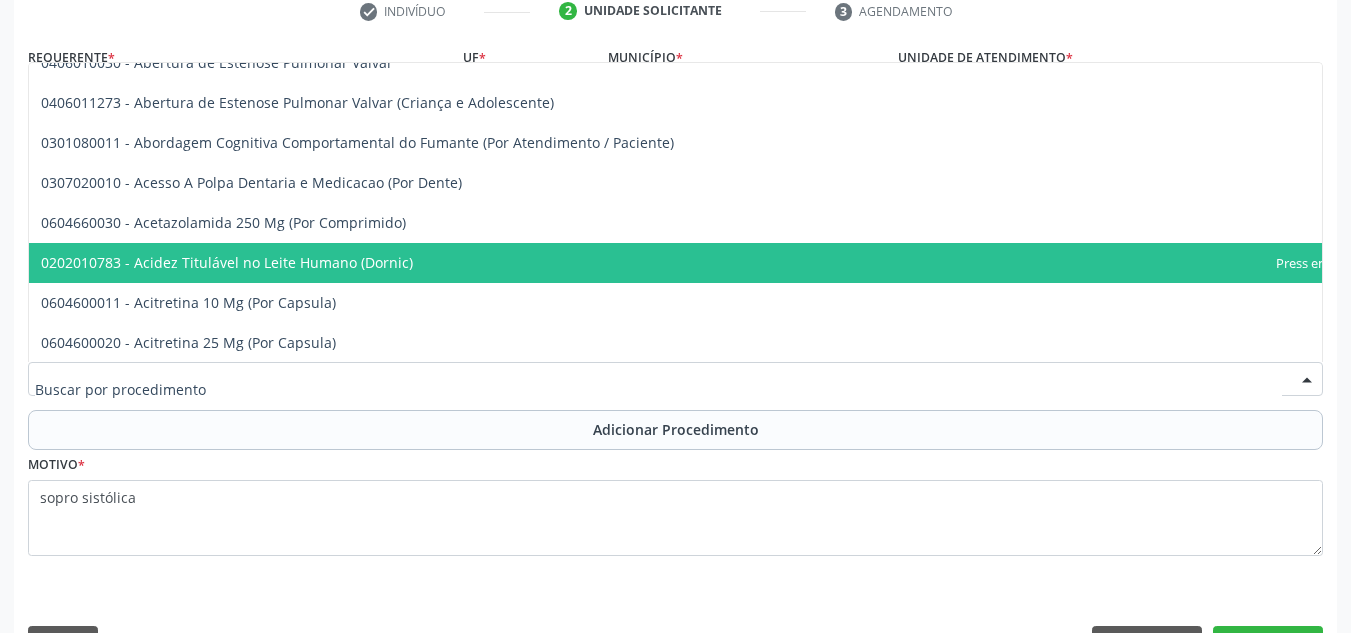 click on "Motivo
*
sopro sistólica" at bounding box center [675, 503] 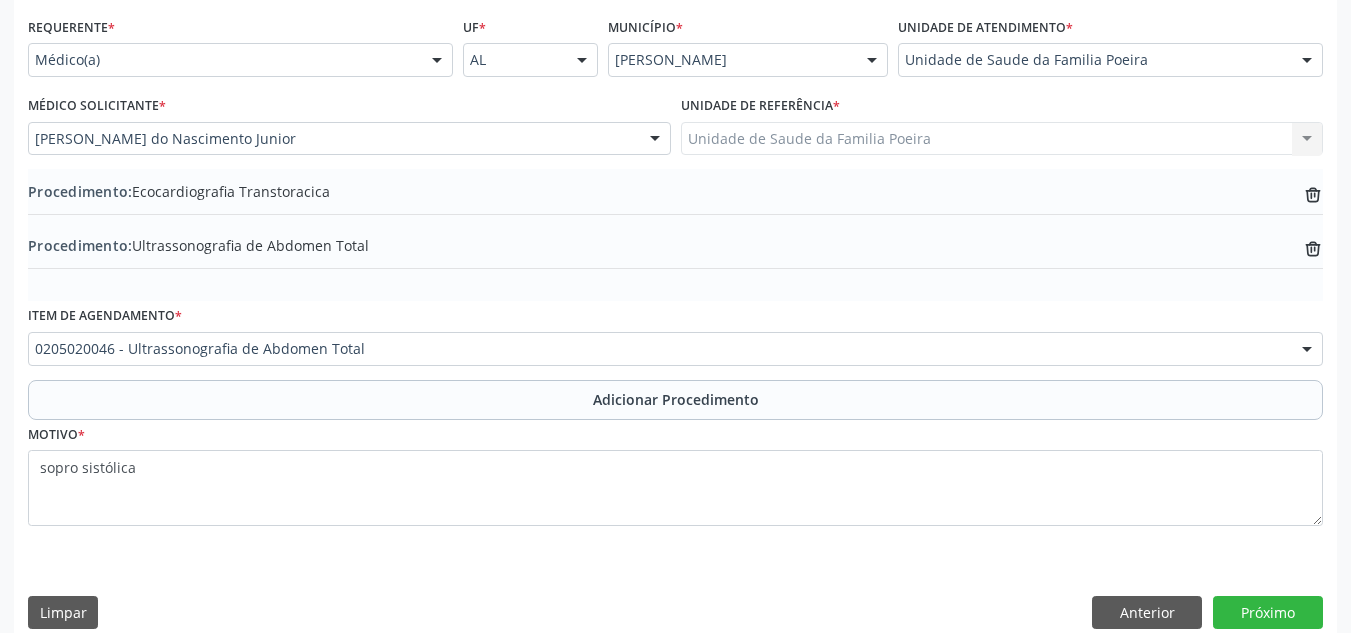 scroll, scrollTop: 474, scrollLeft: 0, axis: vertical 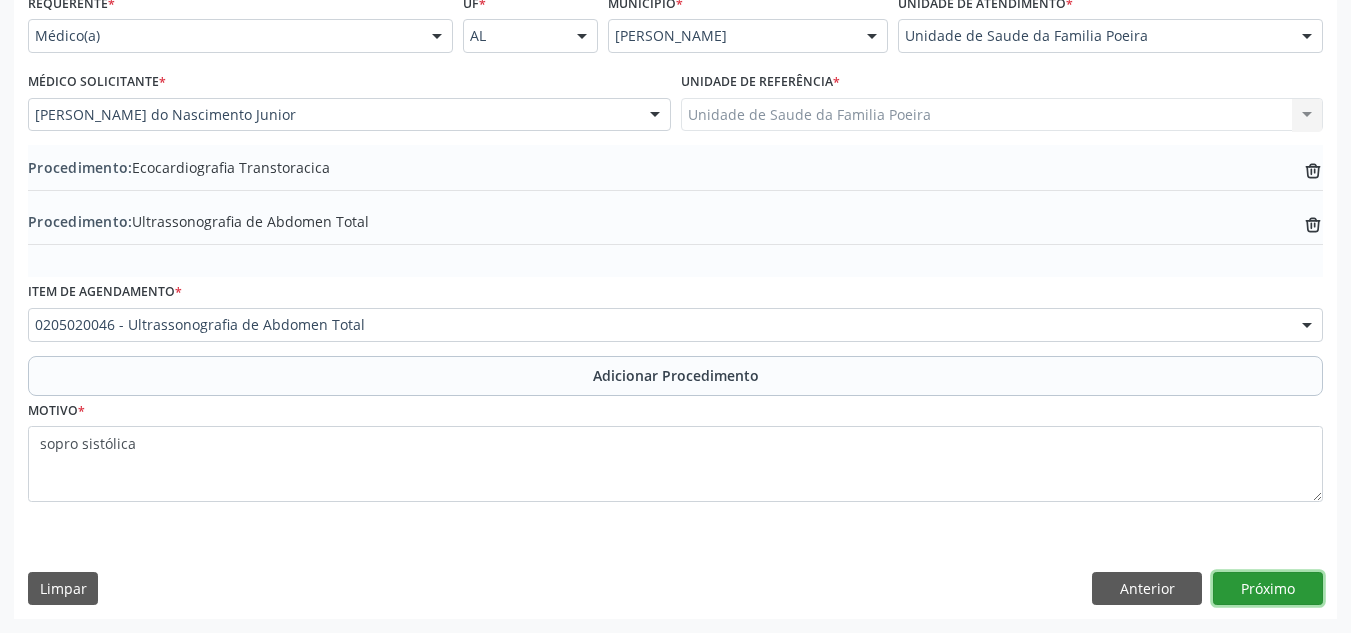 click on "Próximo" at bounding box center (1268, 589) 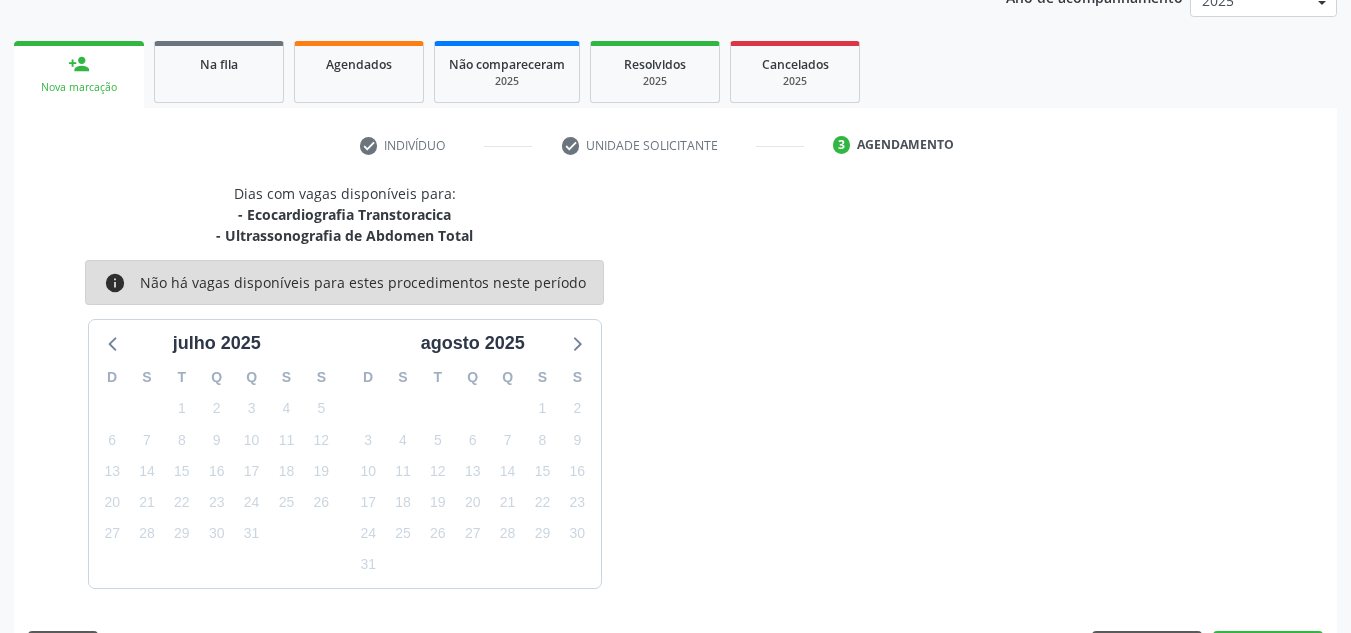 scroll, scrollTop: 345, scrollLeft: 0, axis: vertical 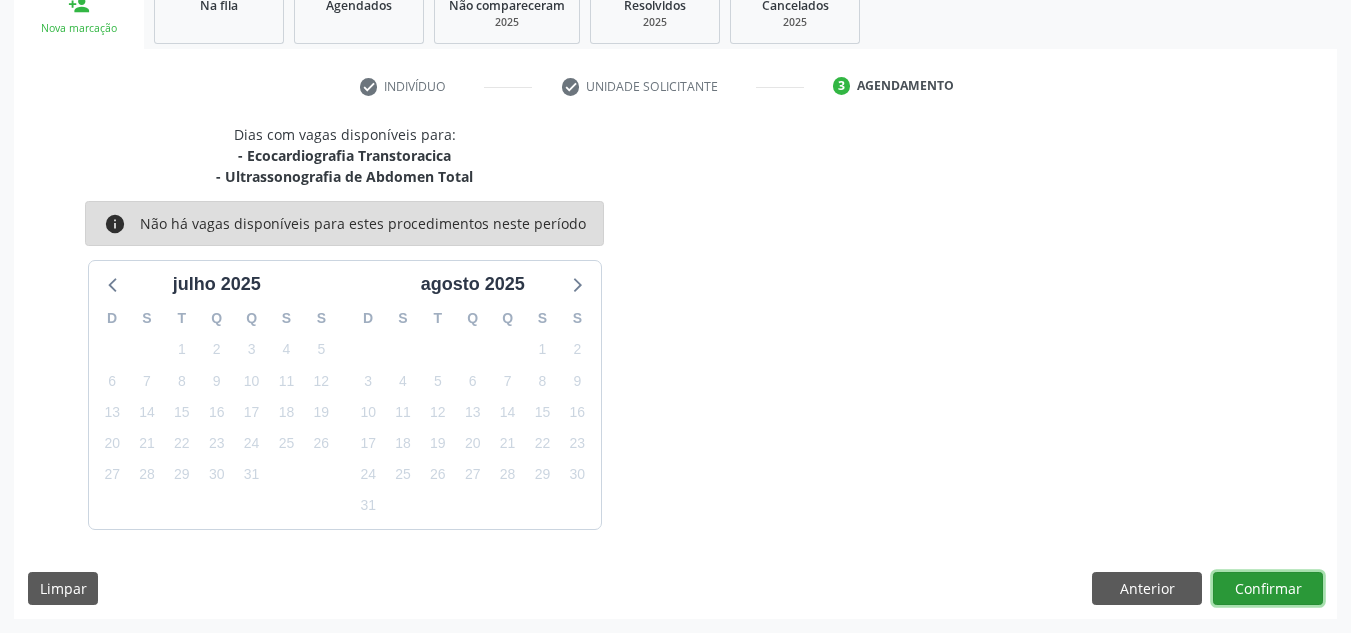 click on "Confirmar" at bounding box center (1268, 589) 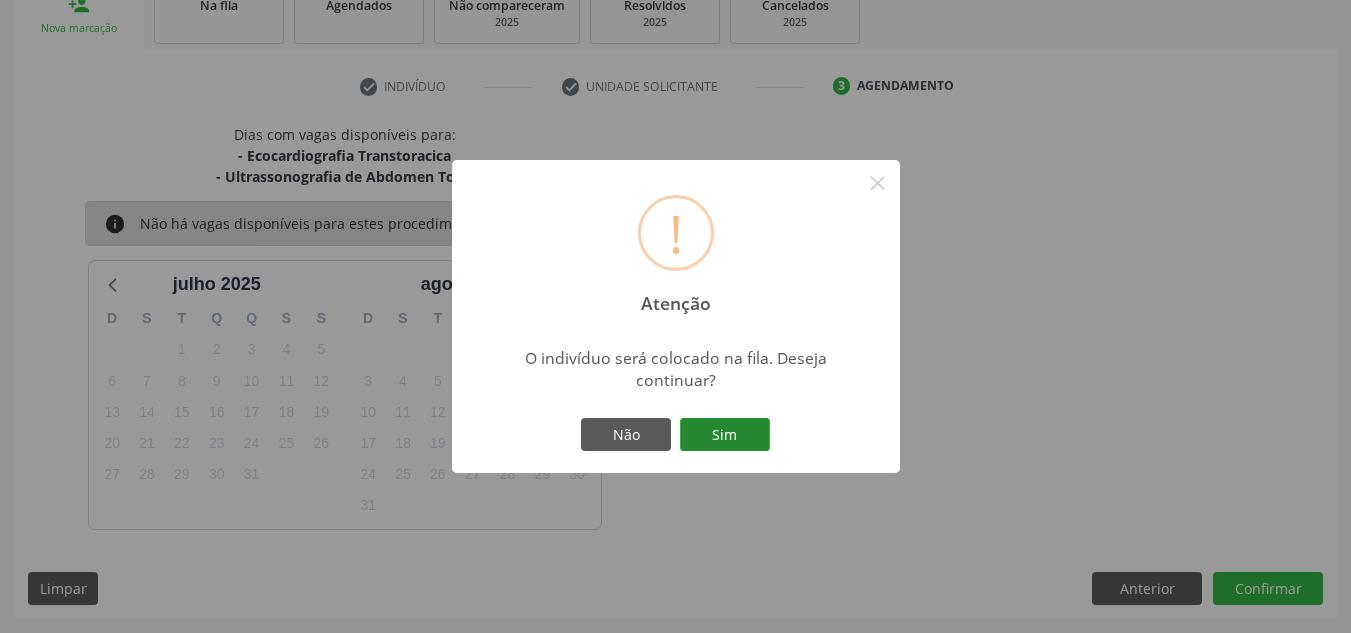 click on "Sim" at bounding box center [725, 435] 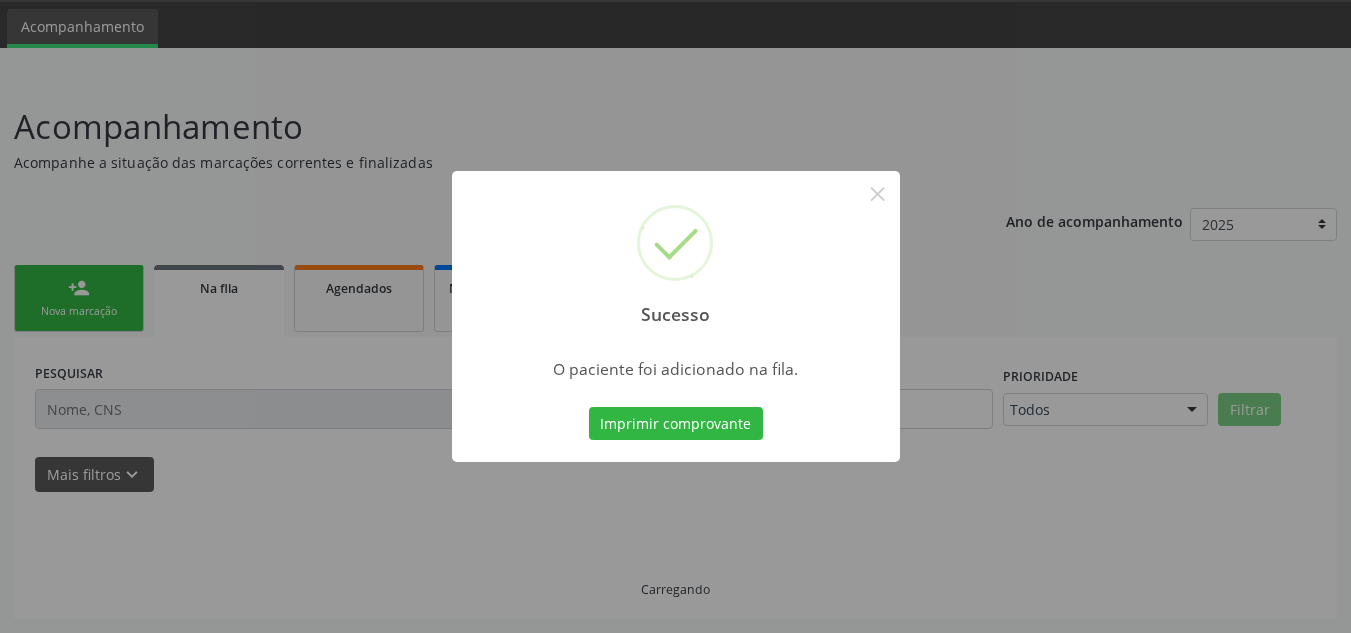 scroll, scrollTop: 62, scrollLeft: 0, axis: vertical 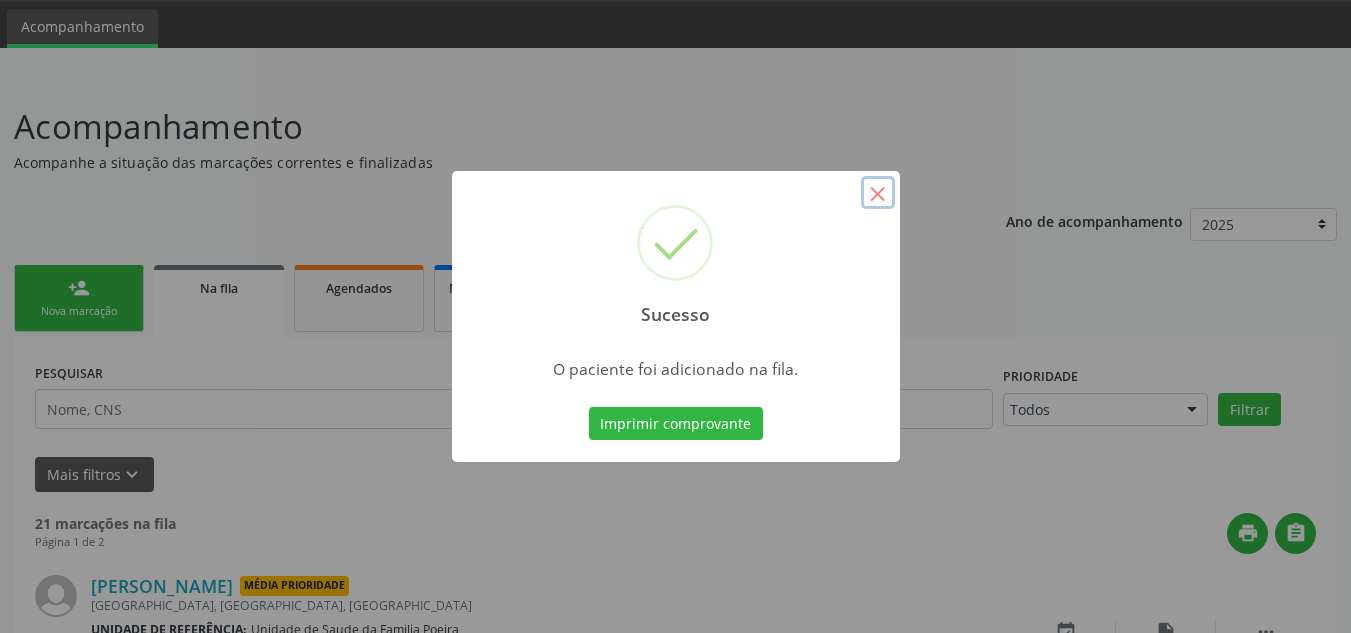 click on "×" at bounding box center [878, 193] 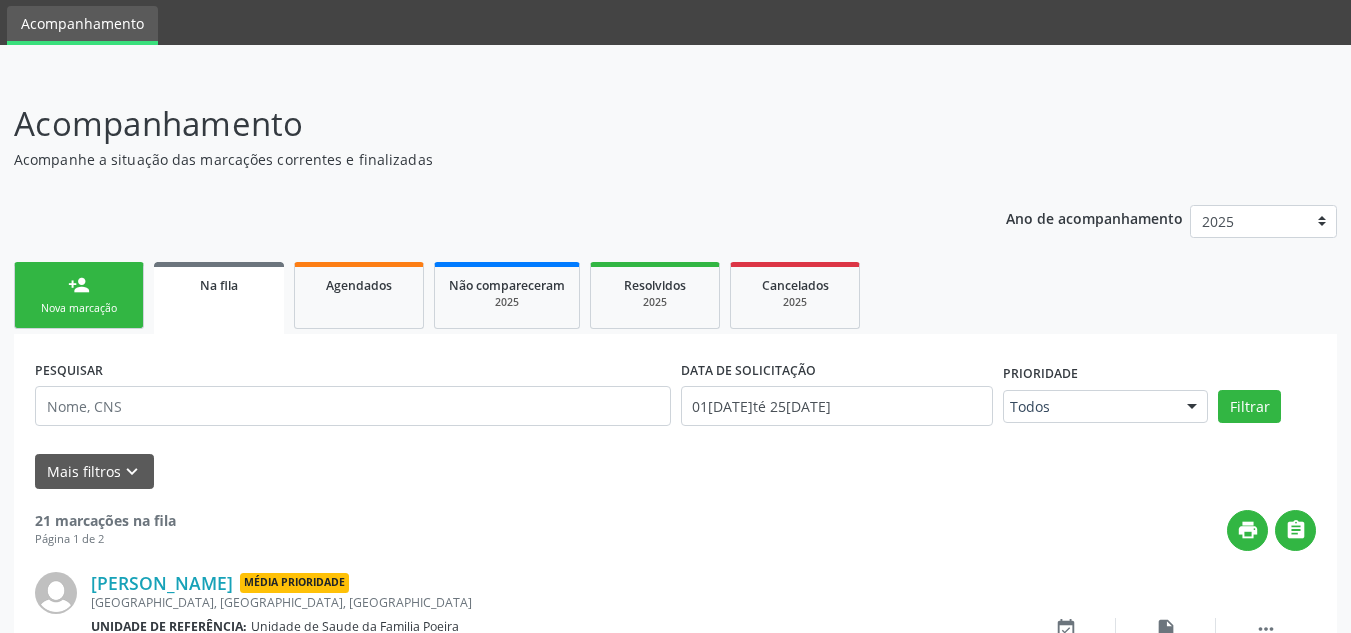 scroll, scrollTop: 62, scrollLeft: 0, axis: vertical 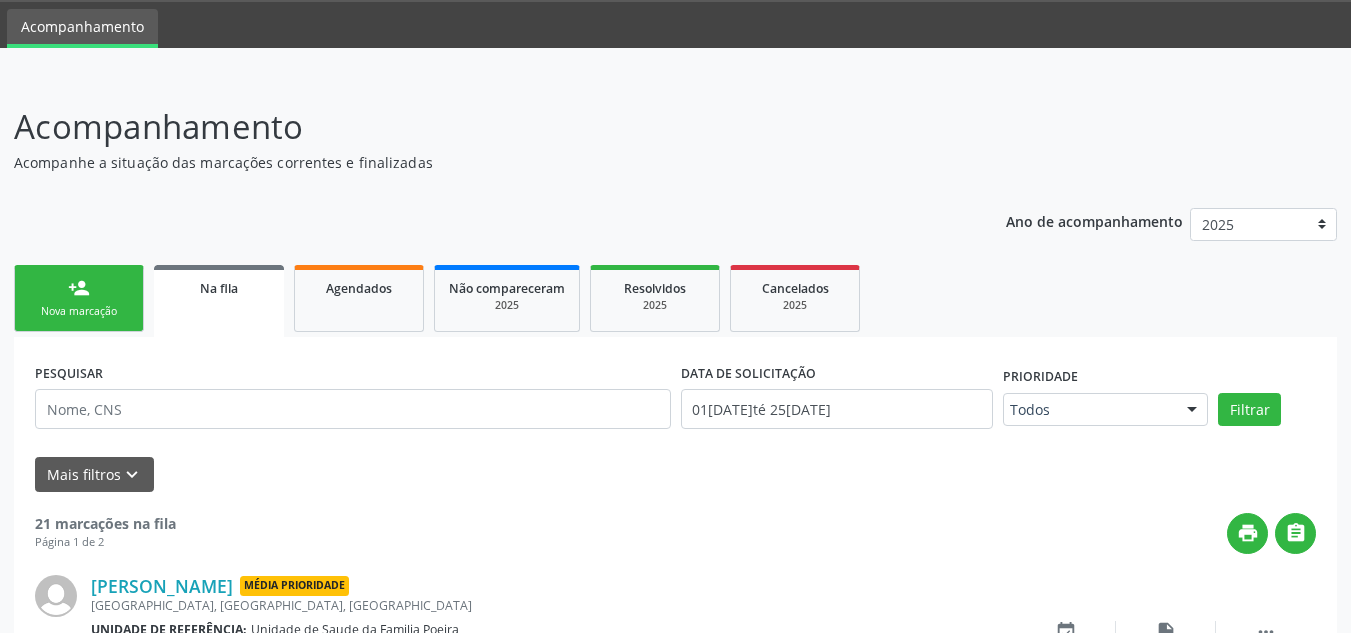 click on "Nova marcação" at bounding box center (79, 311) 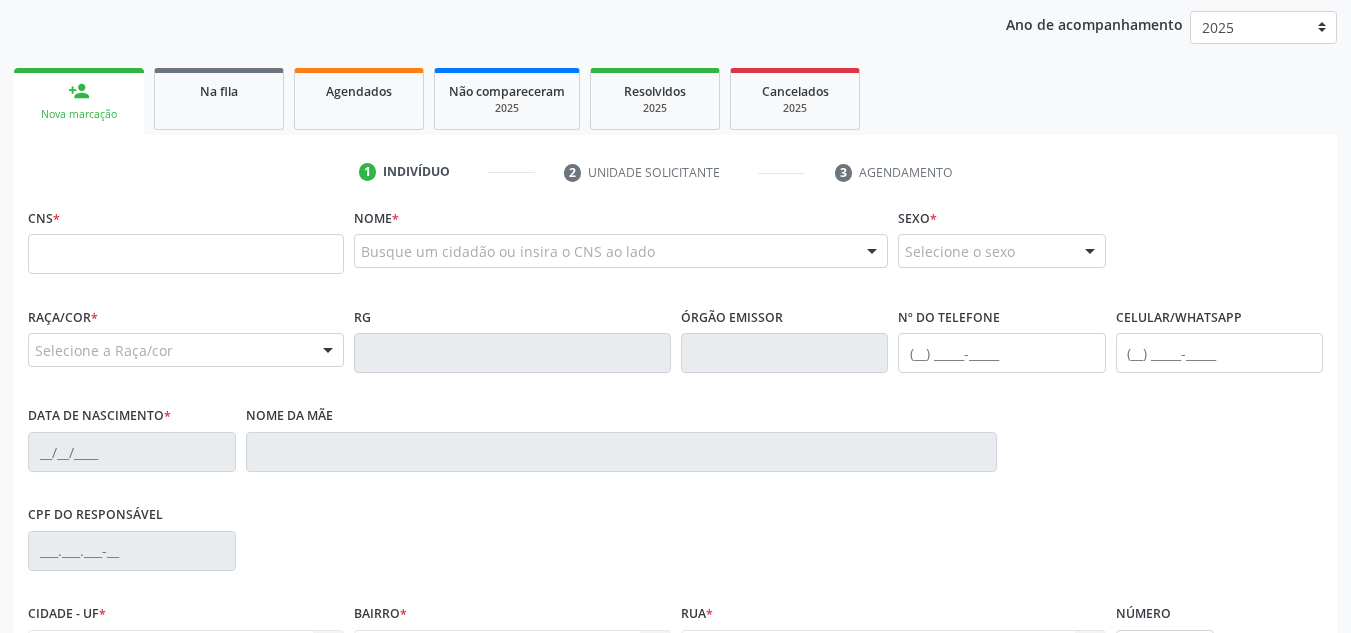 scroll, scrollTop: 262, scrollLeft: 0, axis: vertical 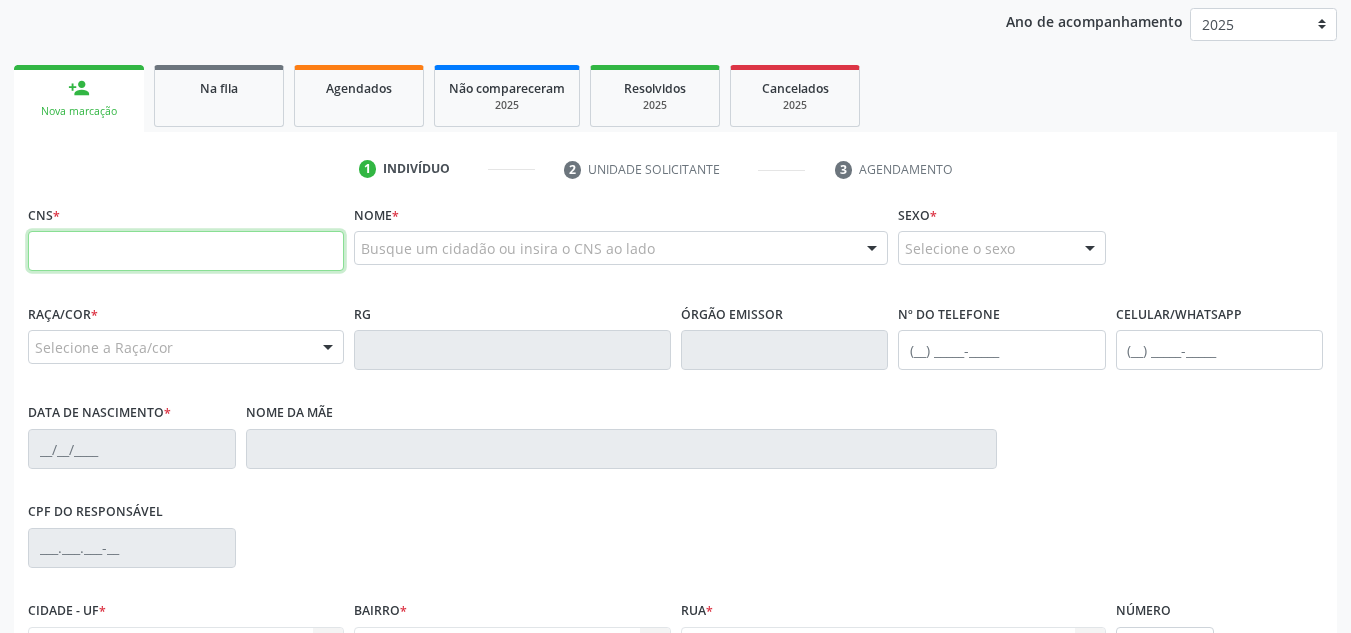 click at bounding box center (186, 251) 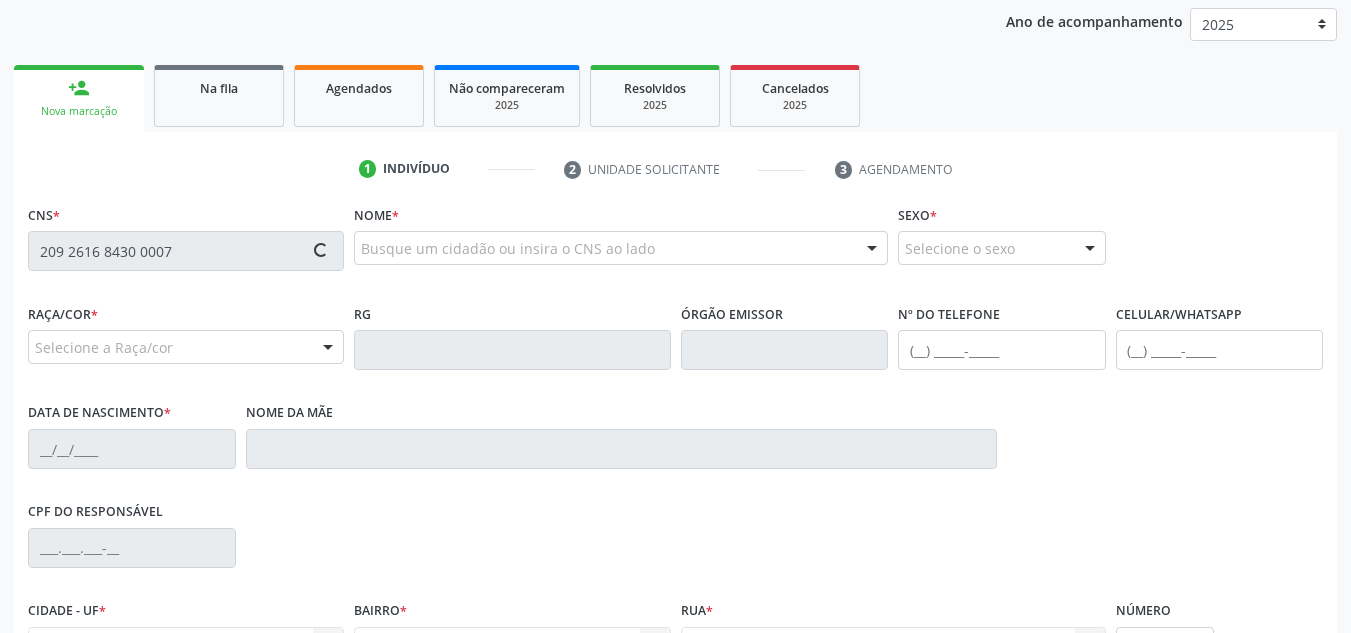 type on "209 2616 8430 0007" 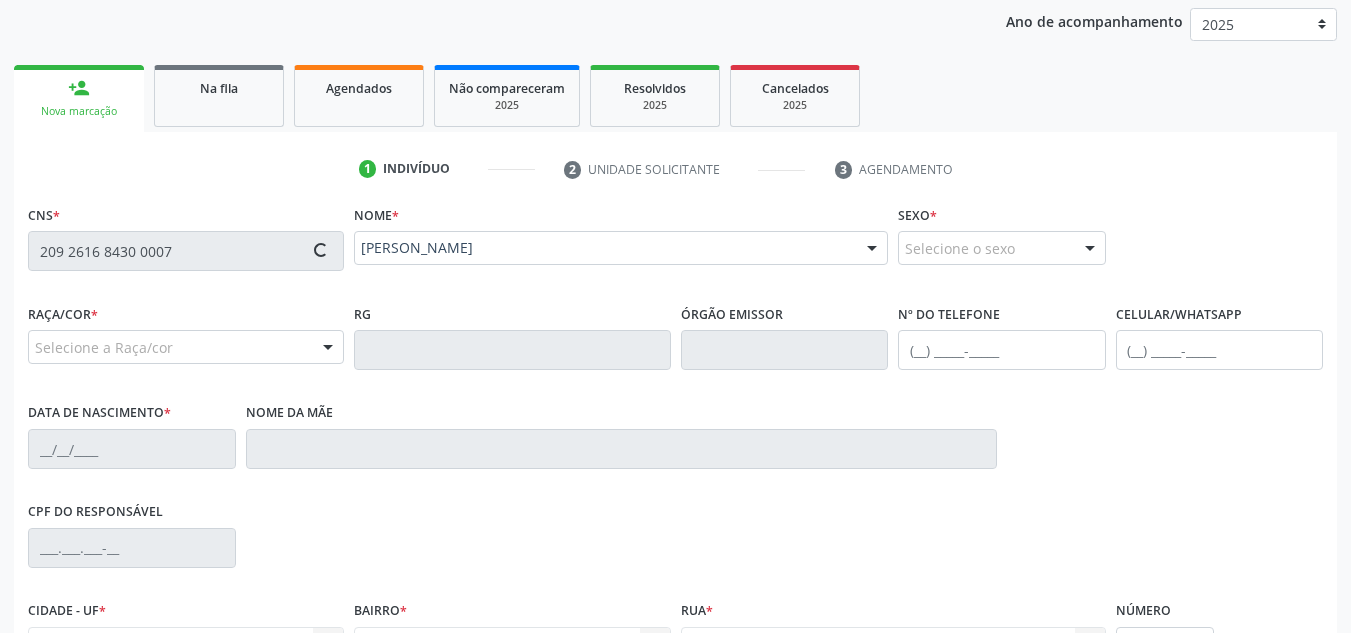 type on "[PHONE_NUMBER]" 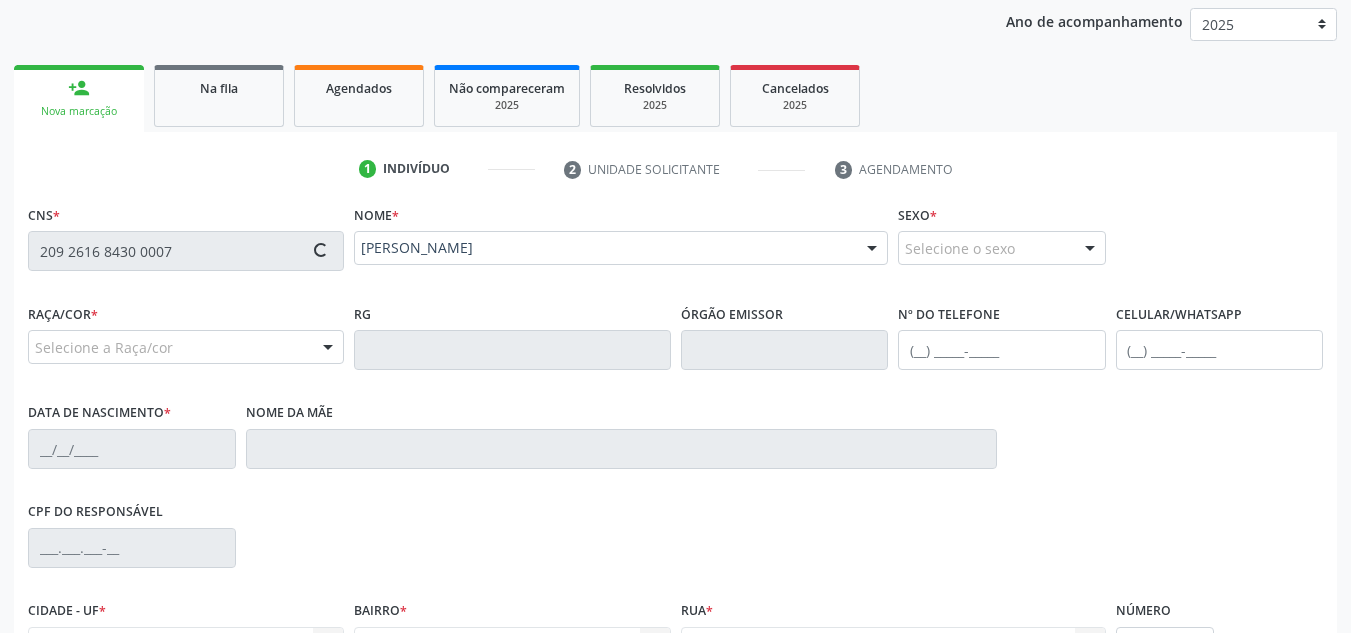 type on "[DATE]" 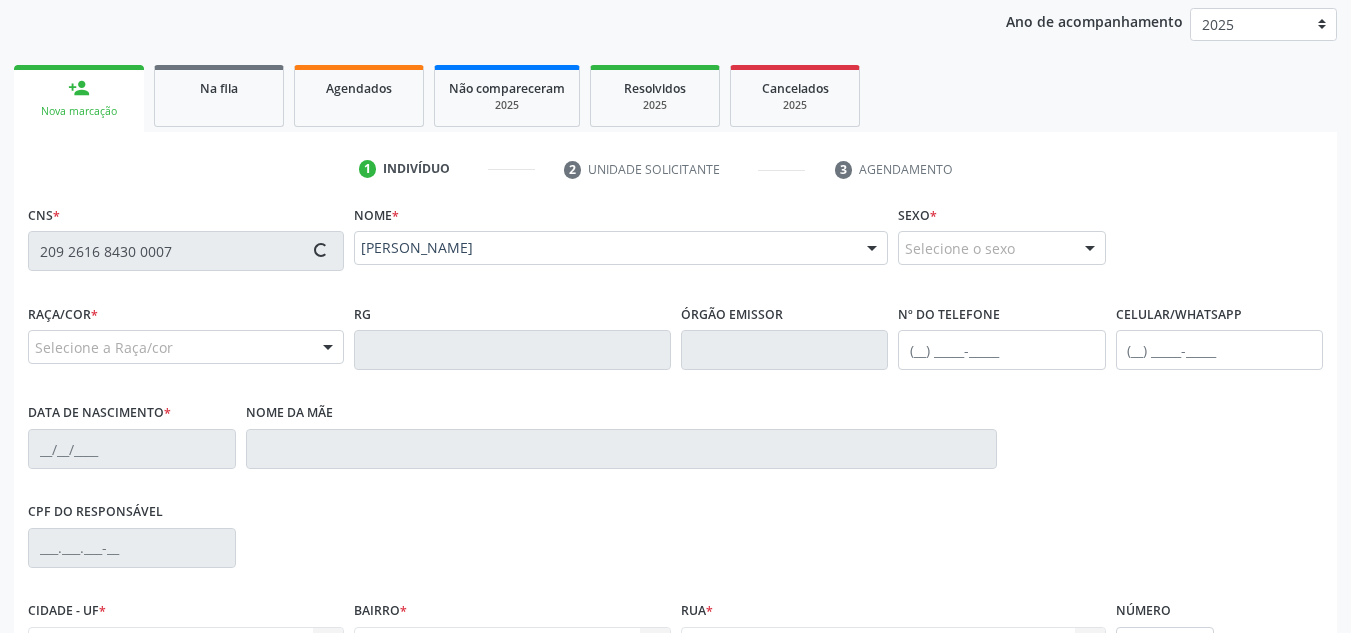 type on "[PERSON_NAME]" 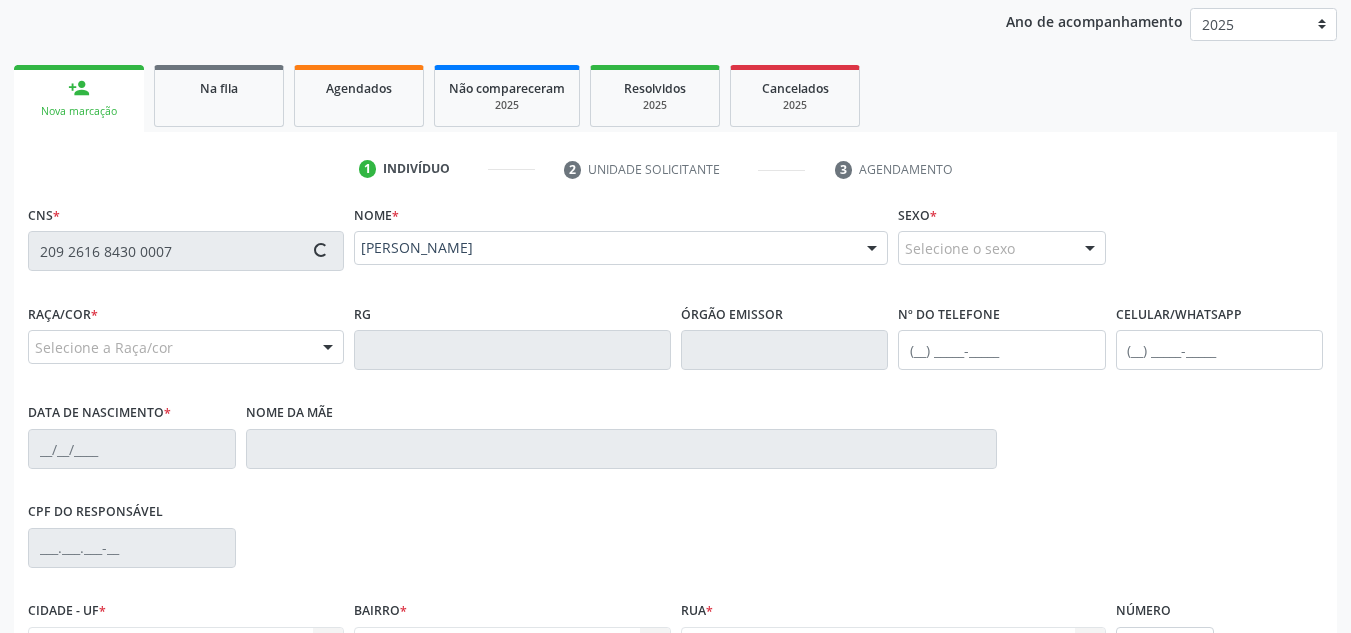 type on "S/N" 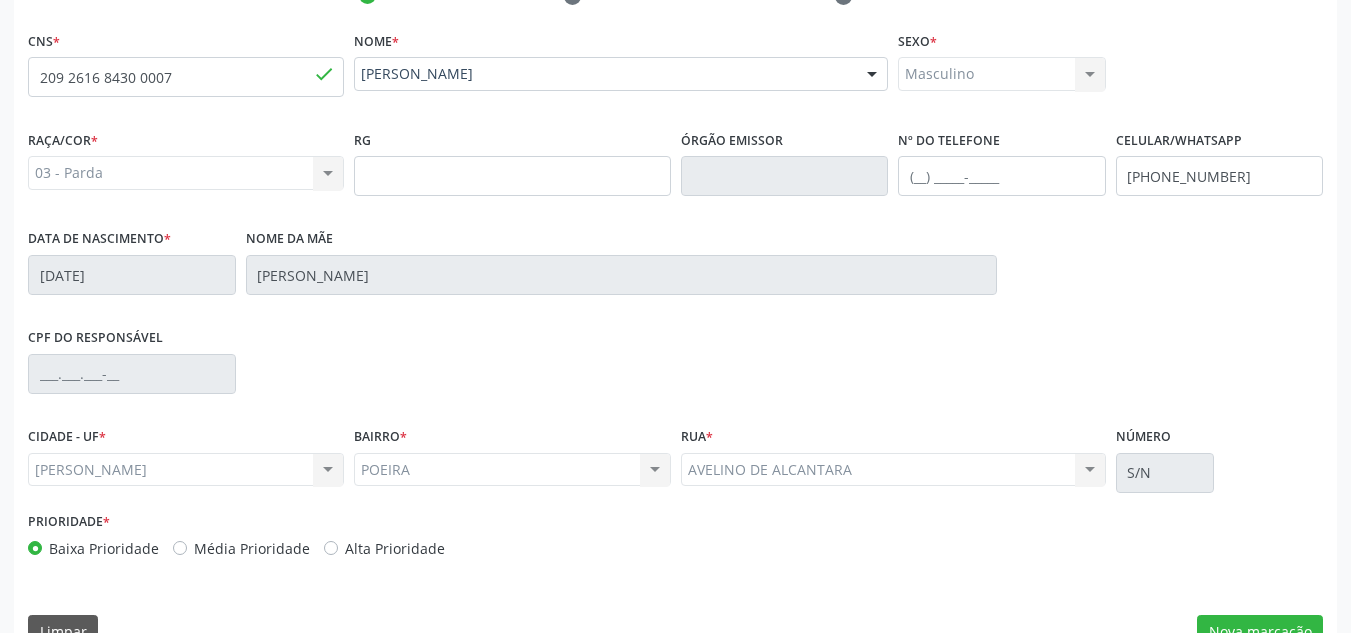 scroll, scrollTop: 479, scrollLeft: 0, axis: vertical 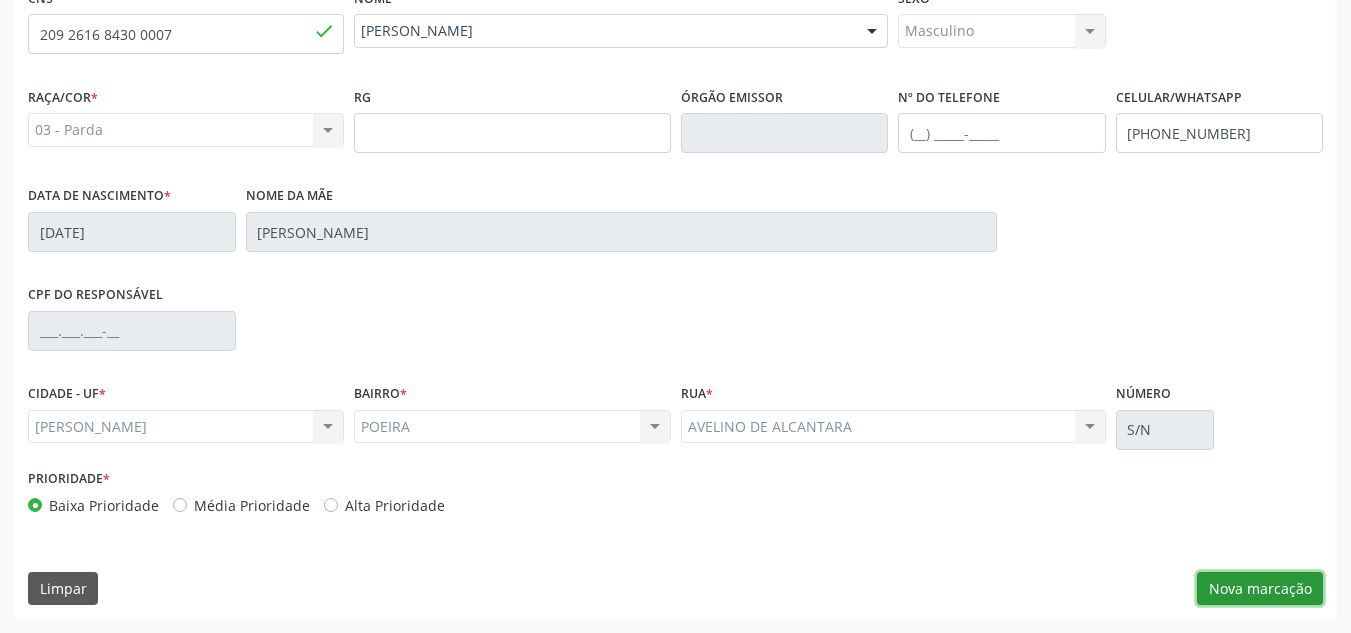 click on "Nova marcação" at bounding box center (1260, 589) 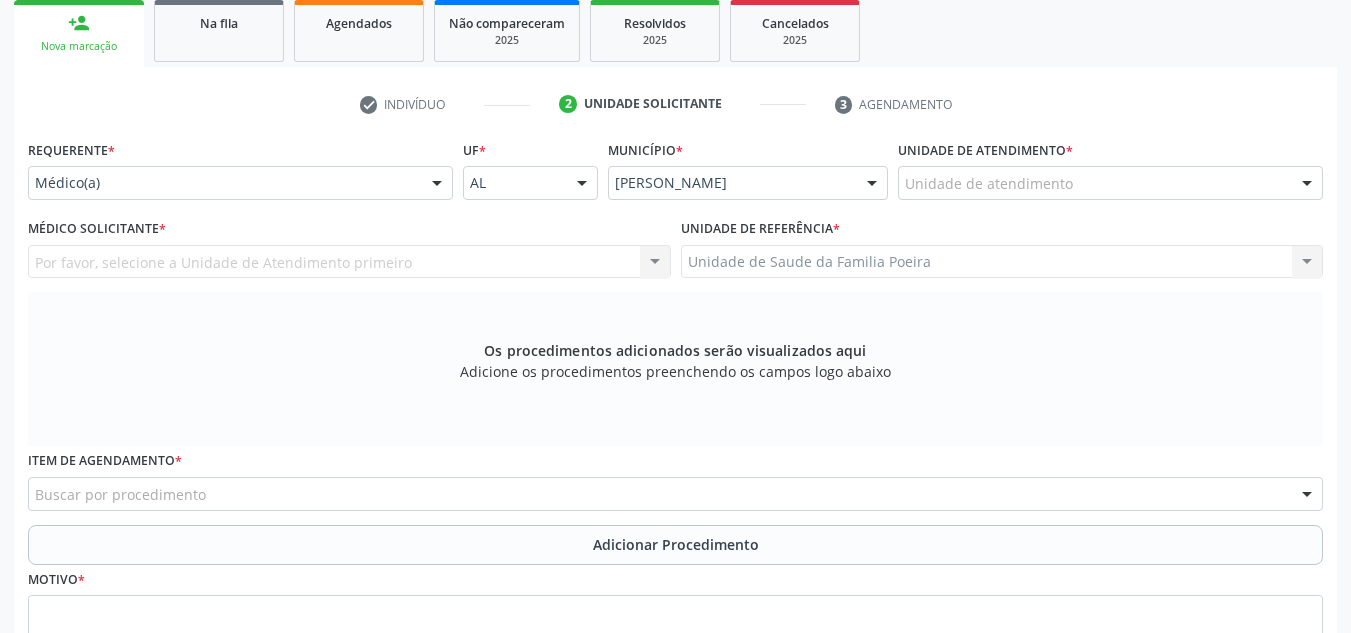 scroll, scrollTop: 279, scrollLeft: 0, axis: vertical 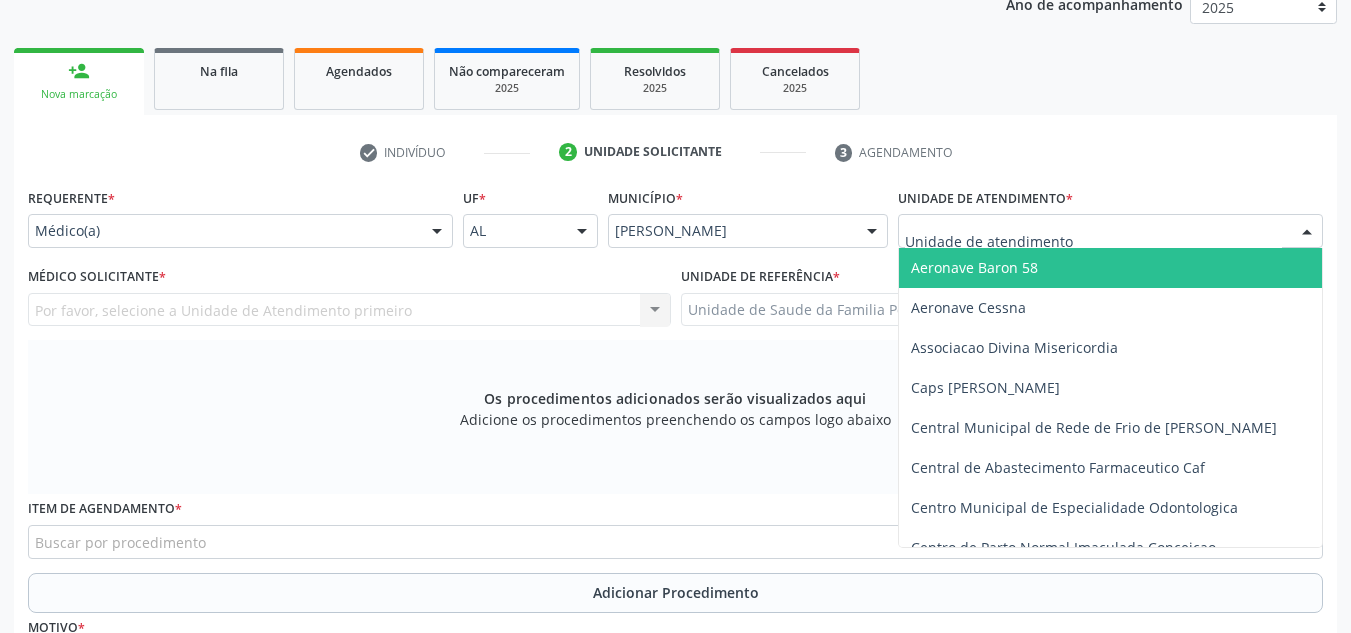 click at bounding box center [1307, 232] 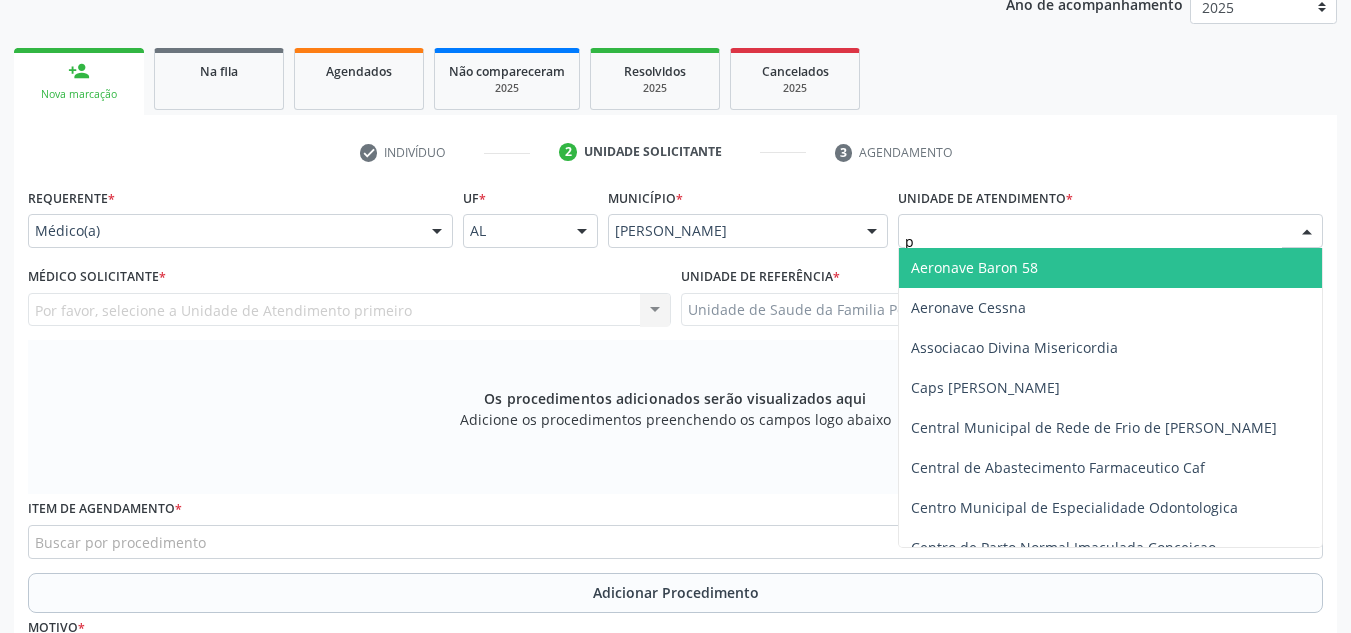 type on "po" 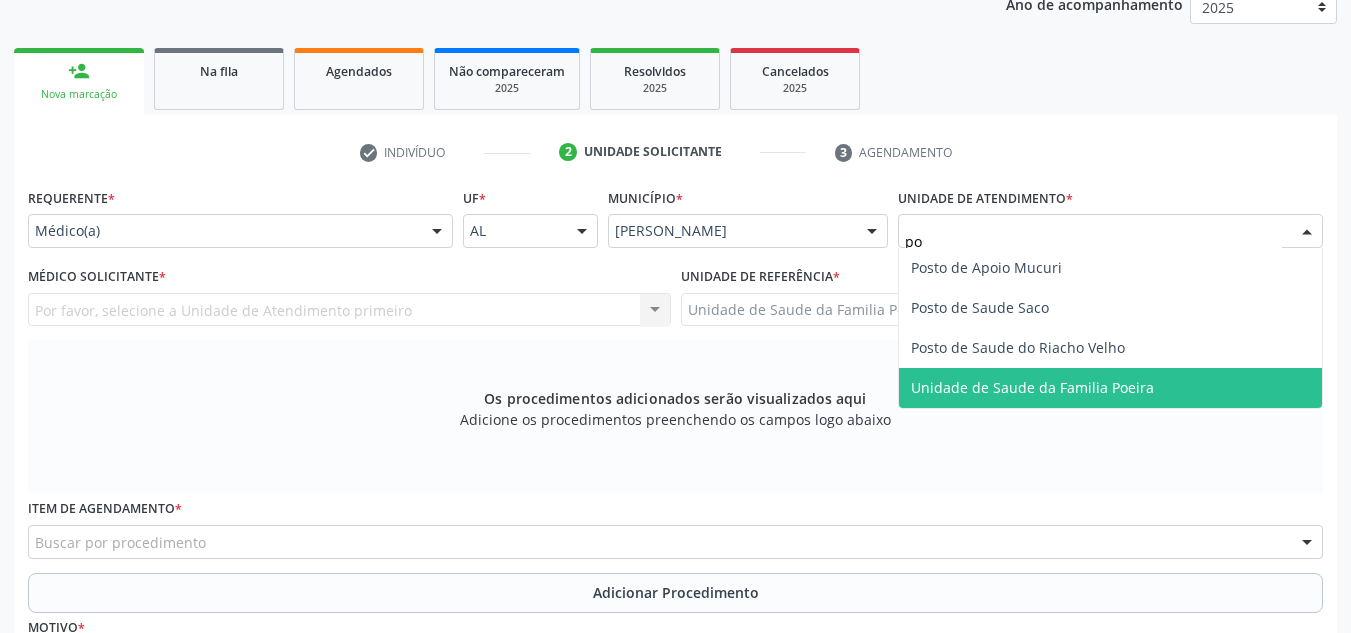 click on "Unidade de Saude da Familia Poeira" at bounding box center [1032, 387] 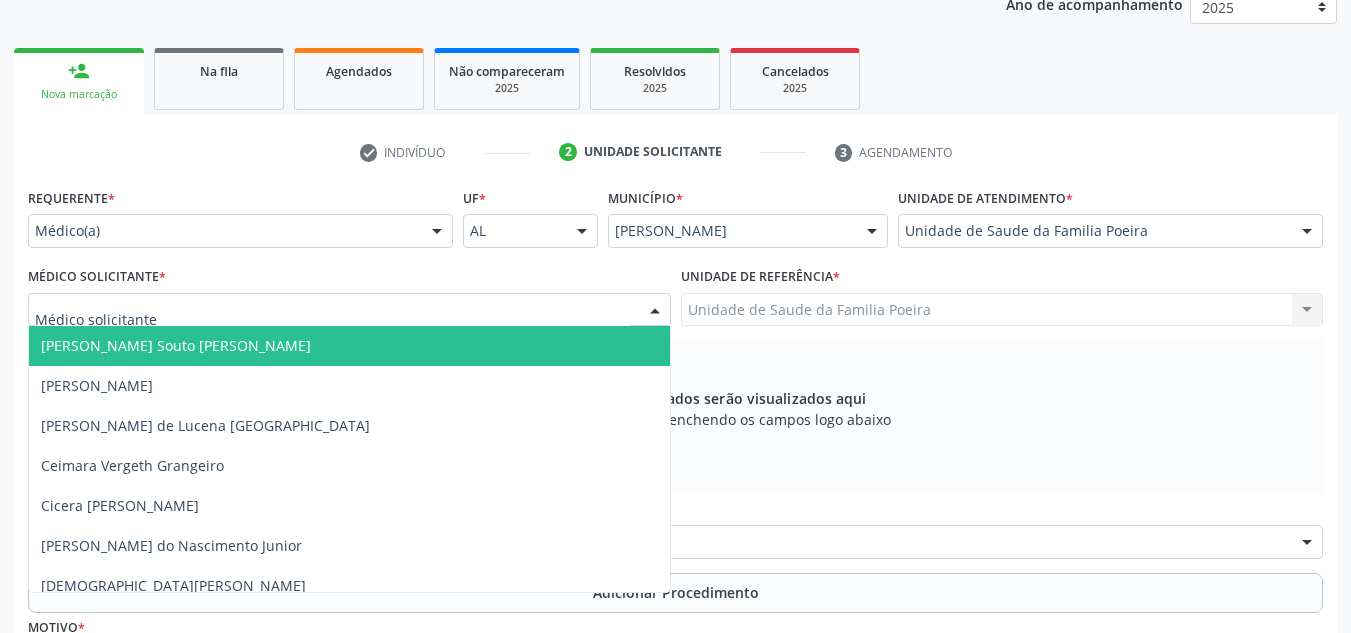 click at bounding box center [349, 310] 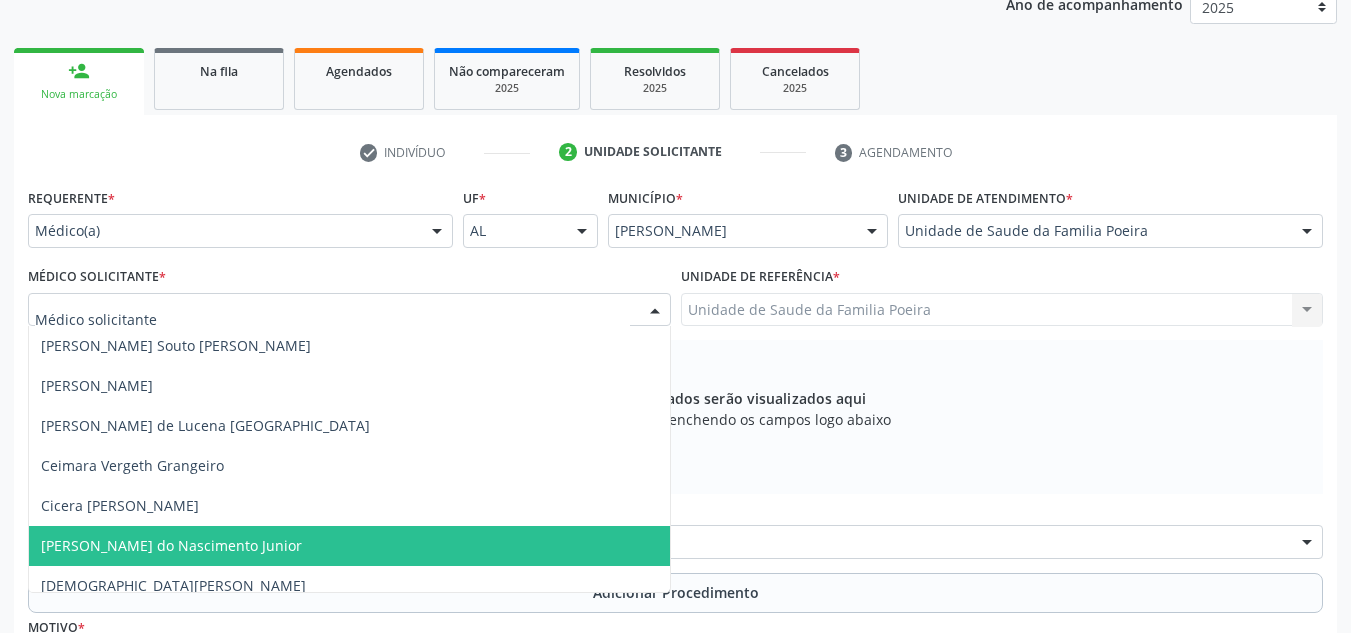 click on "[PERSON_NAME] do Nascimento Junior" at bounding box center [349, 546] 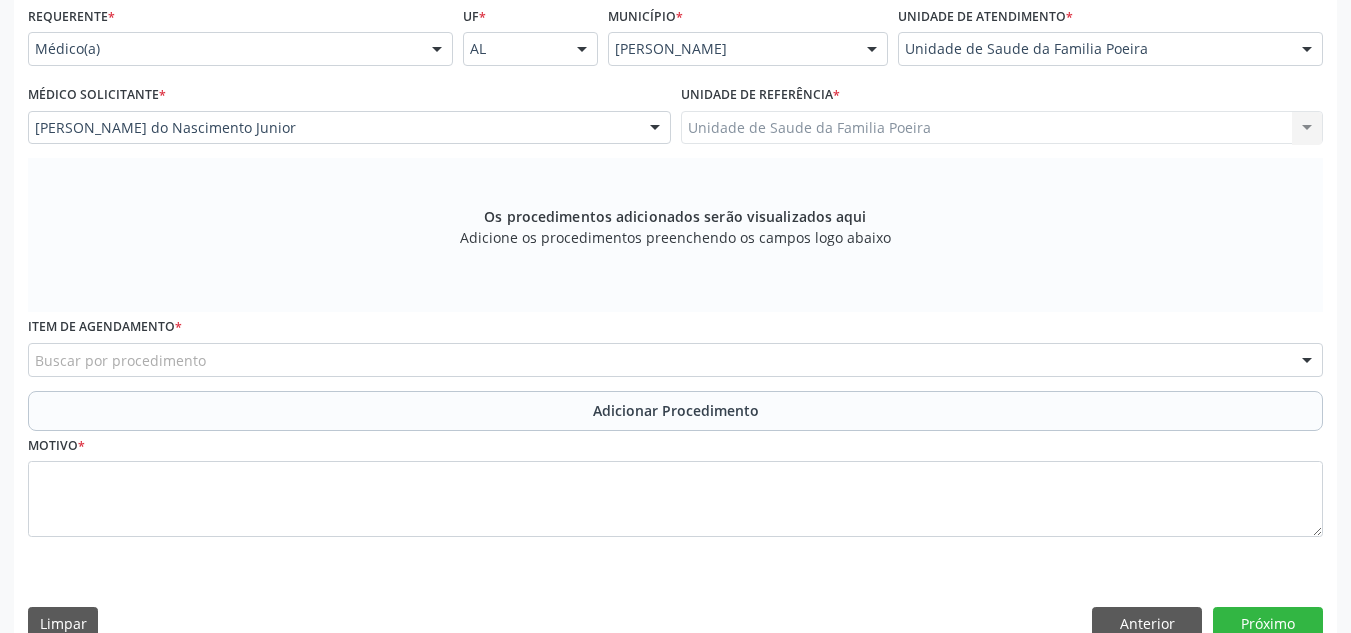 scroll, scrollTop: 479, scrollLeft: 0, axis: vertical 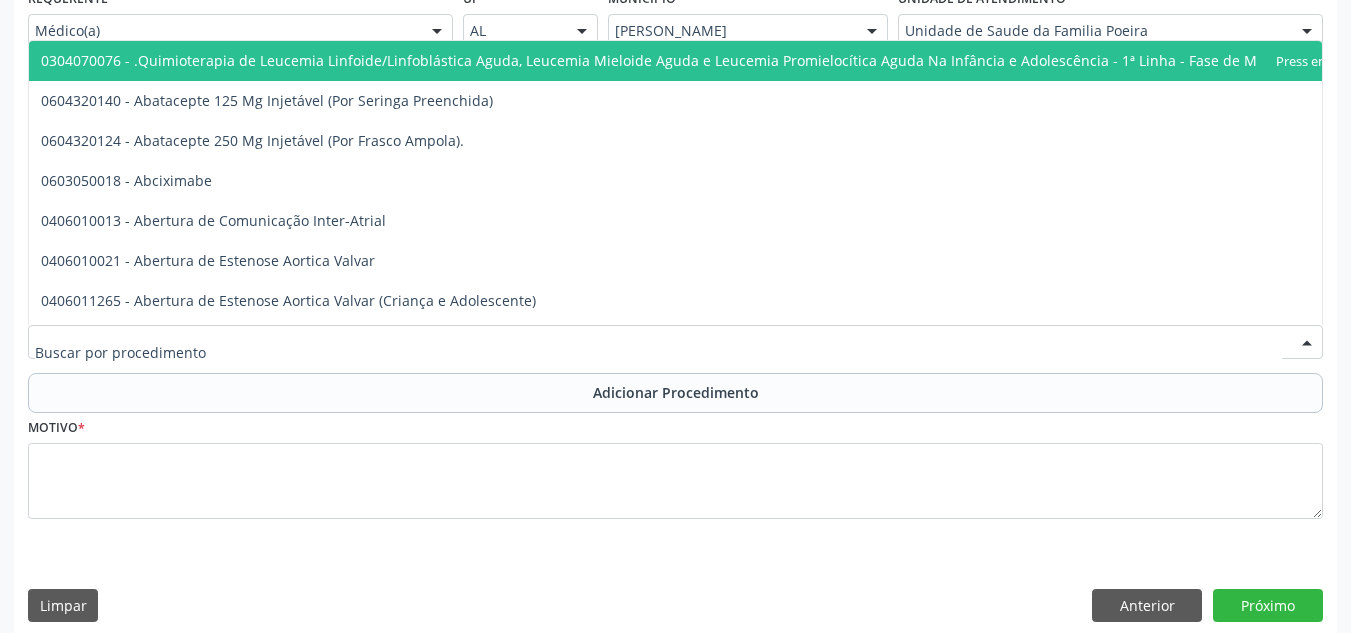 click at bounding box center [675, 342] 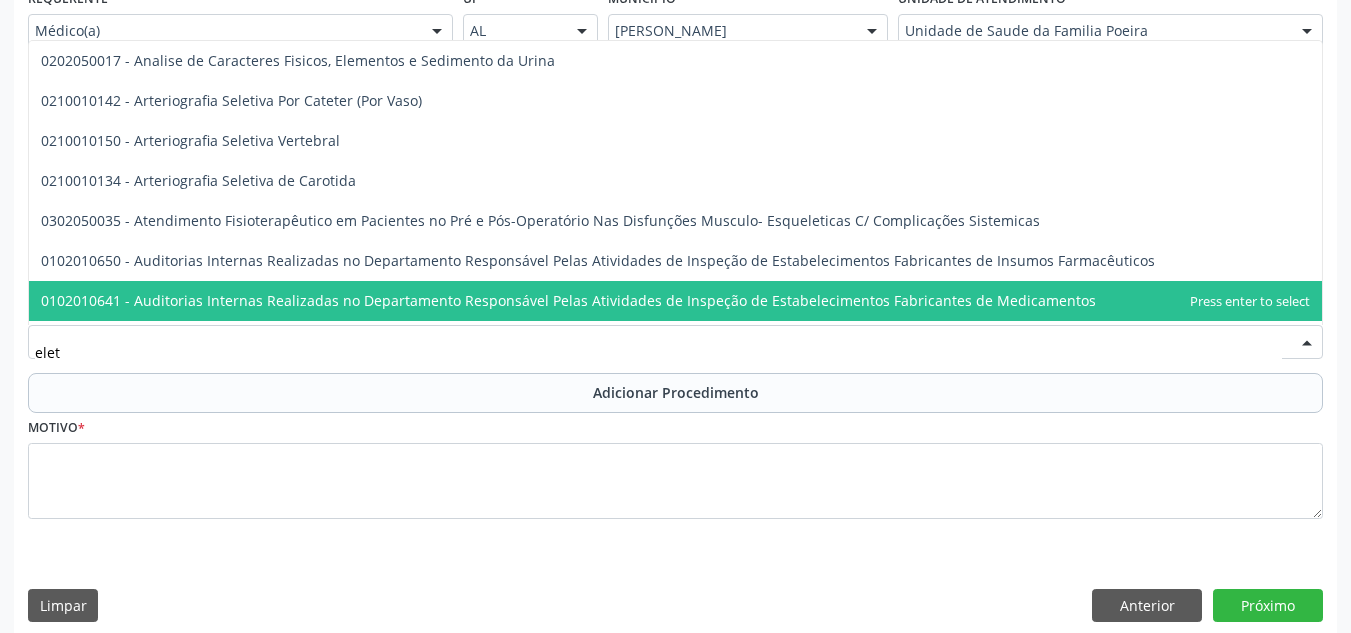 type on "eletr" 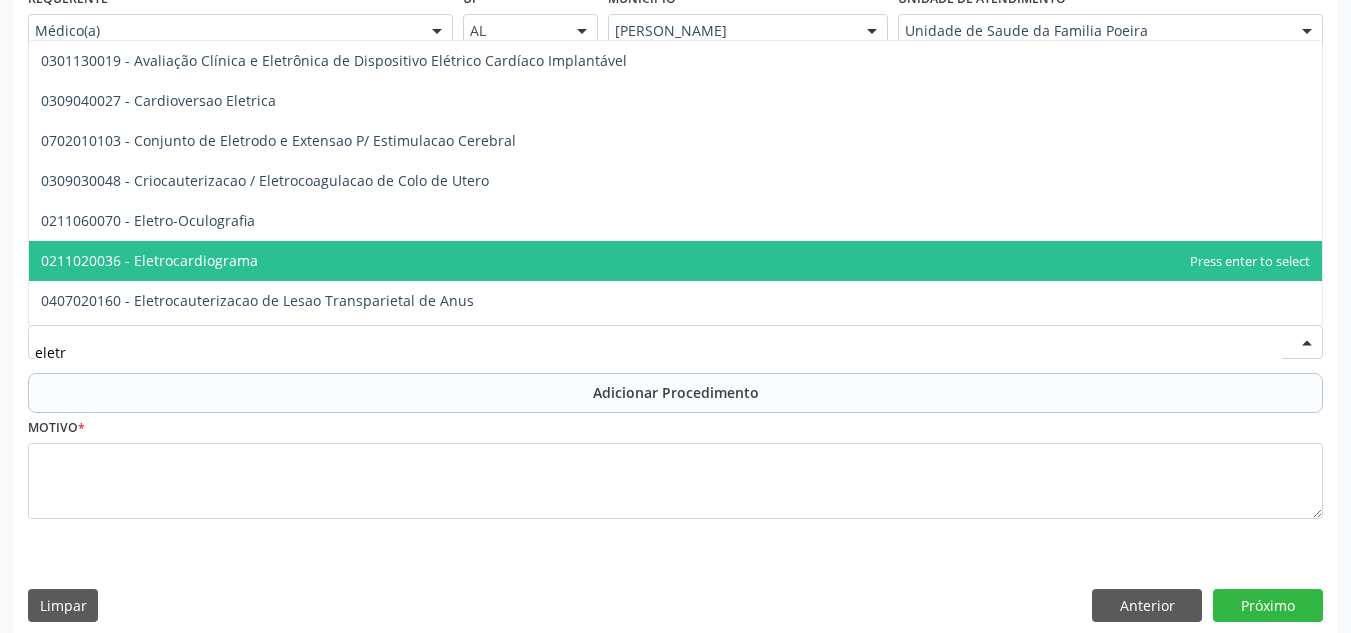 click on "0211020036 - Eletrocardiograma" at bounding box center (149, 260) 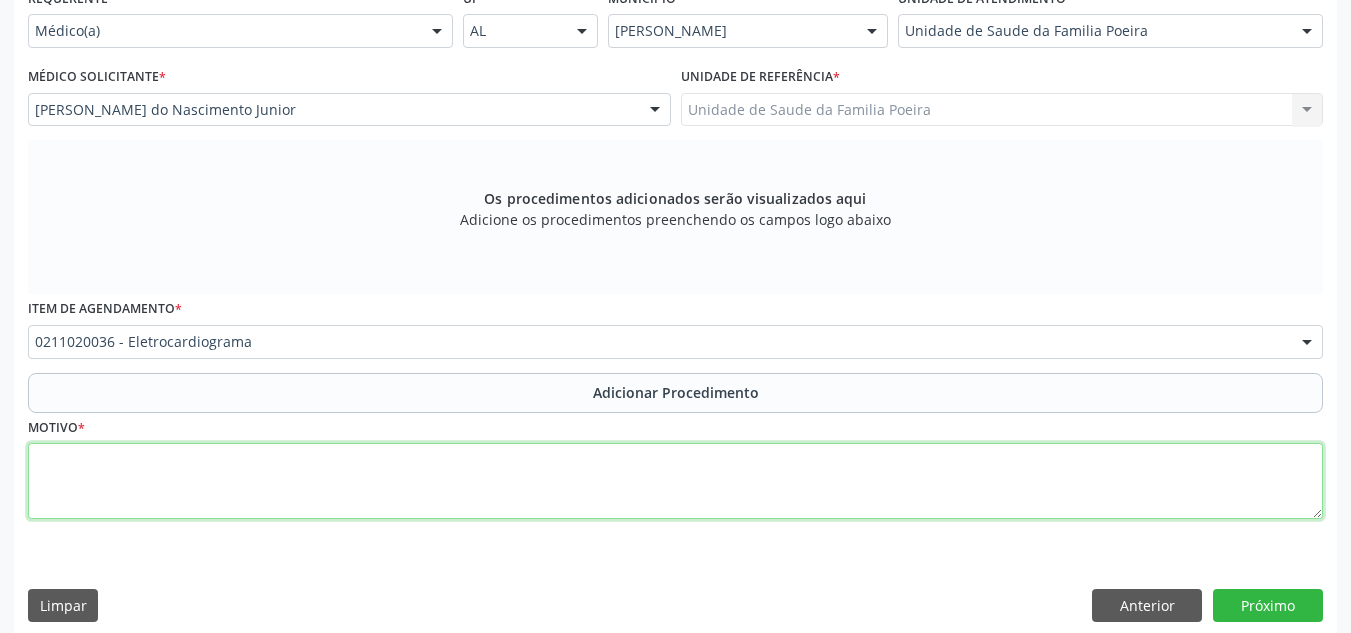click at bounding box center (675, 481) 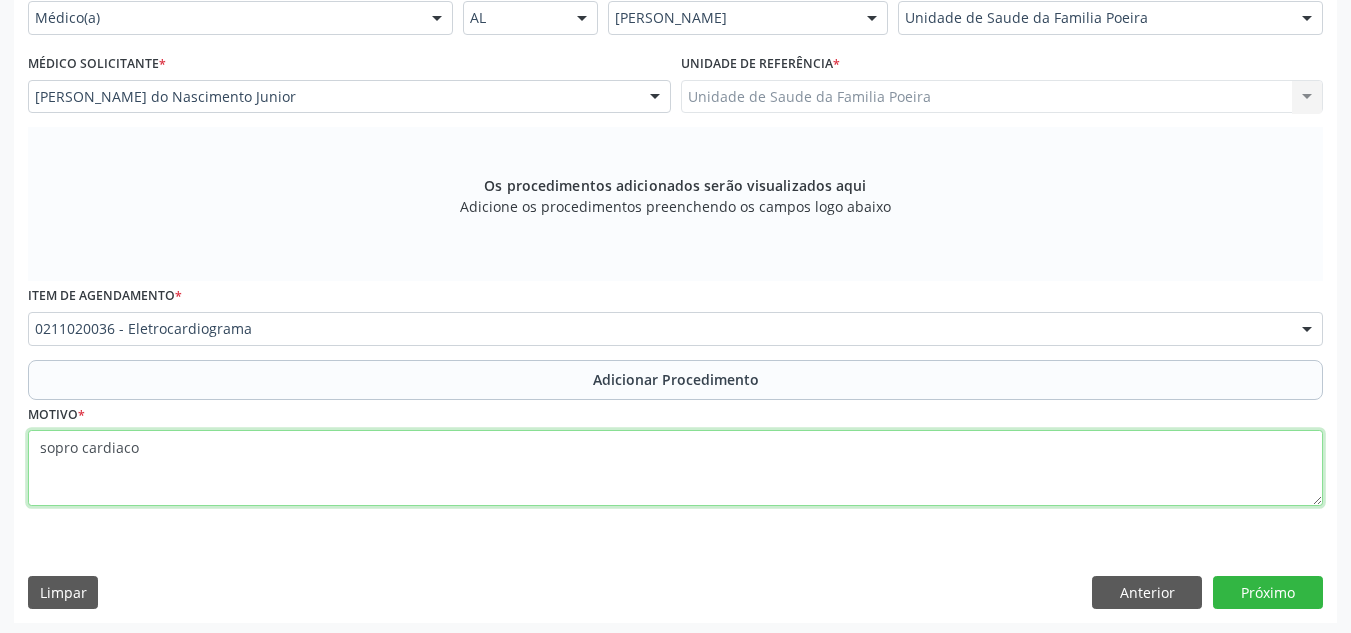 scroll, scrollTop: 496, scrollLeft: 0, axis: vertical 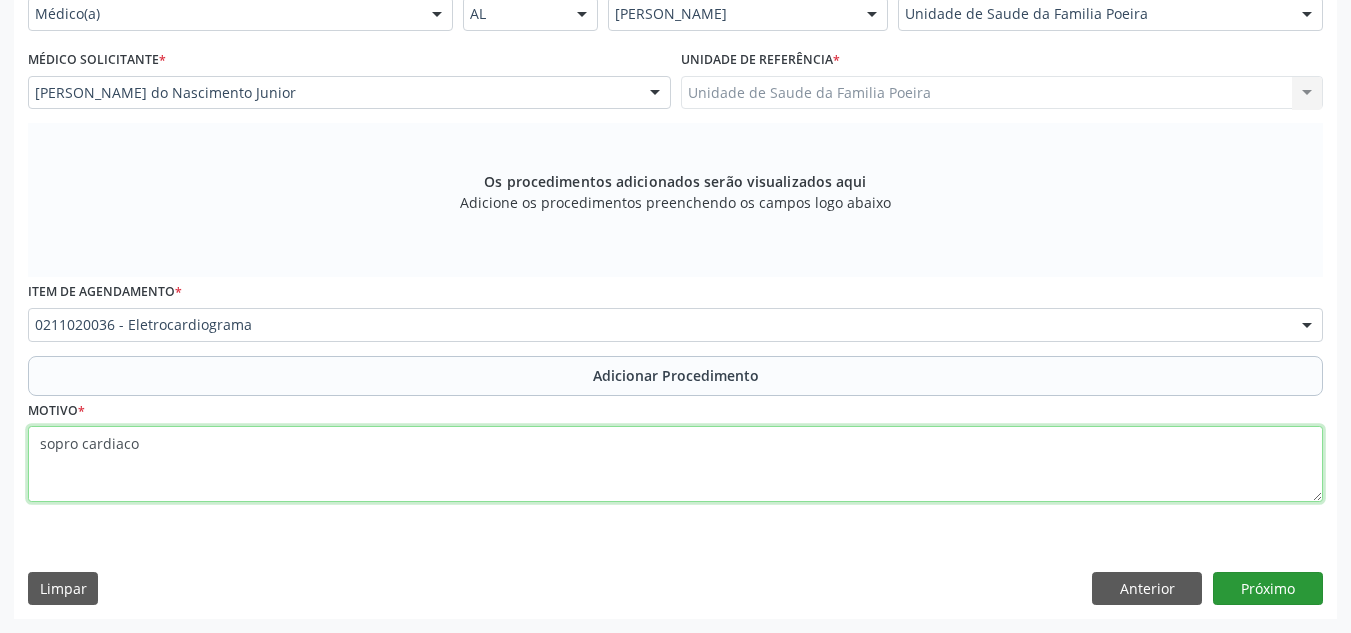 type on "sopro cardiaco" 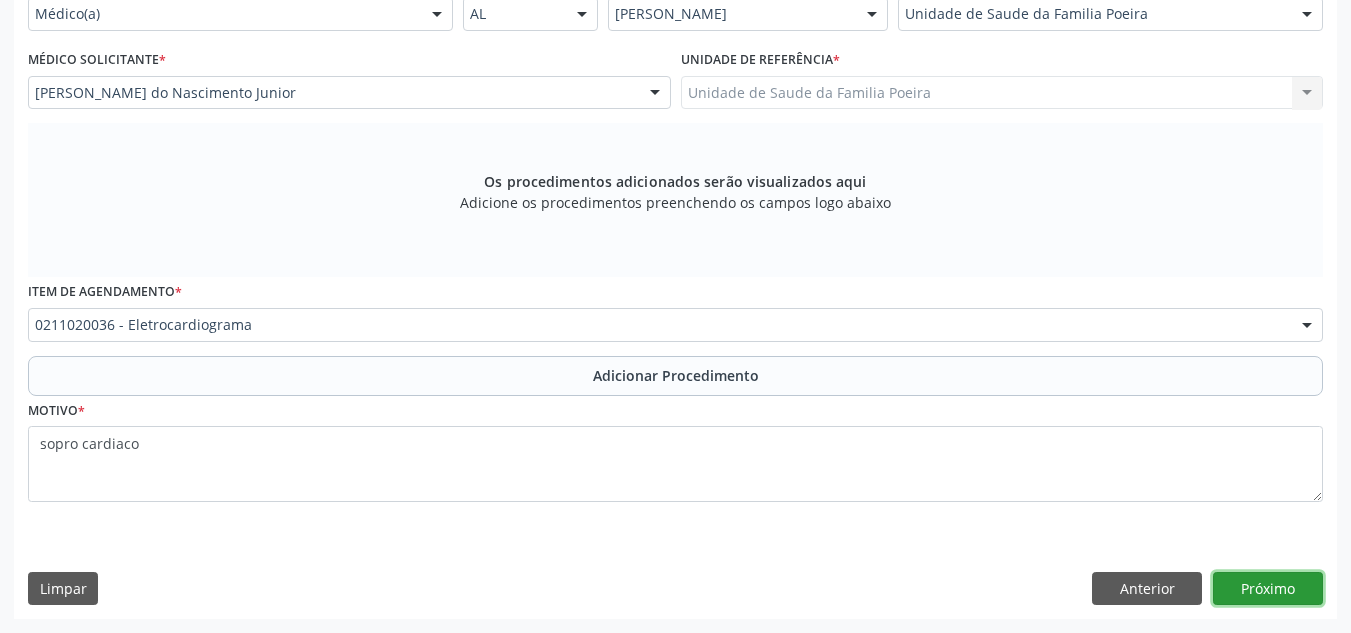 click on "Próximo" at bounding box center (1268, 589) 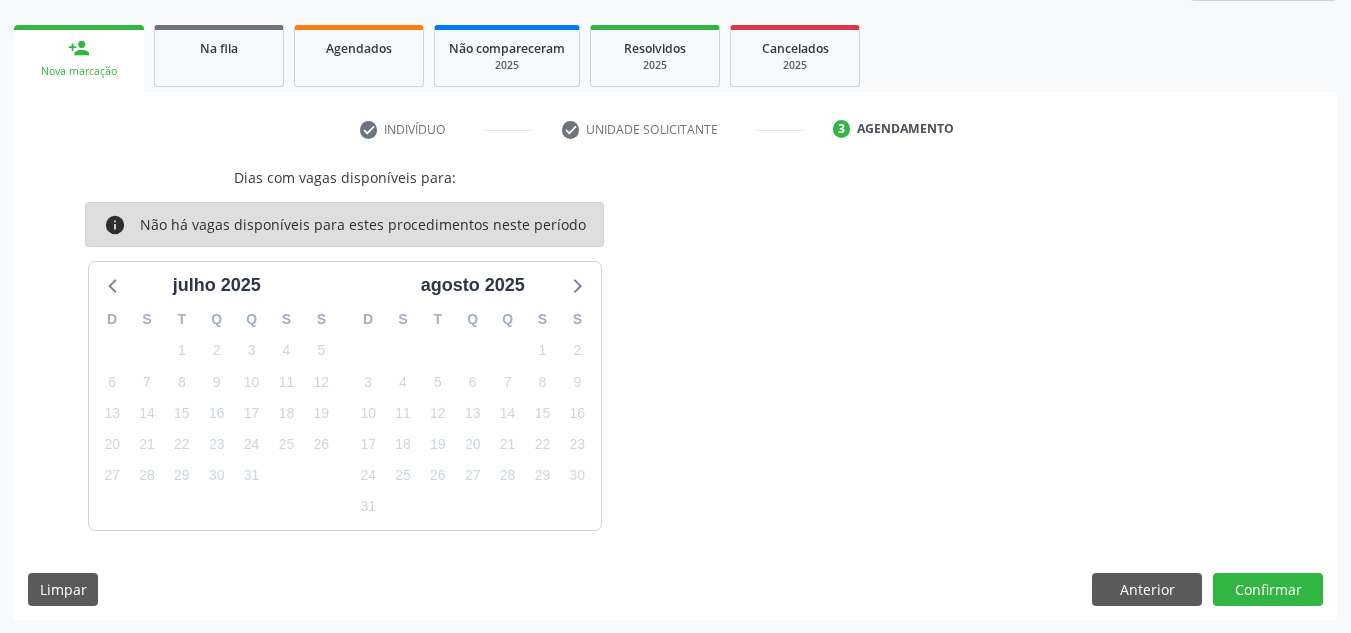 scroll, scrollTop: 303, scrollLeft: 0, axis: vertical 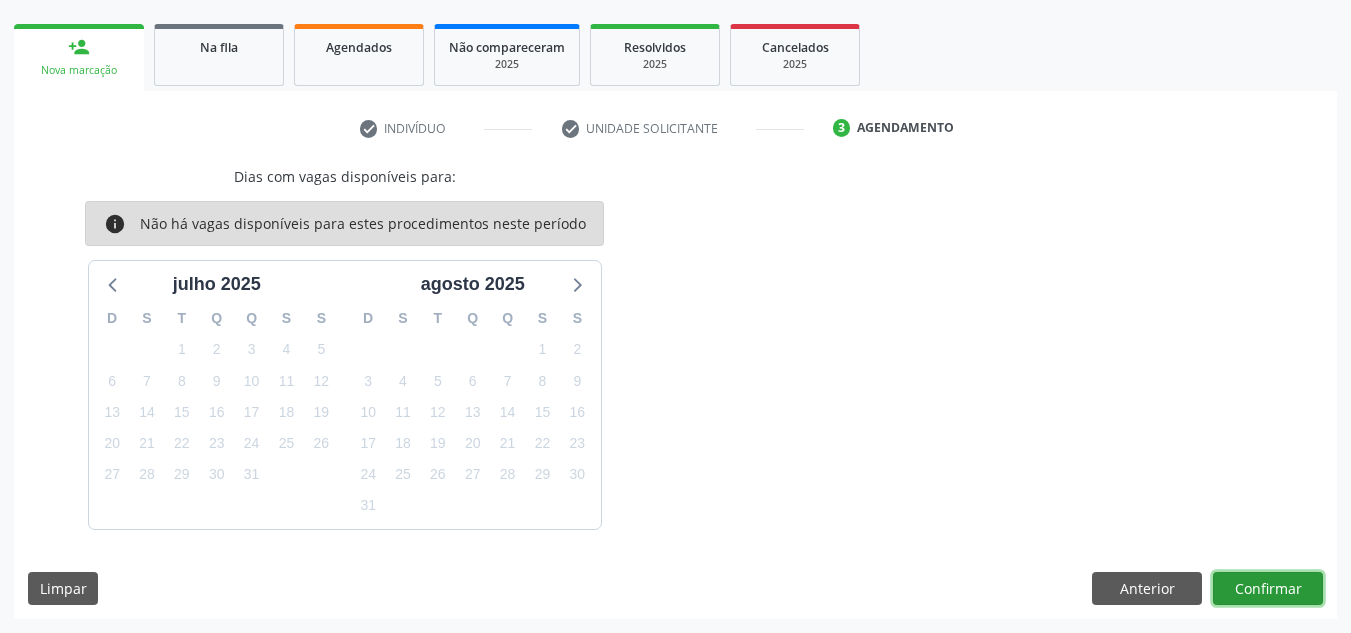 click on "Confirmar" at bounding box center [1268, 589] 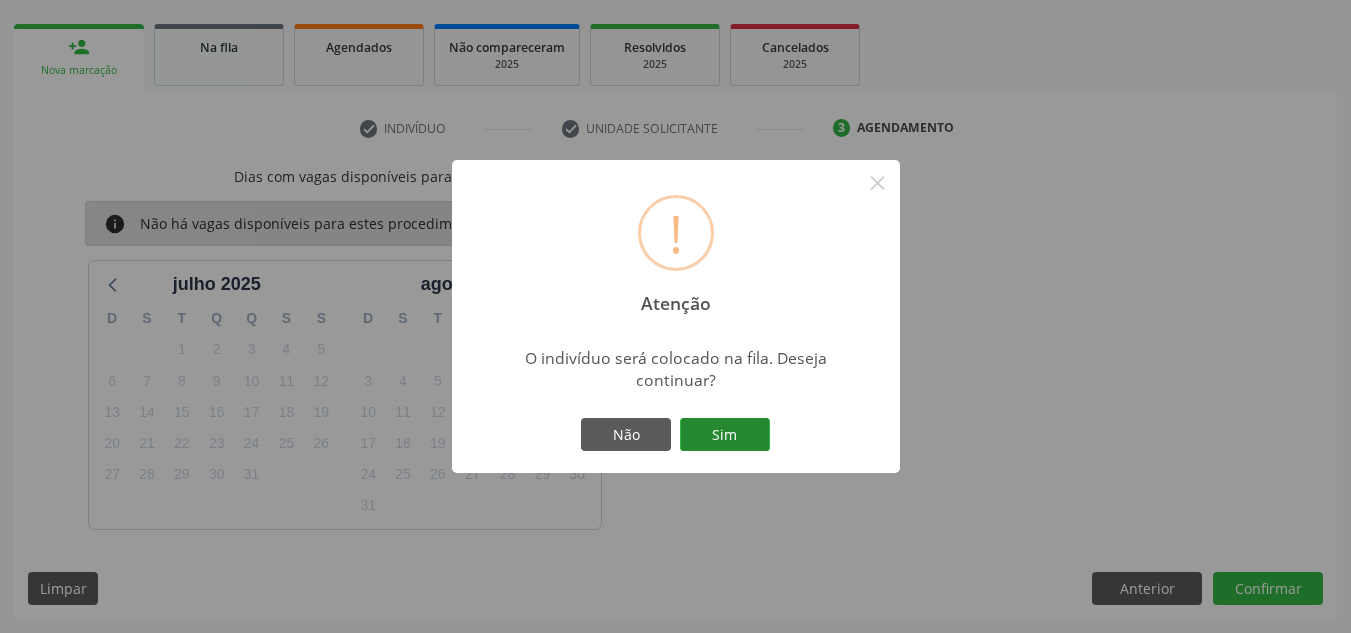 click on "Sim" at bounding box center [725, 435] 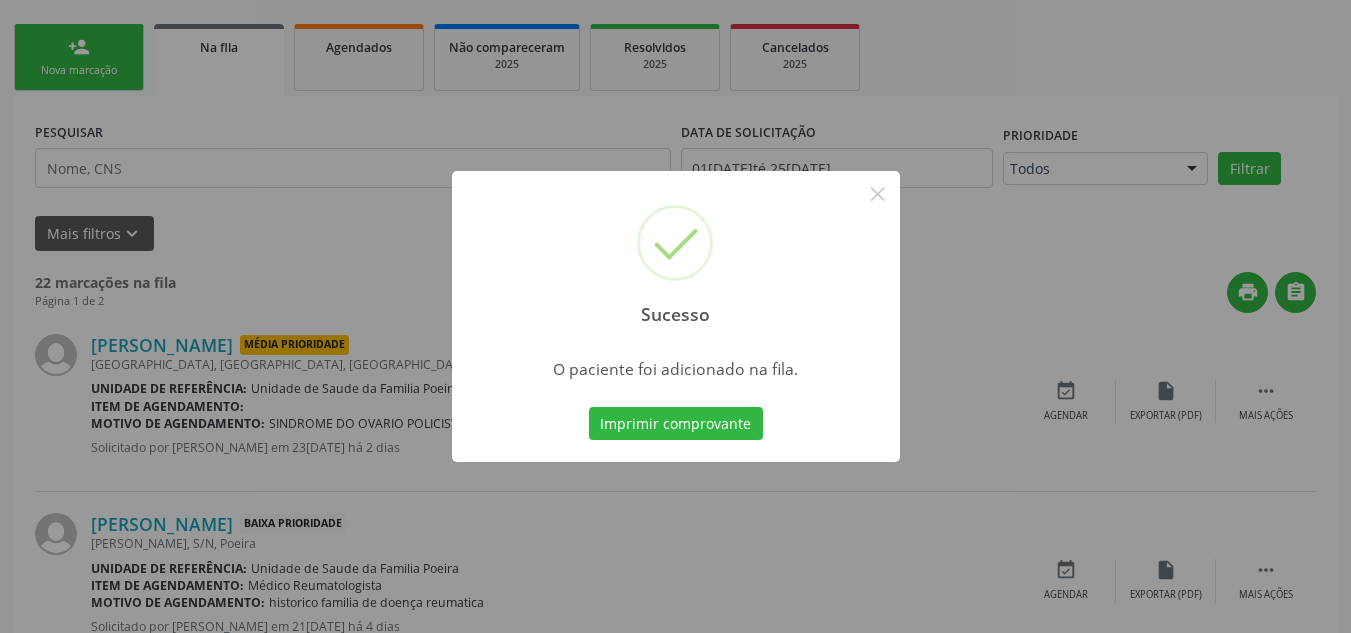 scroll, scrollTop: 62, scrollLeft: 0, axis: vertical 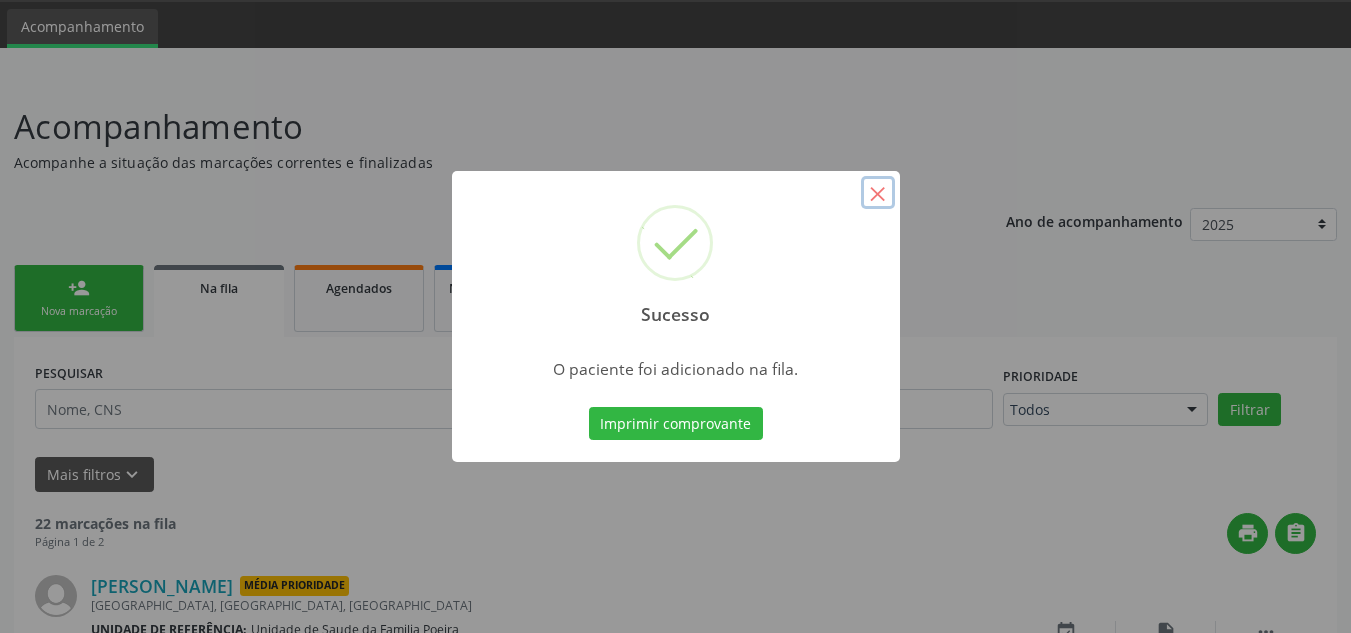 click on "×" at bounding box center [878, 193] 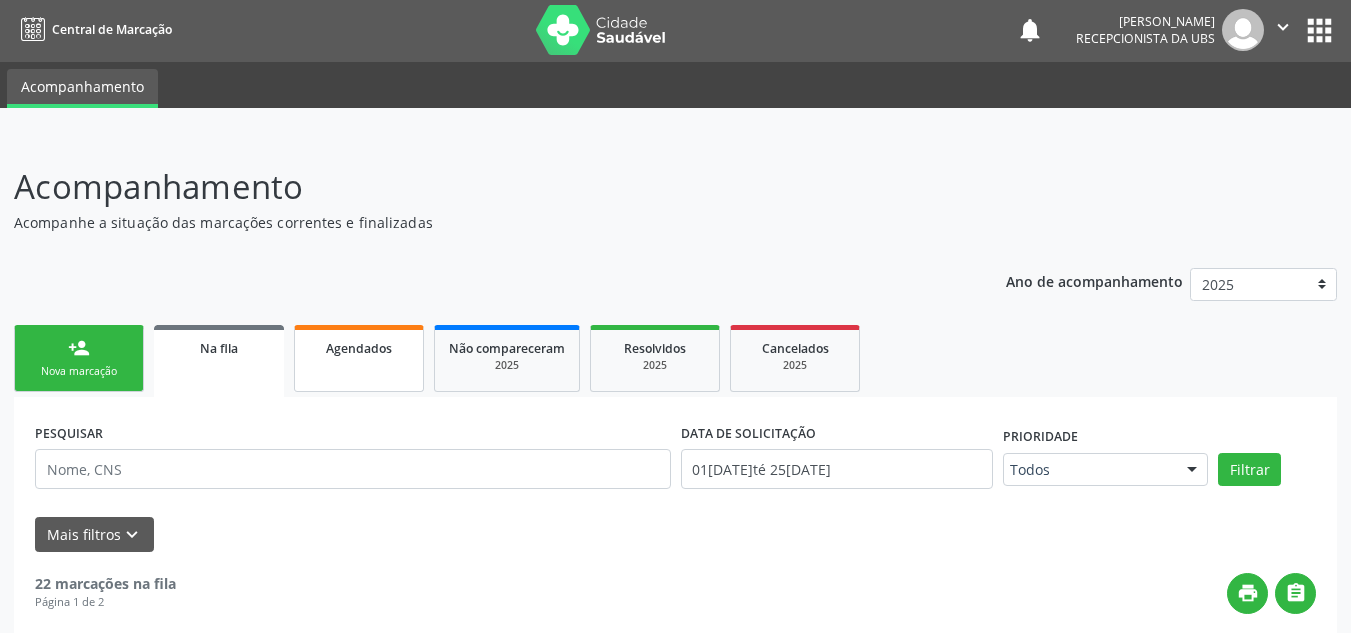 scroll, scrollTop: 0, scrollLeft: 0, axis: both 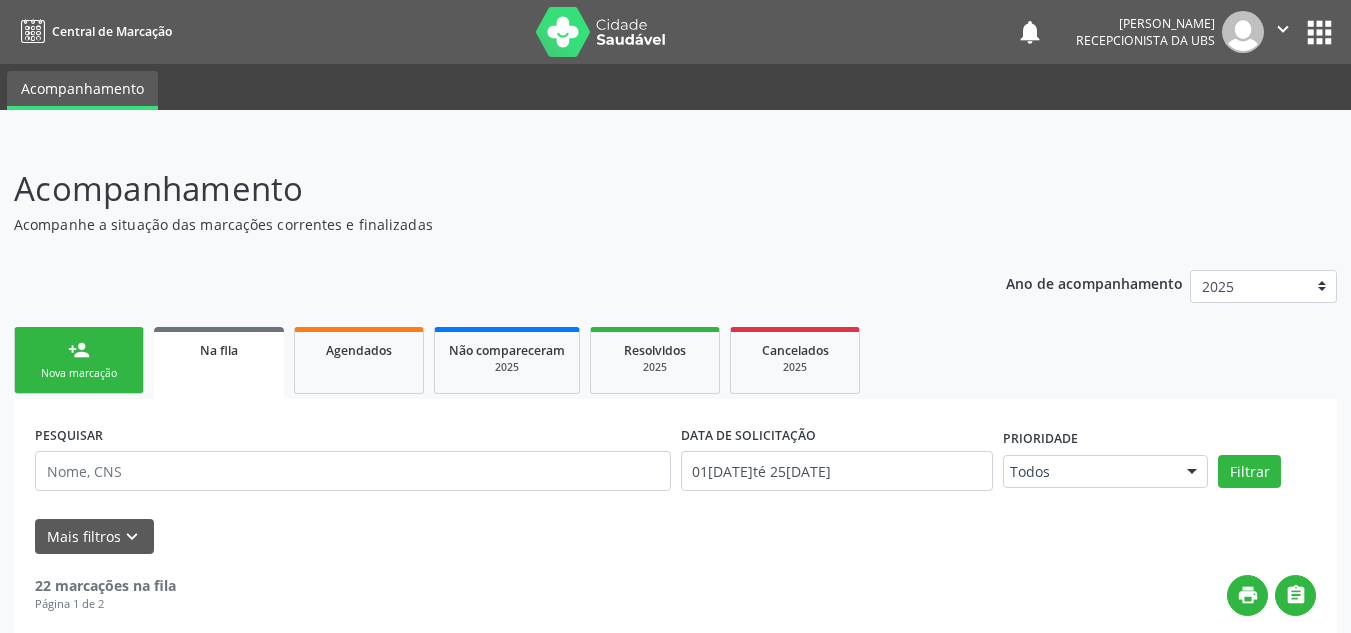 click on "Nova marcação" at bounding box center (79, 373) 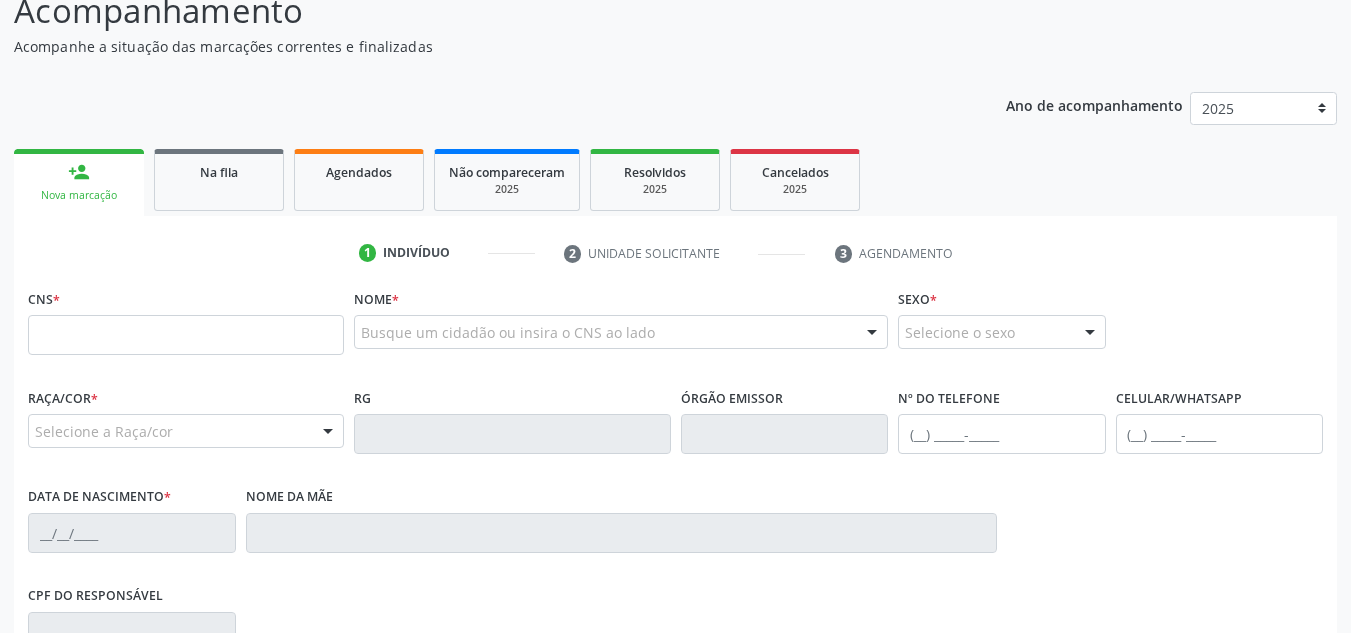 scroll, scrollTop: 200, scrollLeft: 0, axis: vertical 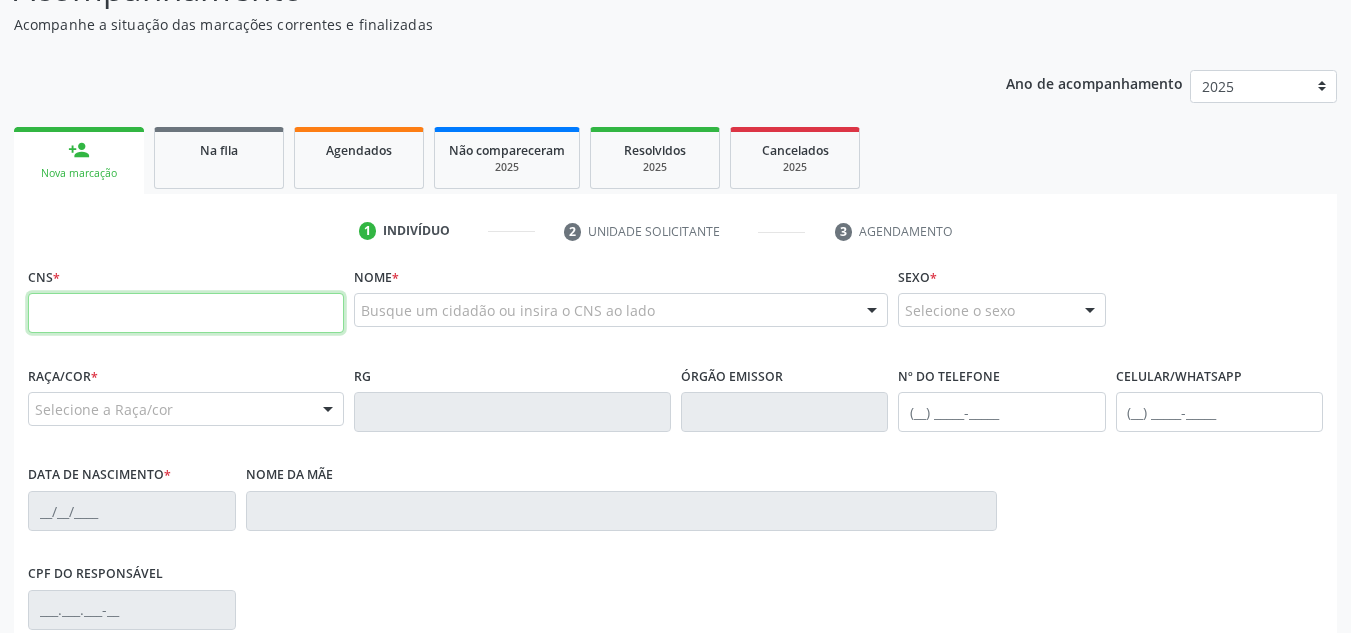click at bounding box center (186, 313) 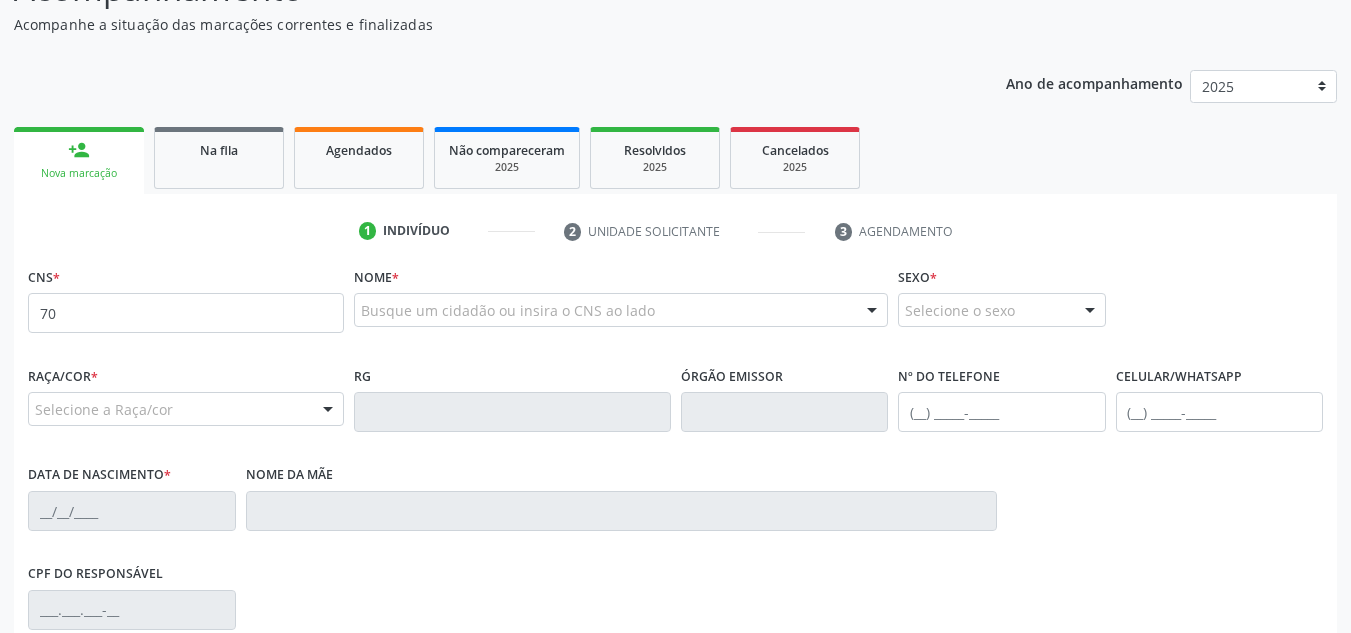 click on "1
Indivíduo
2
Unidade solicitante
3
Agendamento" at bounding box center (675, 231) 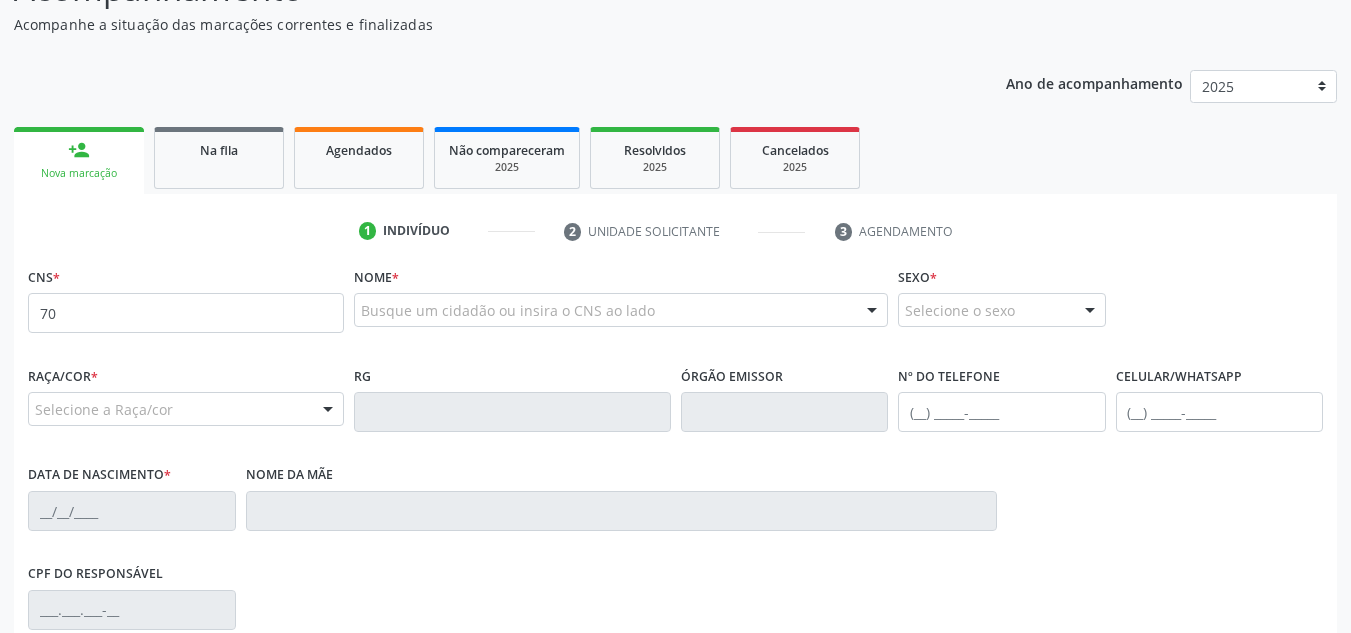 scroll, scrollTop: 100, scrollLeft: 0, axis: vertical 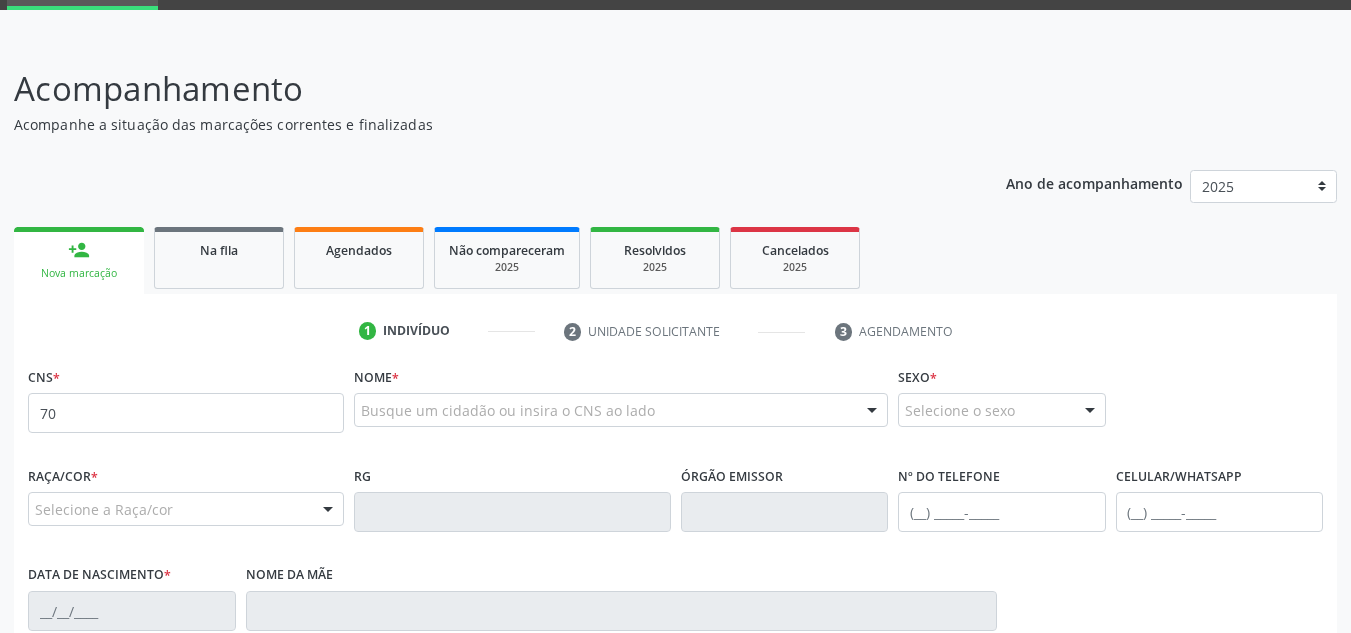 click on "person_add
Nova marcação
Na fila   Agendados   Não compareceram
2025
Resolvidos
2025
Cancelados
2025" at bounding box center (675, 258) 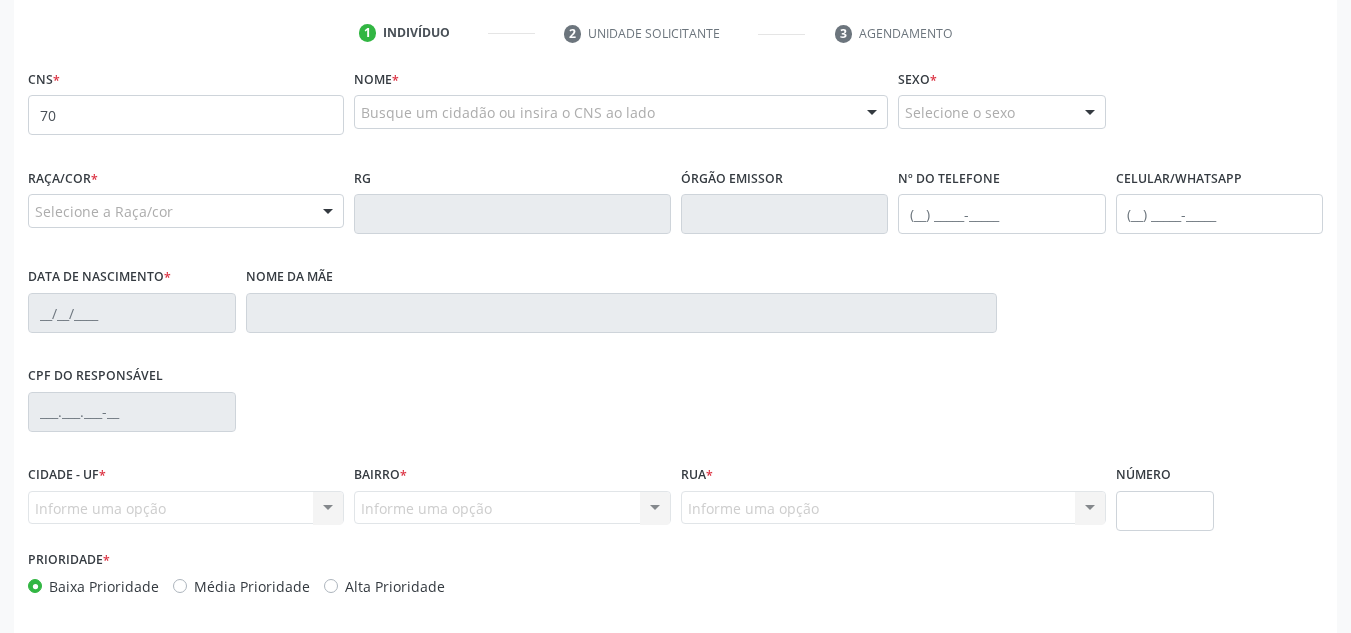 scroll, scrollTop: 400, scrollLeft: 0, axis: vertical 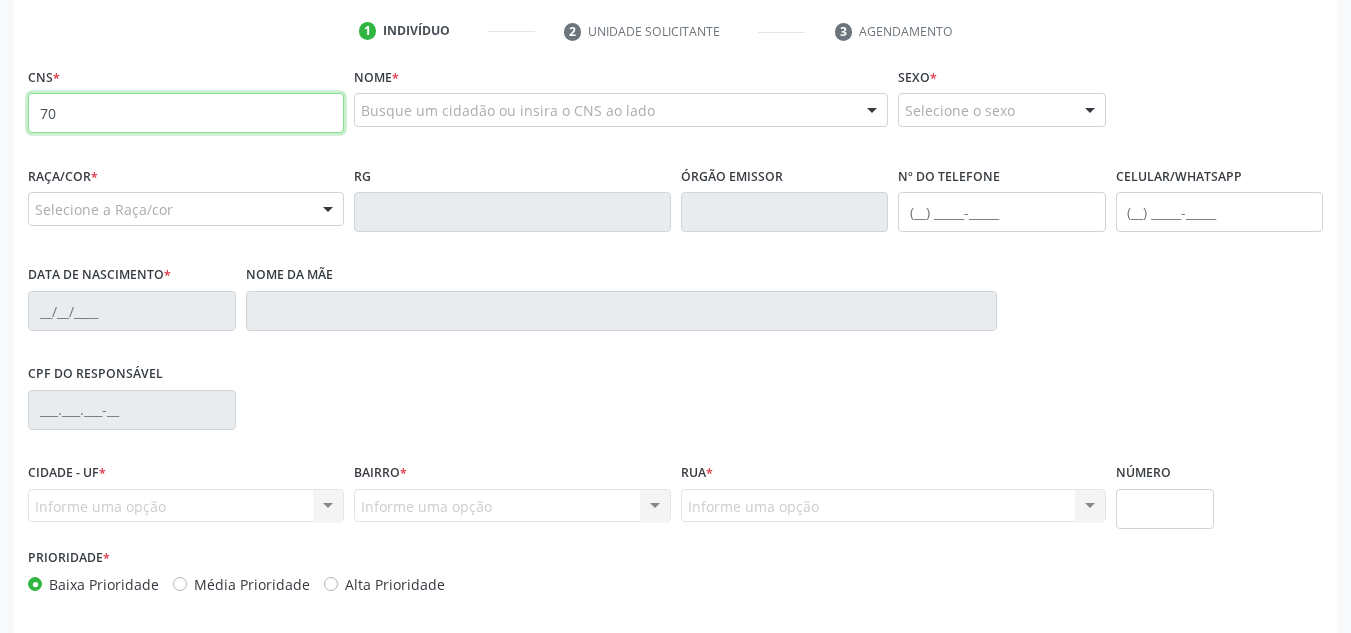 click on "70" at bounding box center (186, 113) 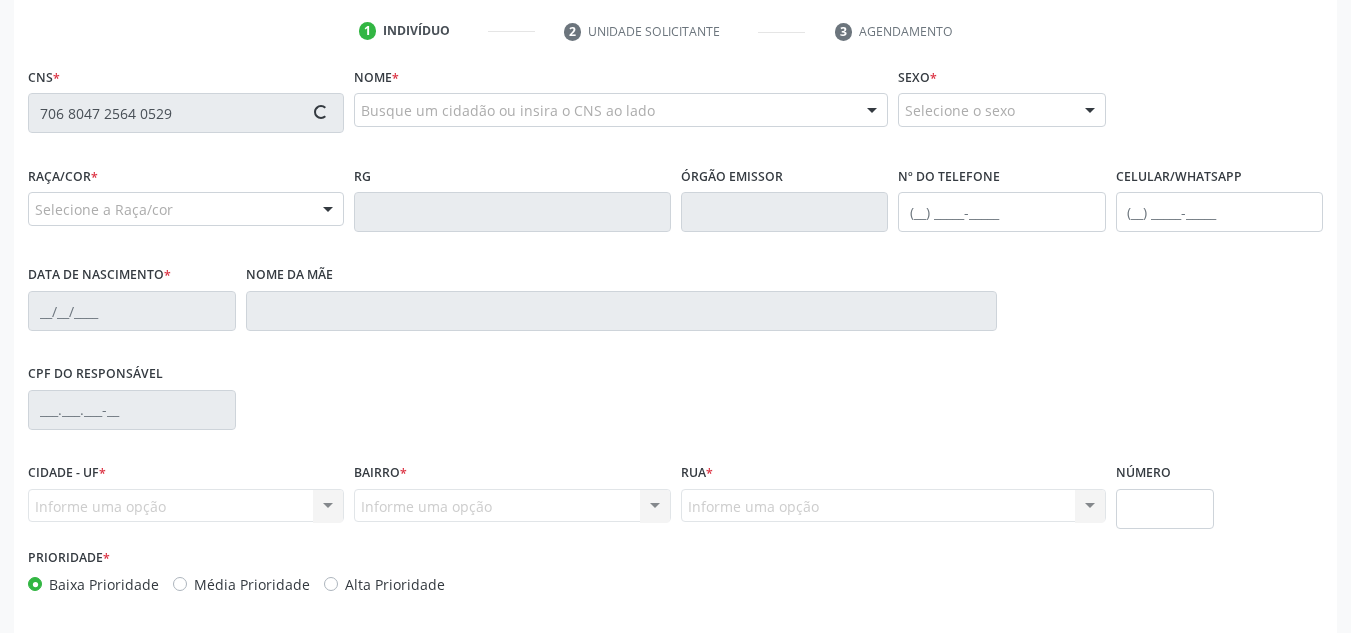 type on "706 8047 2564 0529" 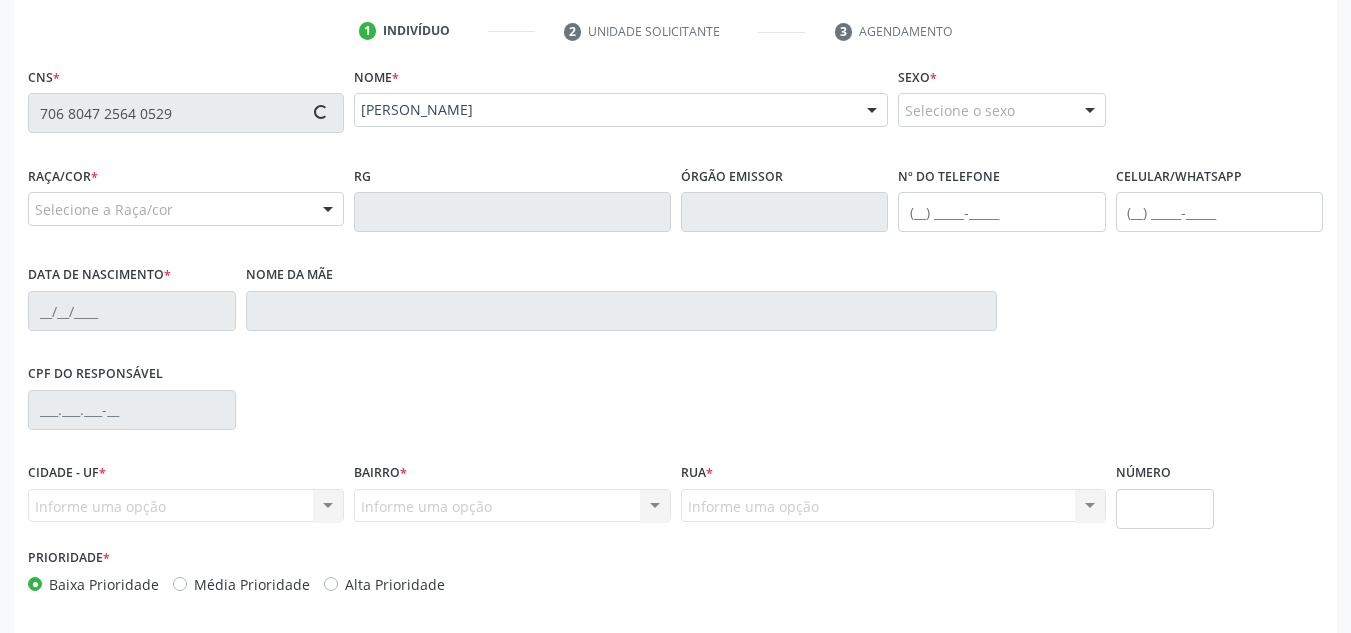 type on "[PHONE_NUMBER]" 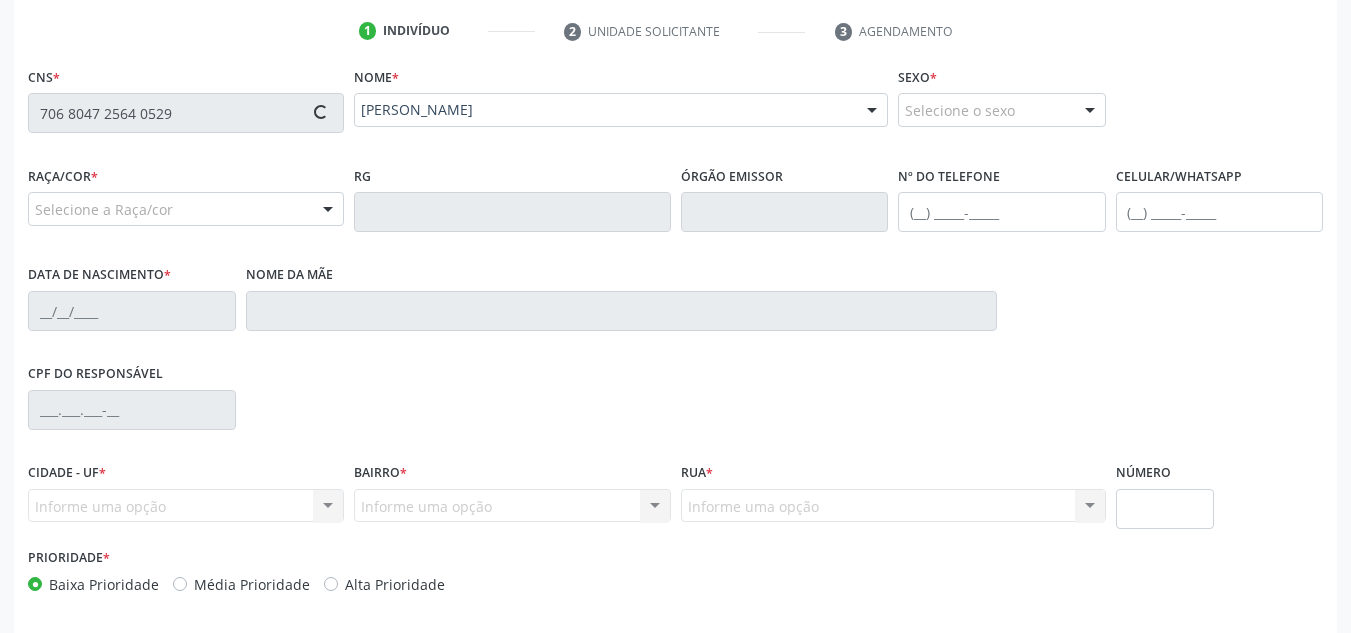 type on "08/0[DATE]" 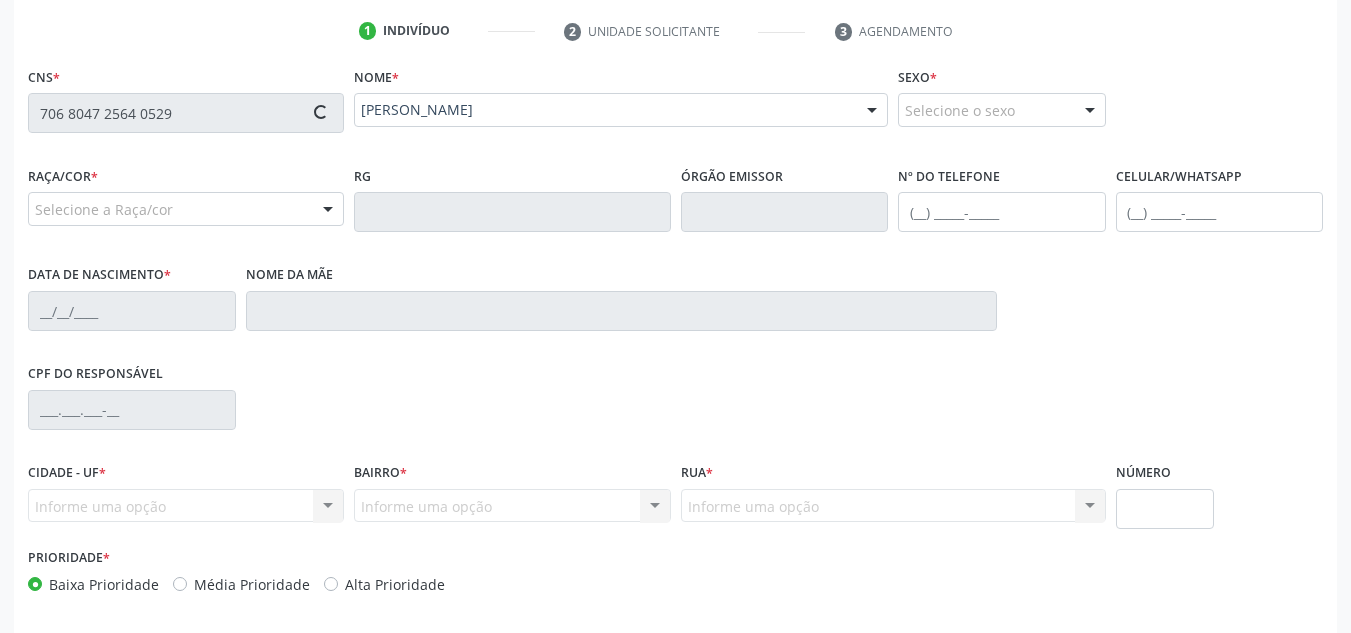 type on "[PERSON_NAME]" 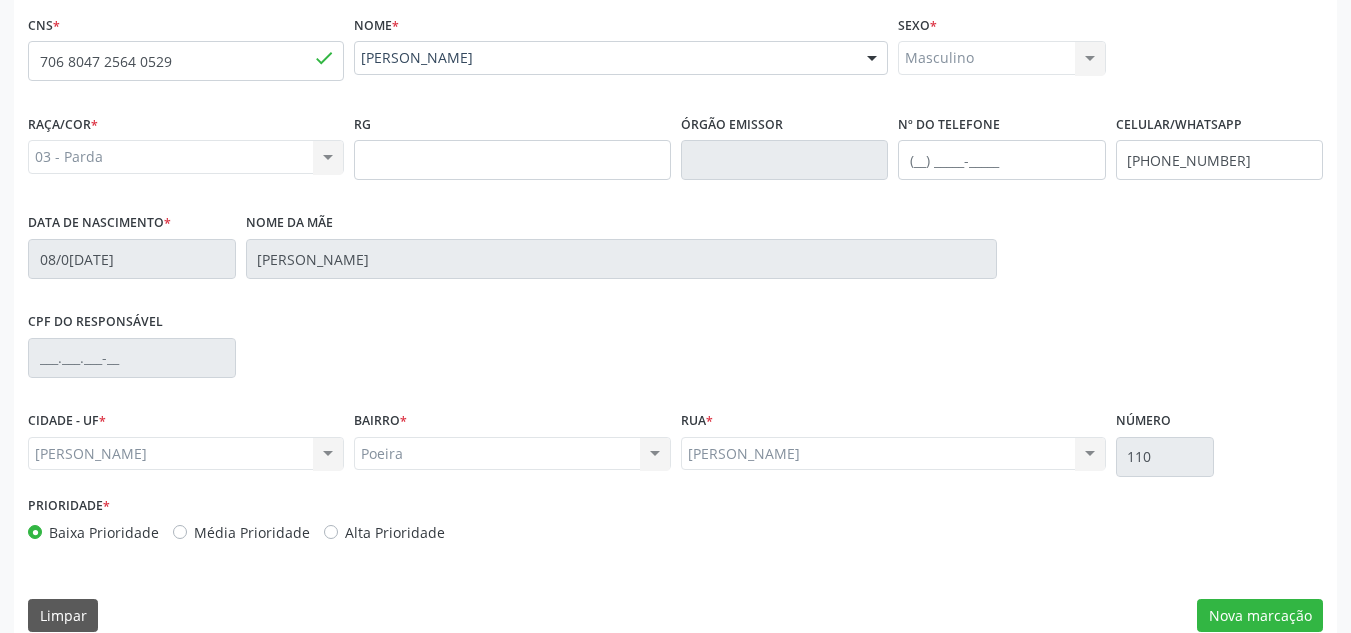 scroll, scrollTop: 479, scrollLeft: 0, axis: vertical 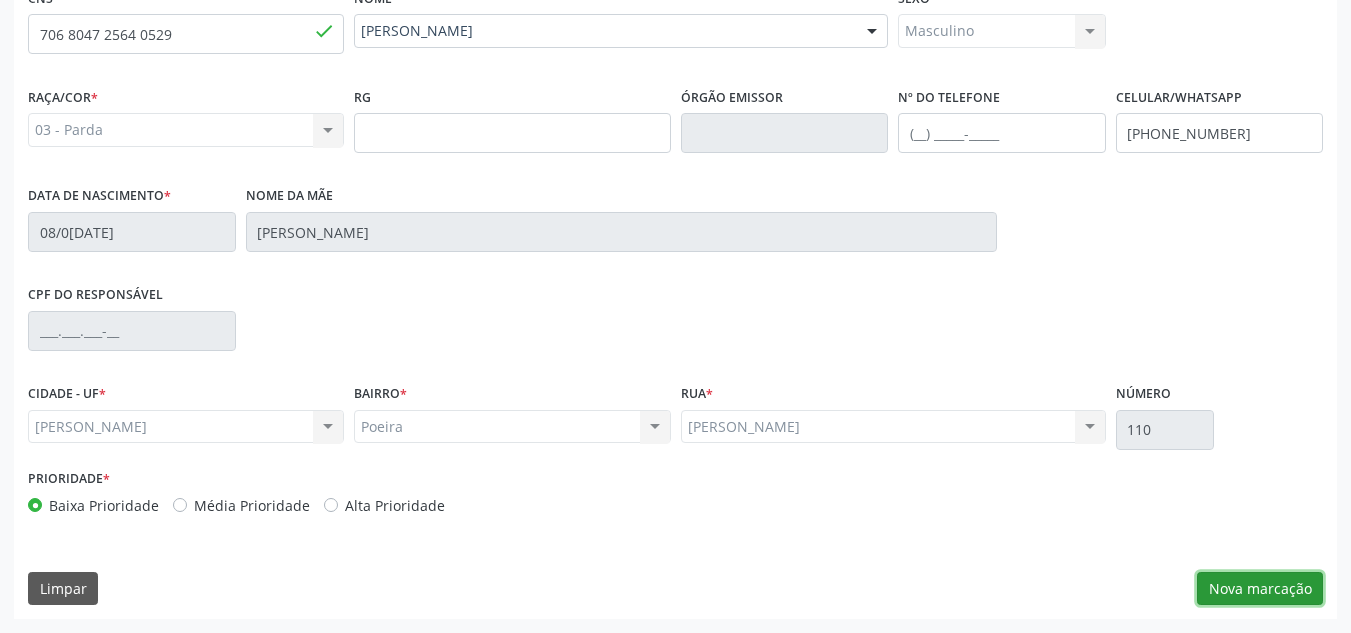 click on "Nova marcação" at bounding box center [1260, 589] 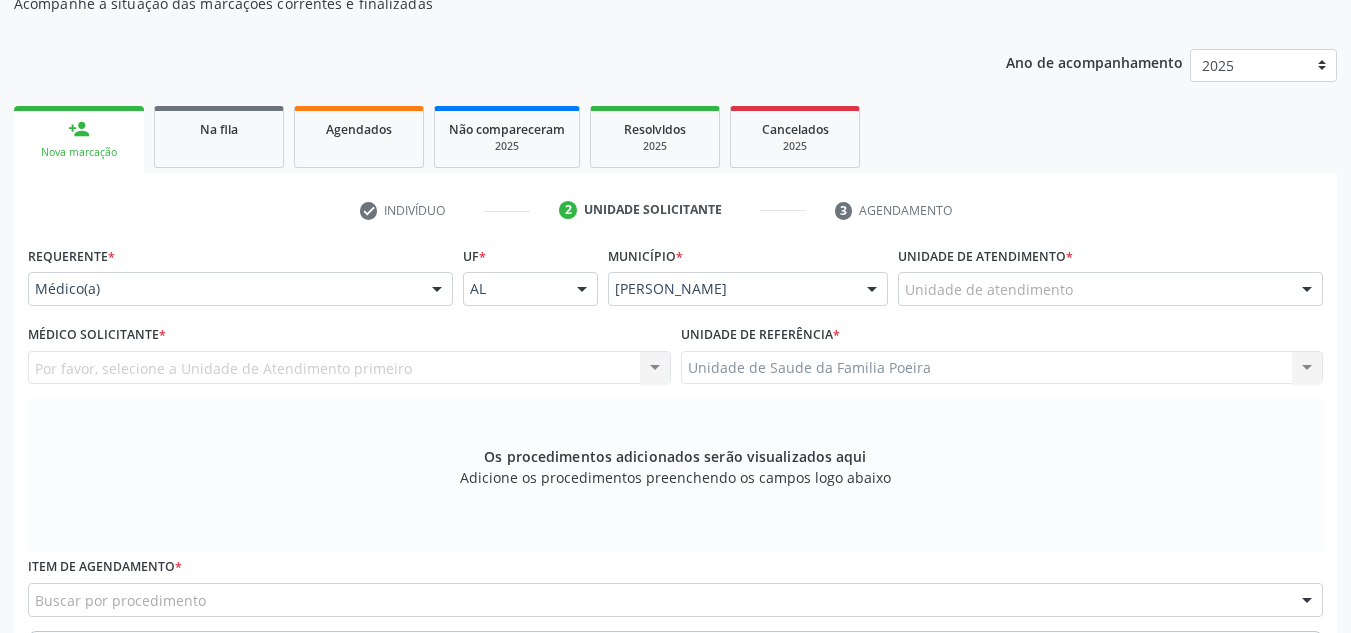 scroll, scrollTop: 179, scrollLeft: 0, axis: vertical 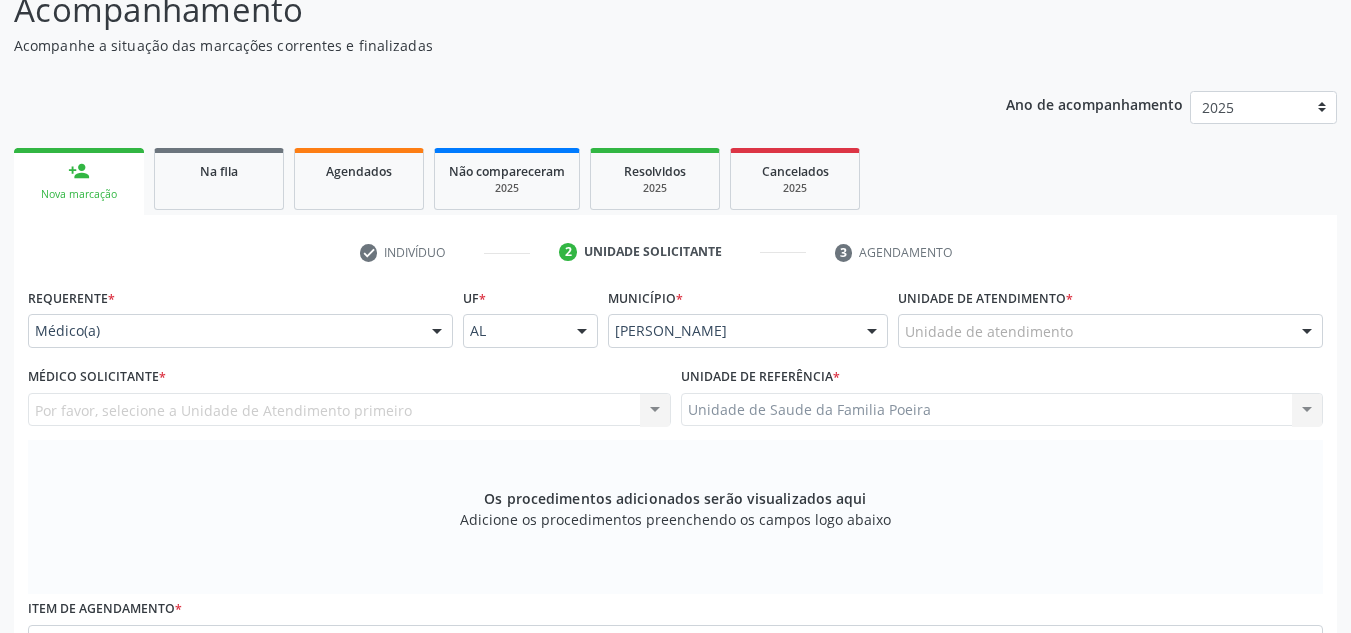 click at bounding box center (1307, 332) 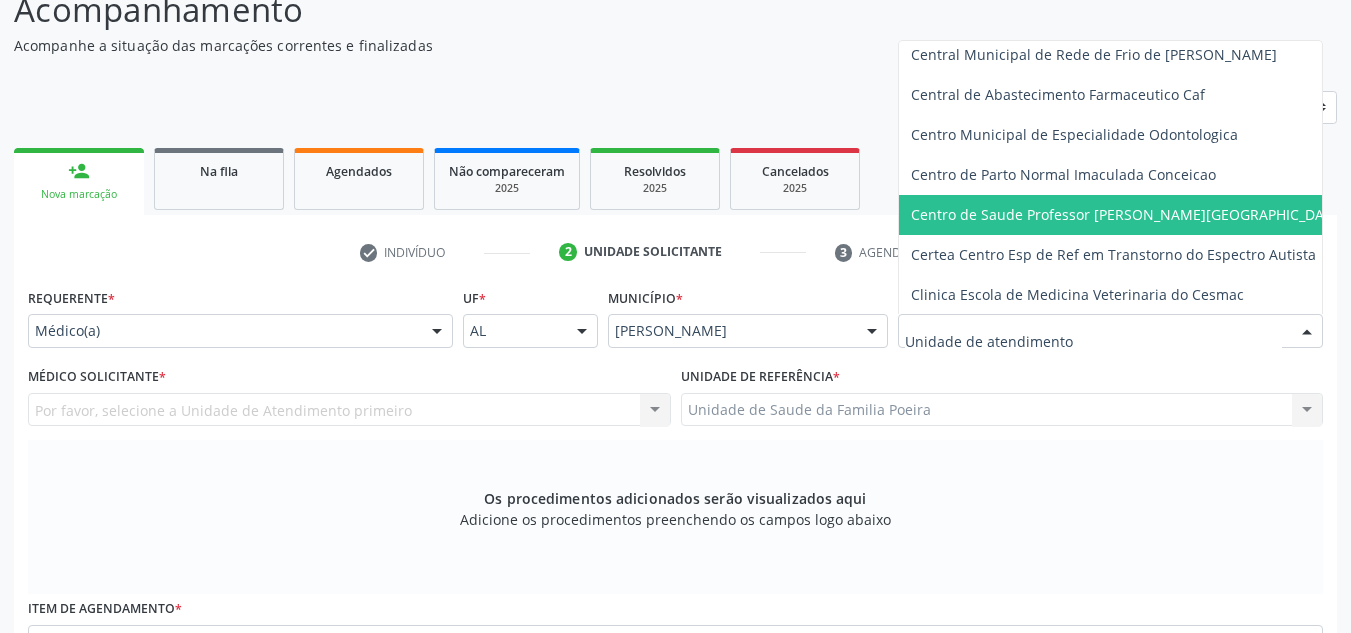 scroll, scrollTop: 200, scrollLeft: 0, axis: vertical 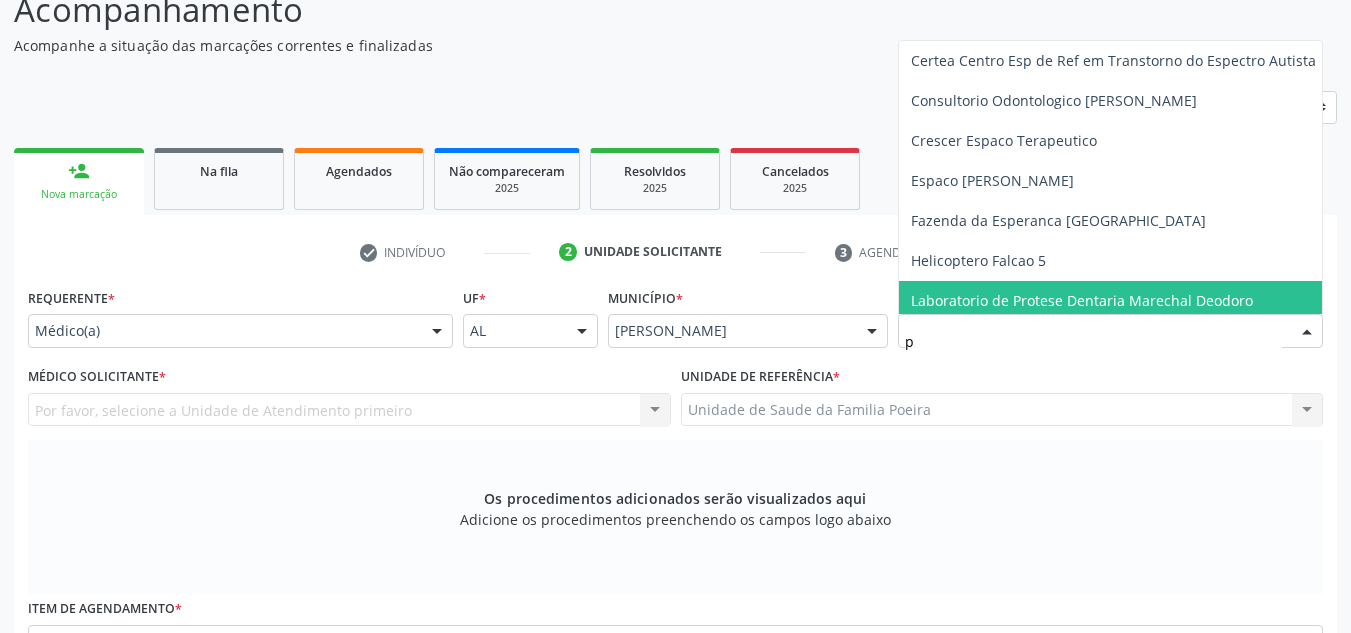 type on "po" 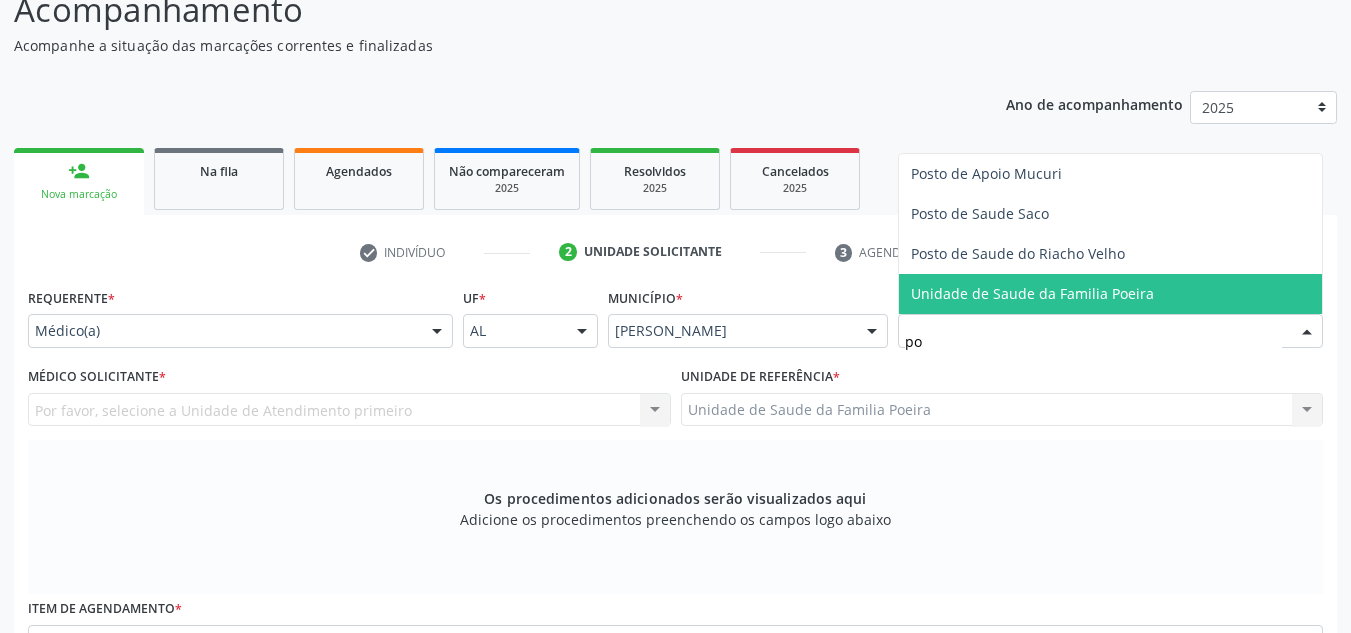 scroll, scrollTop: 0, scrollLeft: 0, axis: both 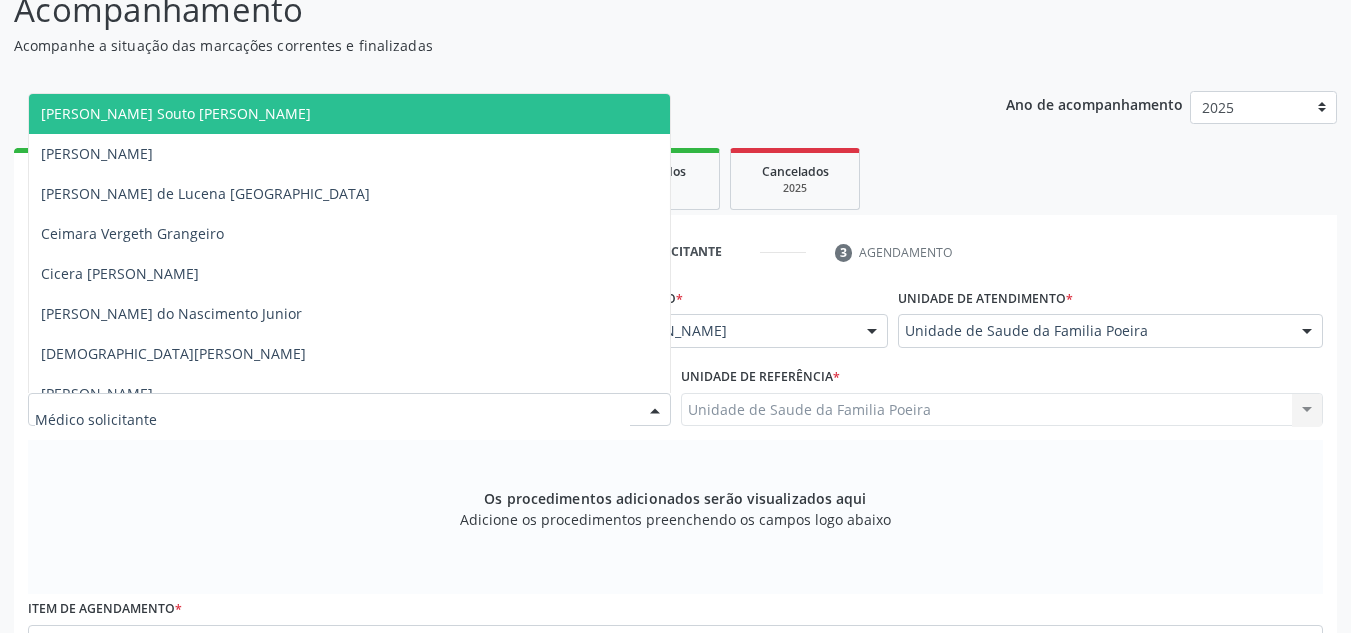 click at bounding box center (655, 411) 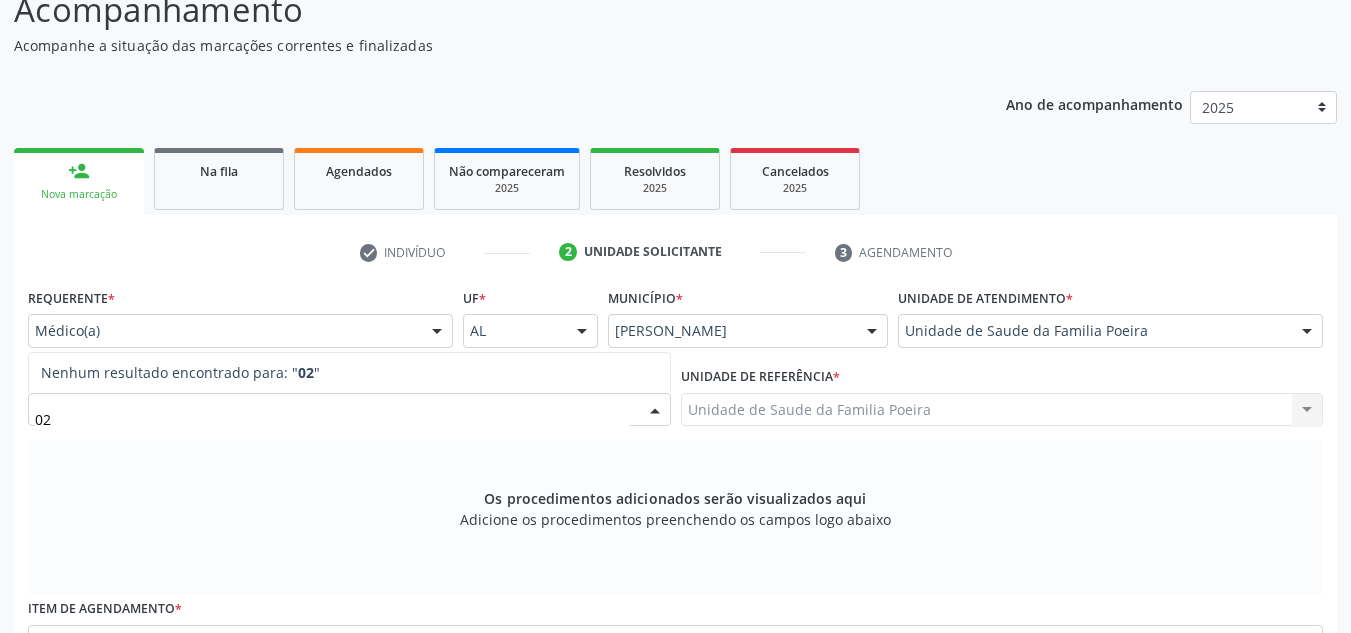 type on "0" 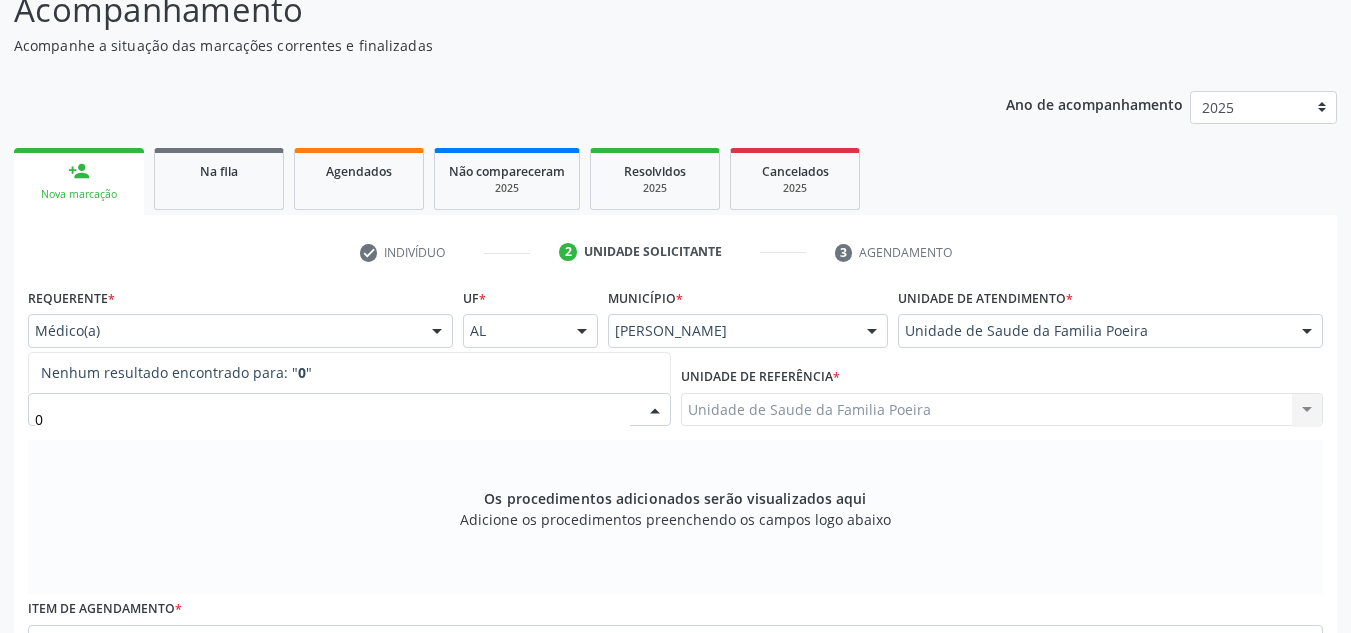 type 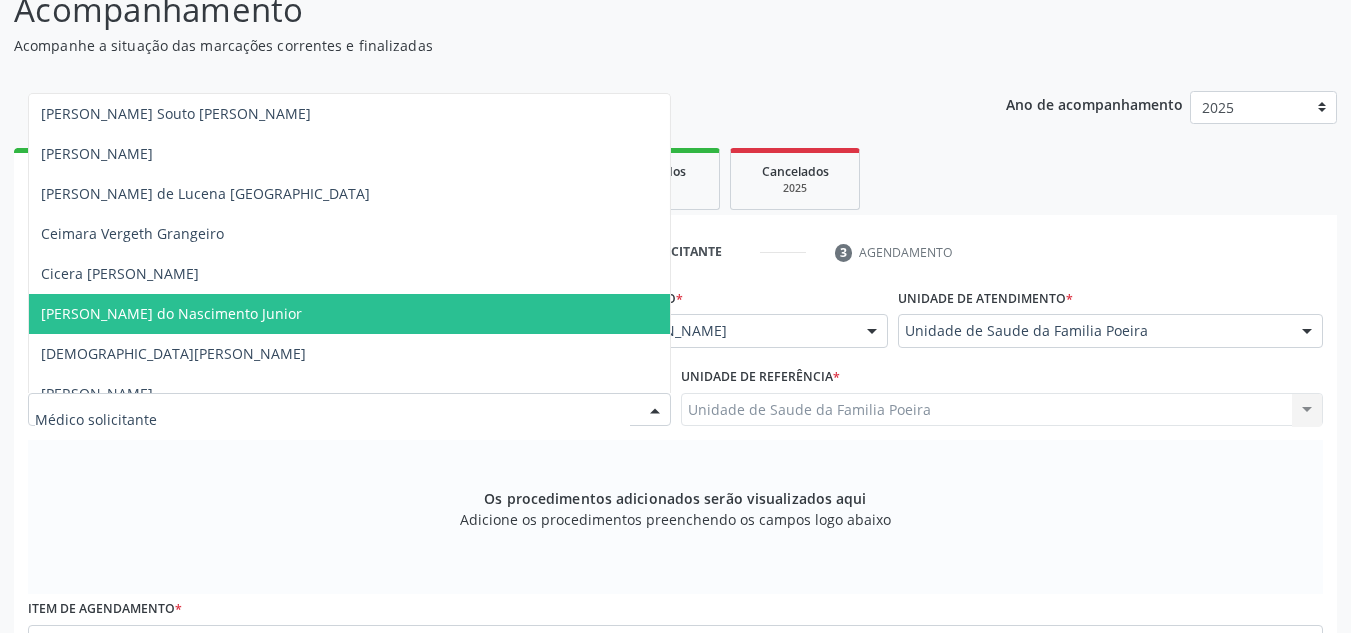click on "[PERSON_NAME] do Nascimento Junior" at bounding box center [349, 314] 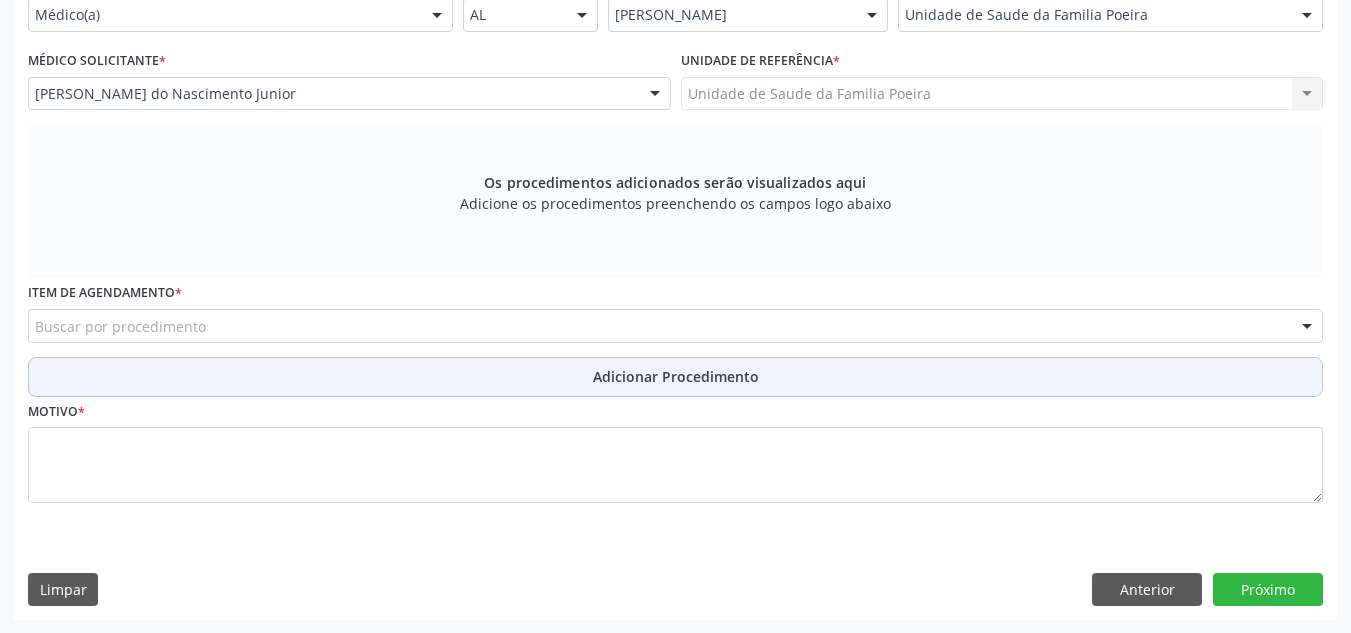 scroll, scrollTop: 496, scrollLeft: 0, axis: vertical 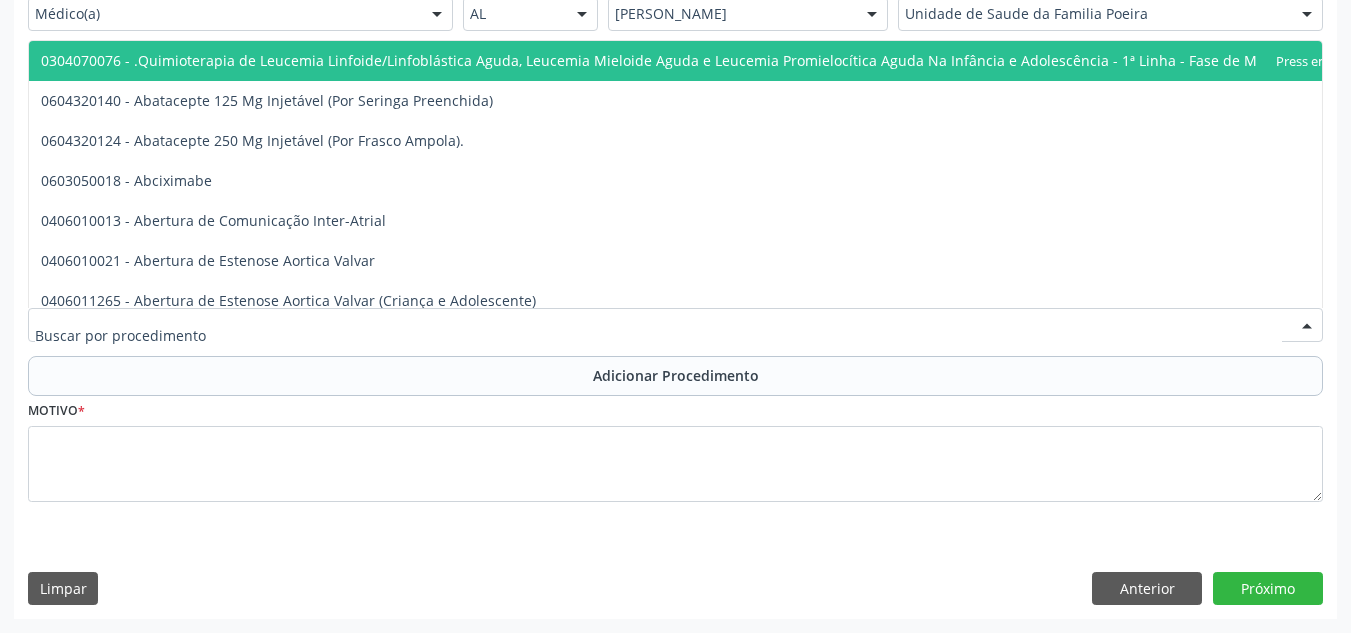 click at bounding box center (675, 325) 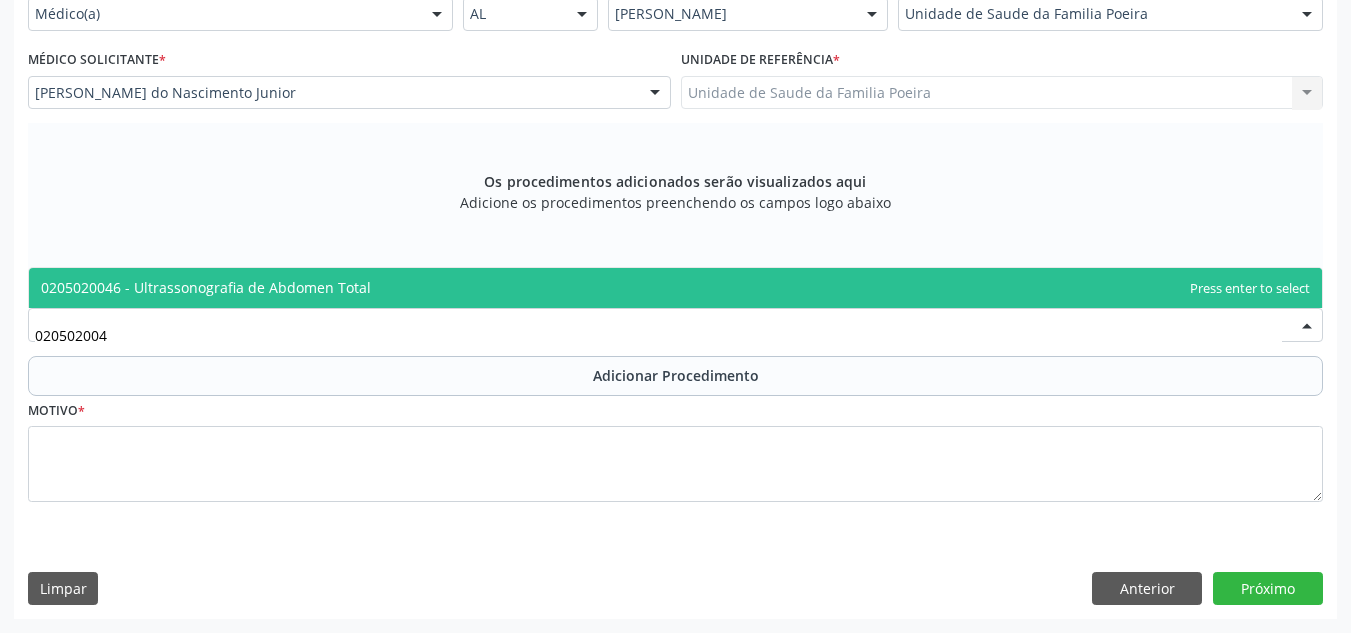 type on "0205020046" 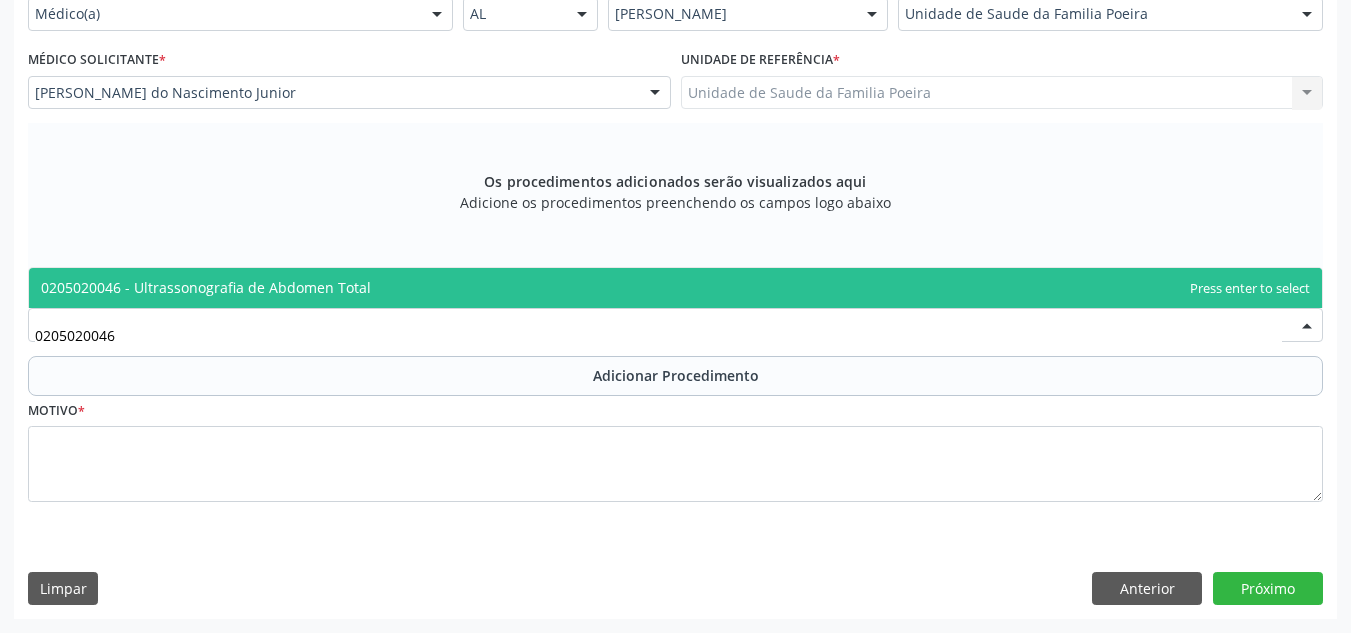 click on "0205020046 - Ultrassonografia de Abdomen Total" at bounding box center [206, 287] 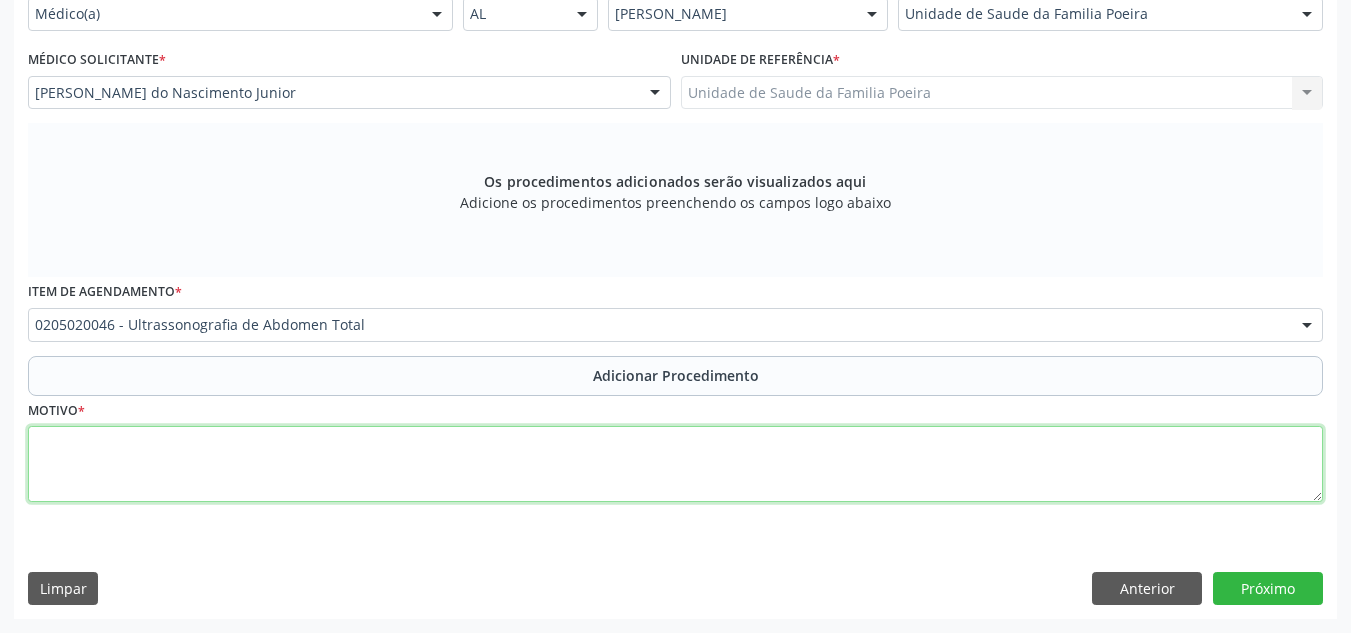 click at bounding box center [675, 464] 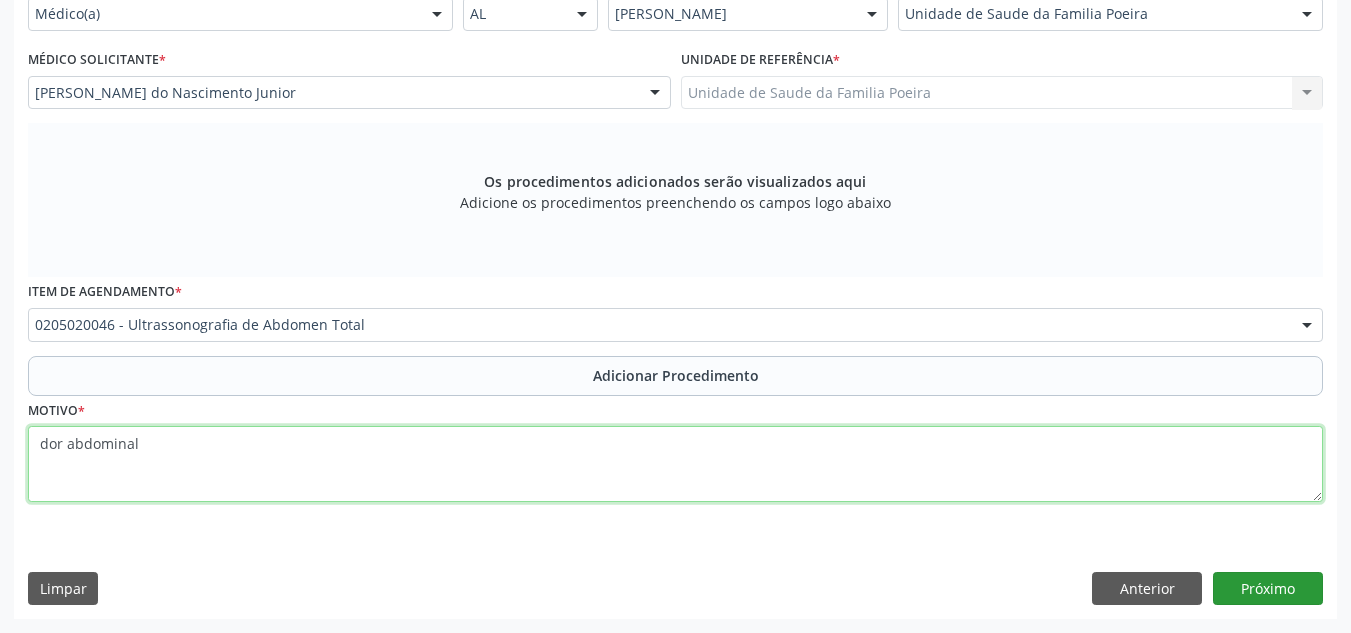 type on "dor abdominal" 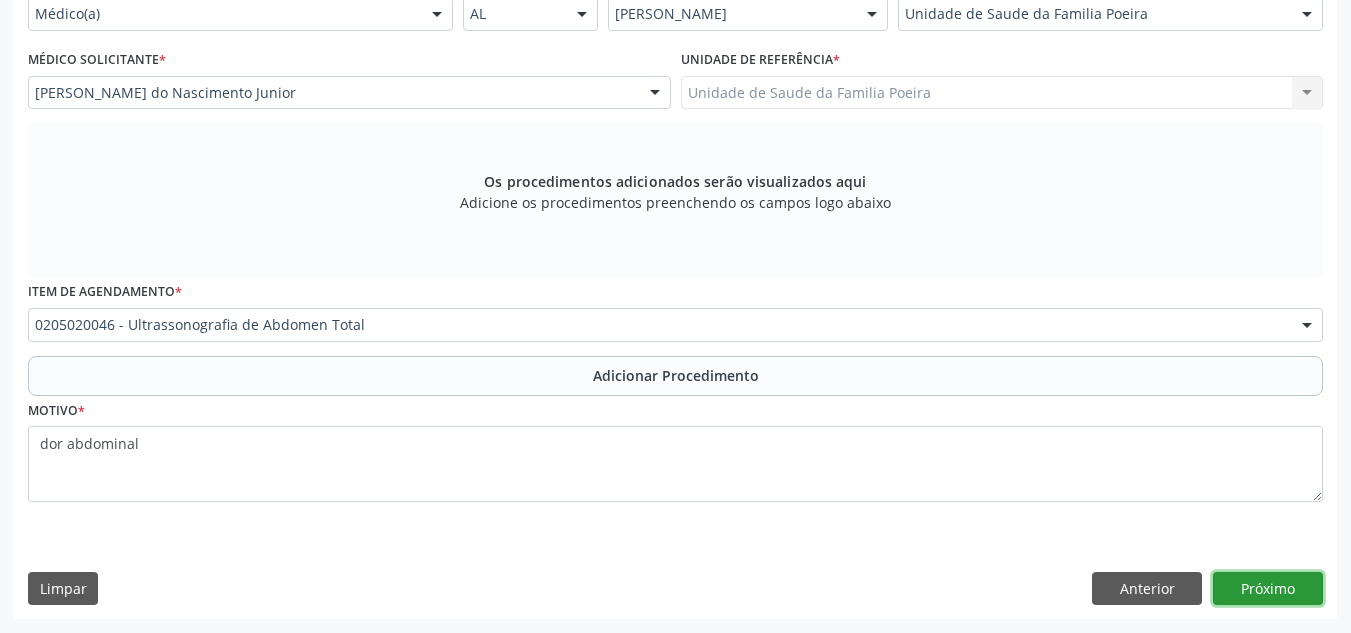 click on "Próximo" at bounding box center (1268, 589) 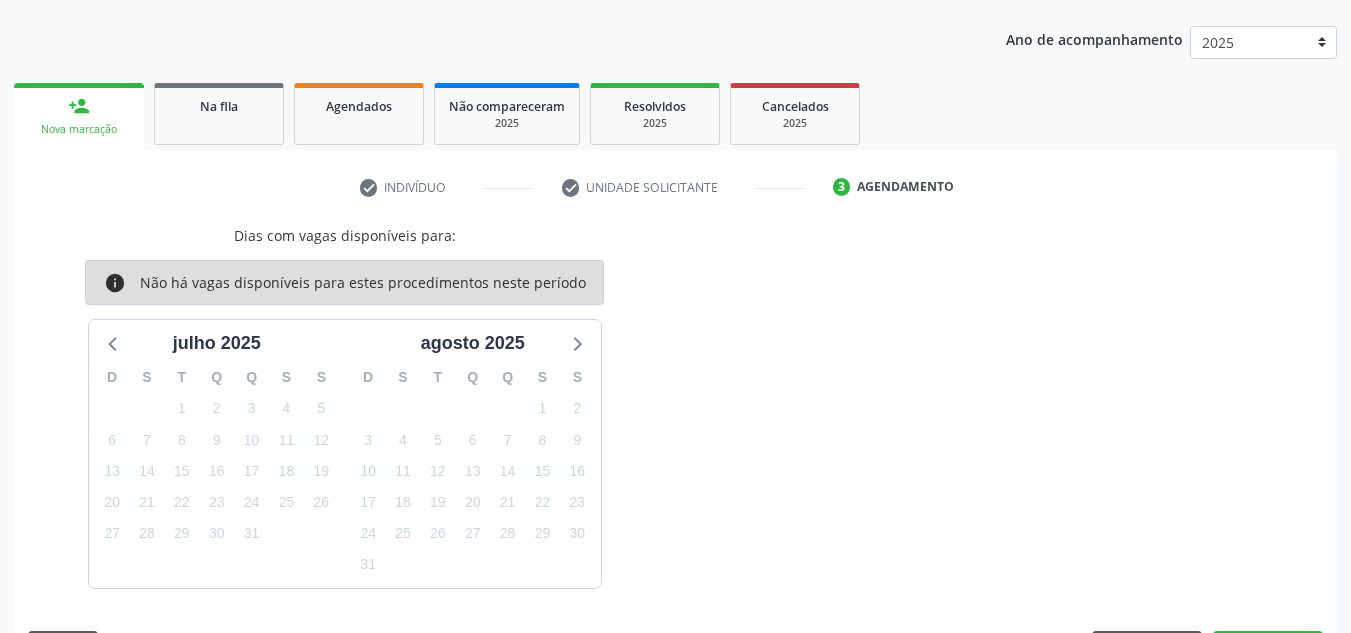 scroll, scrollTop: 303, scrollLeft: 0, axis: vertical 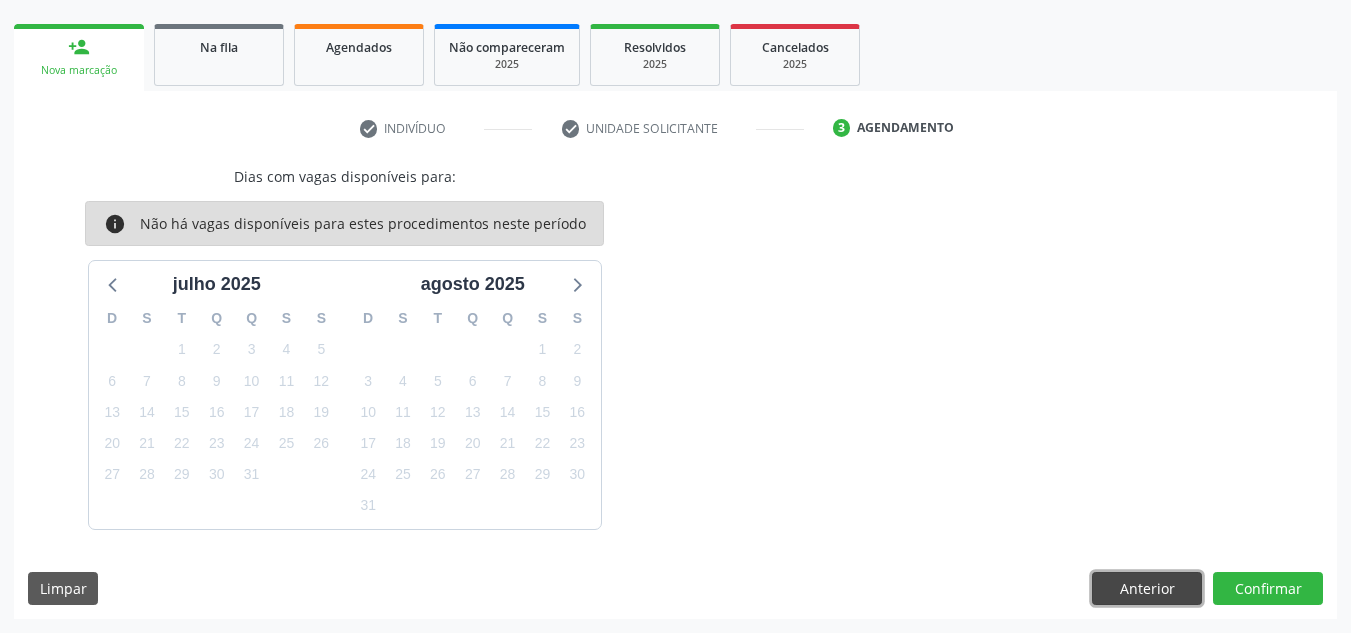 click on "Anterior" at bounding box center [1147, 589] 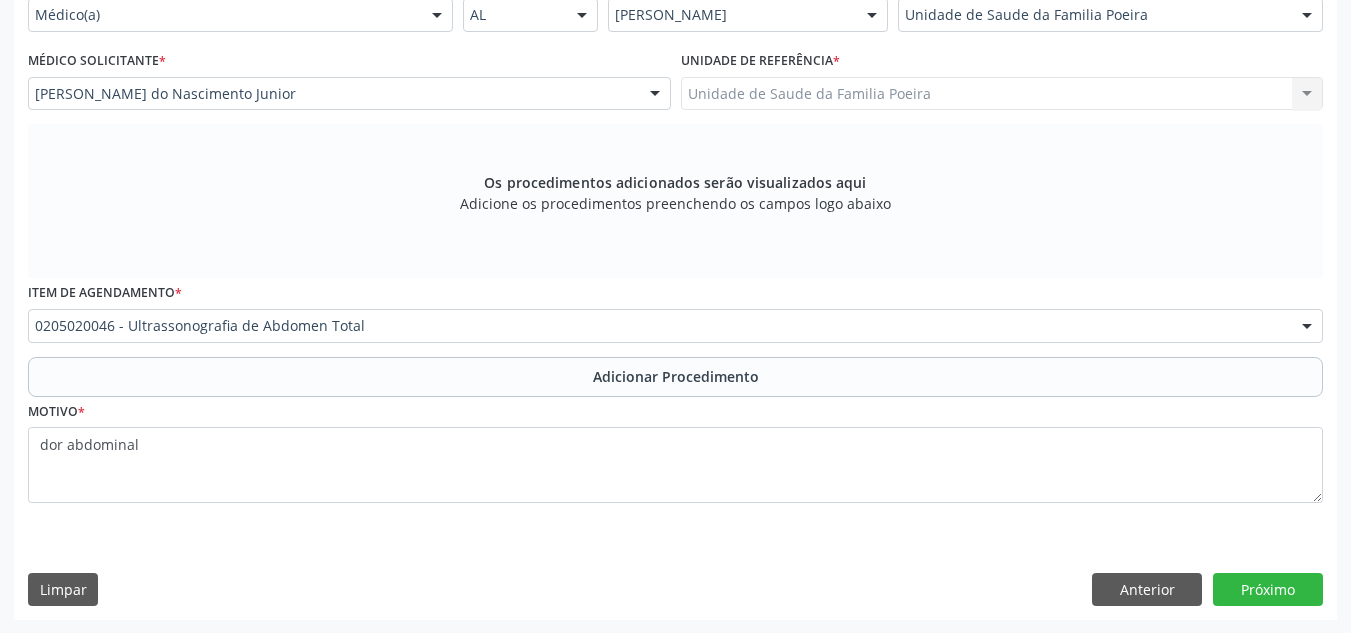 scroll, scrollTop: 496, scrollLeft: 0, axis: vertical 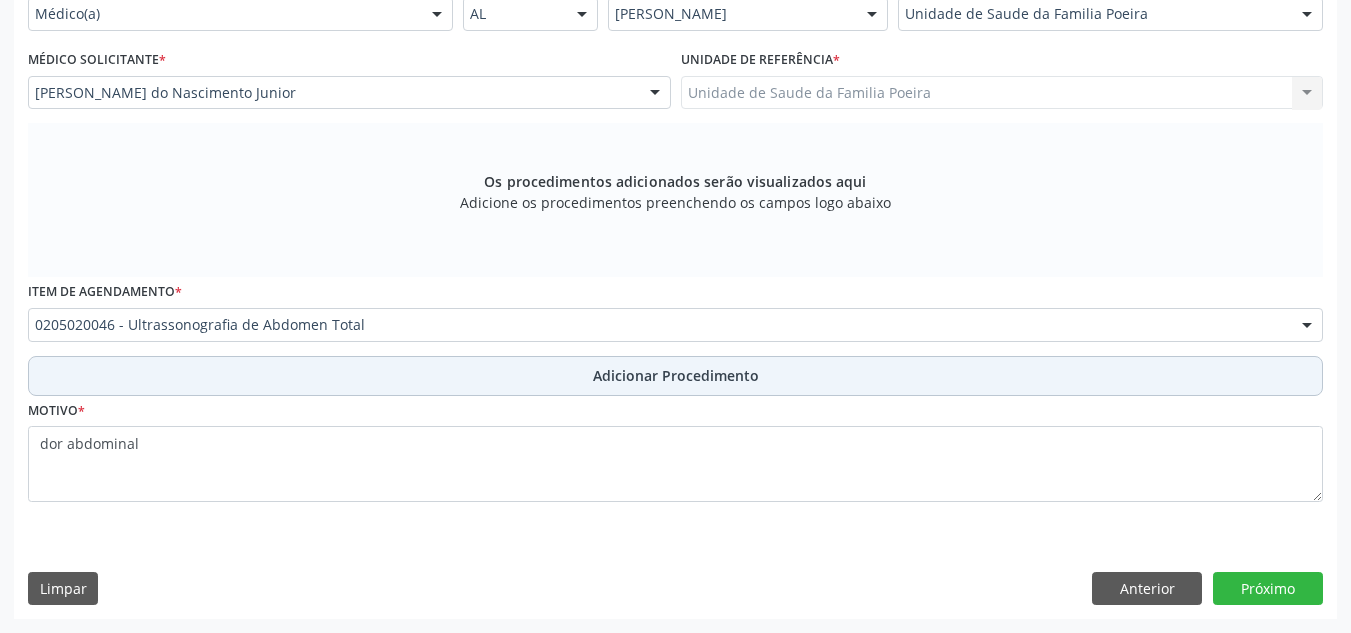 click on "Adicionar Procedimento" at bounding box center (676, 375) 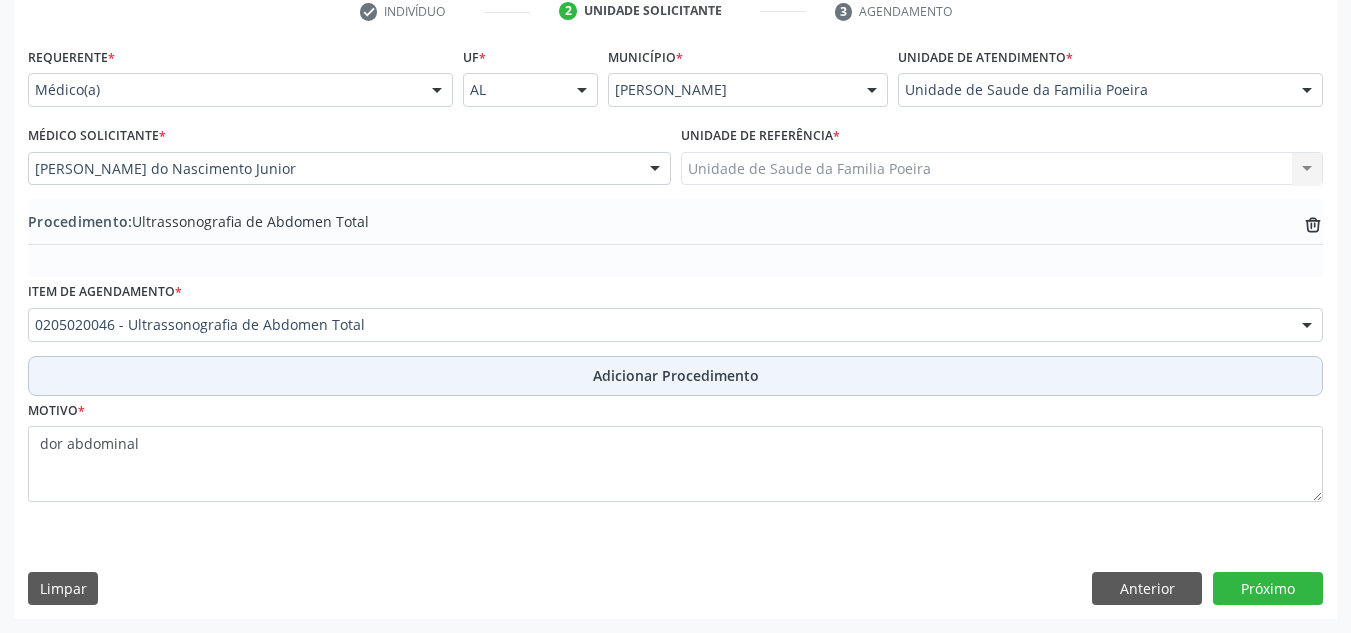 scroll, scrollTop: 420, scrollLeft: 0, axis: vertical 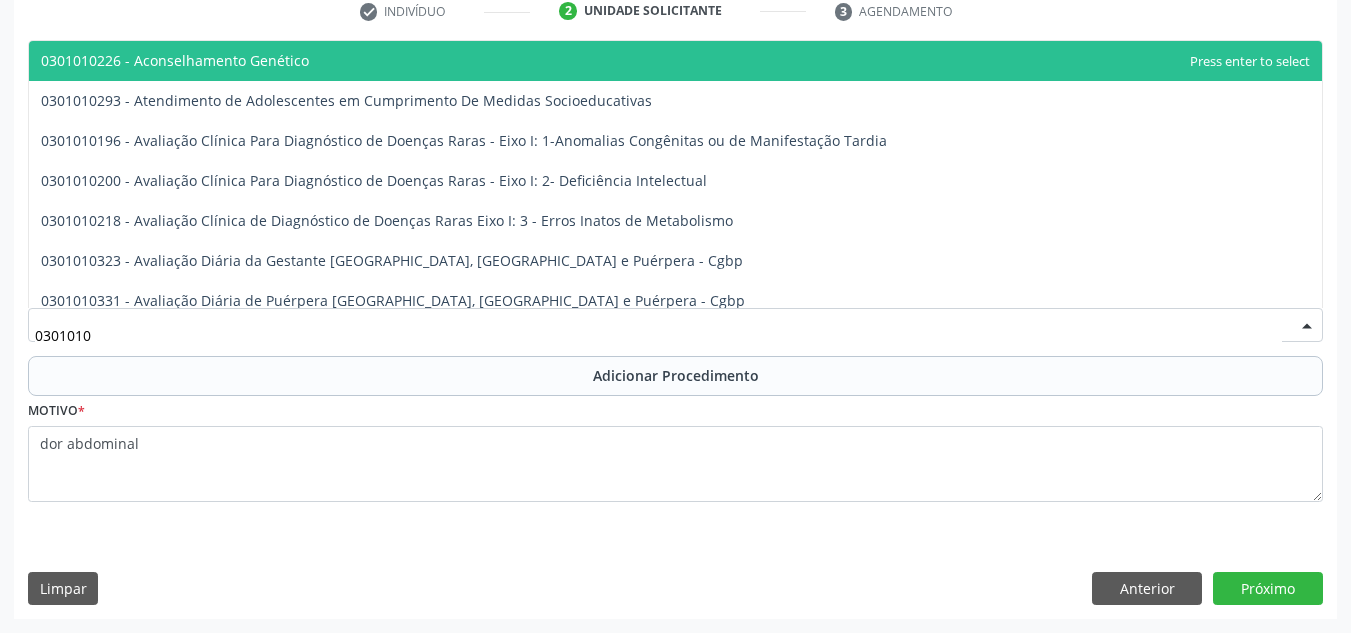 type on "03010100" 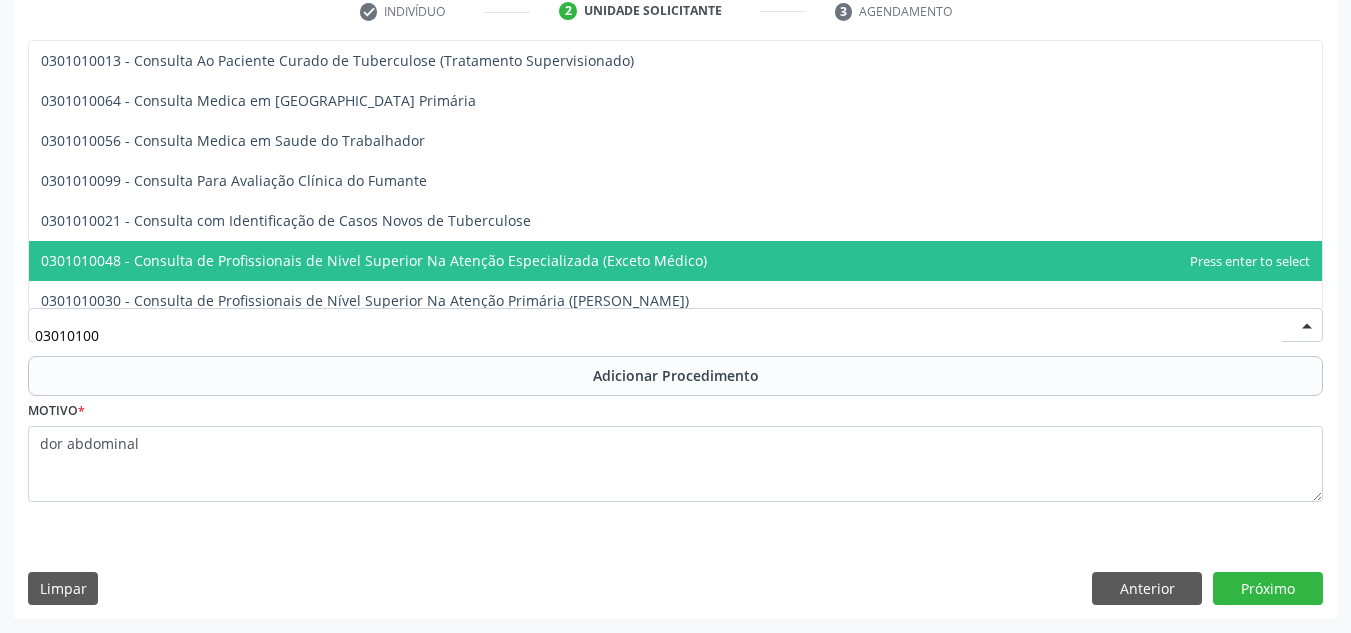 click on "0301010048 - Consulta de Profissionais de Nivel Superior Na Atenção Especializada (Exceto Médico)" at bounding box center (675, 261) 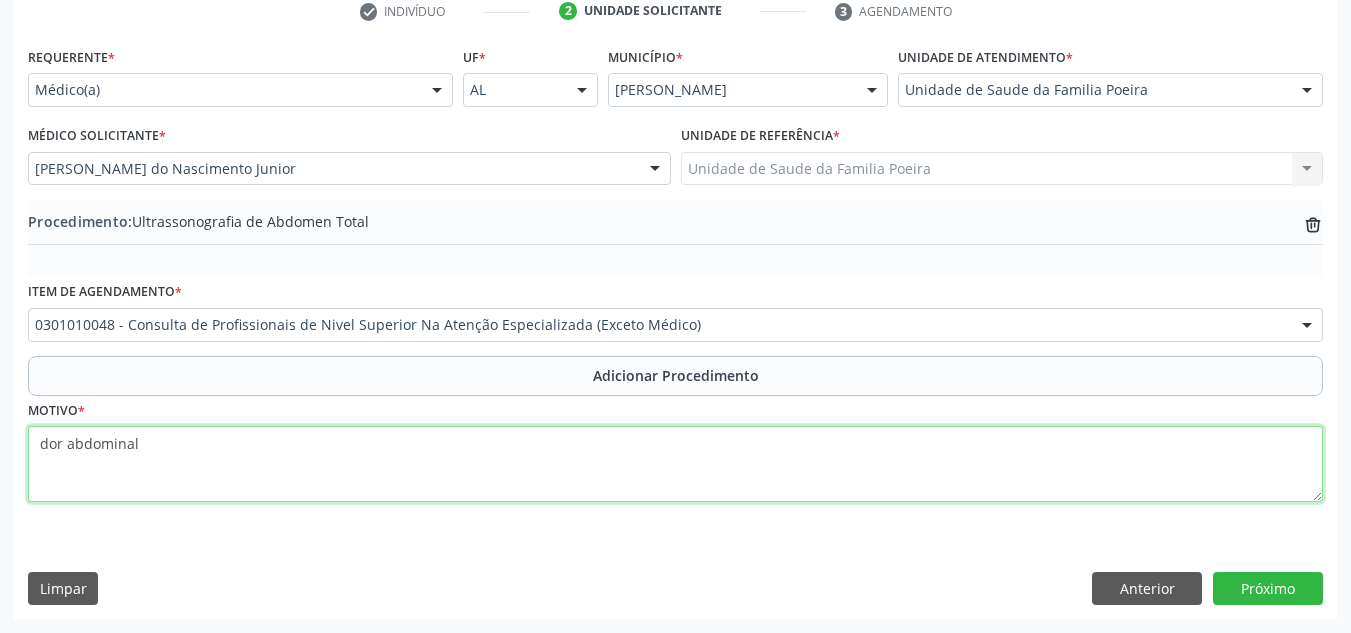 click on "dor abdominal" at bounding box center (675, 464) 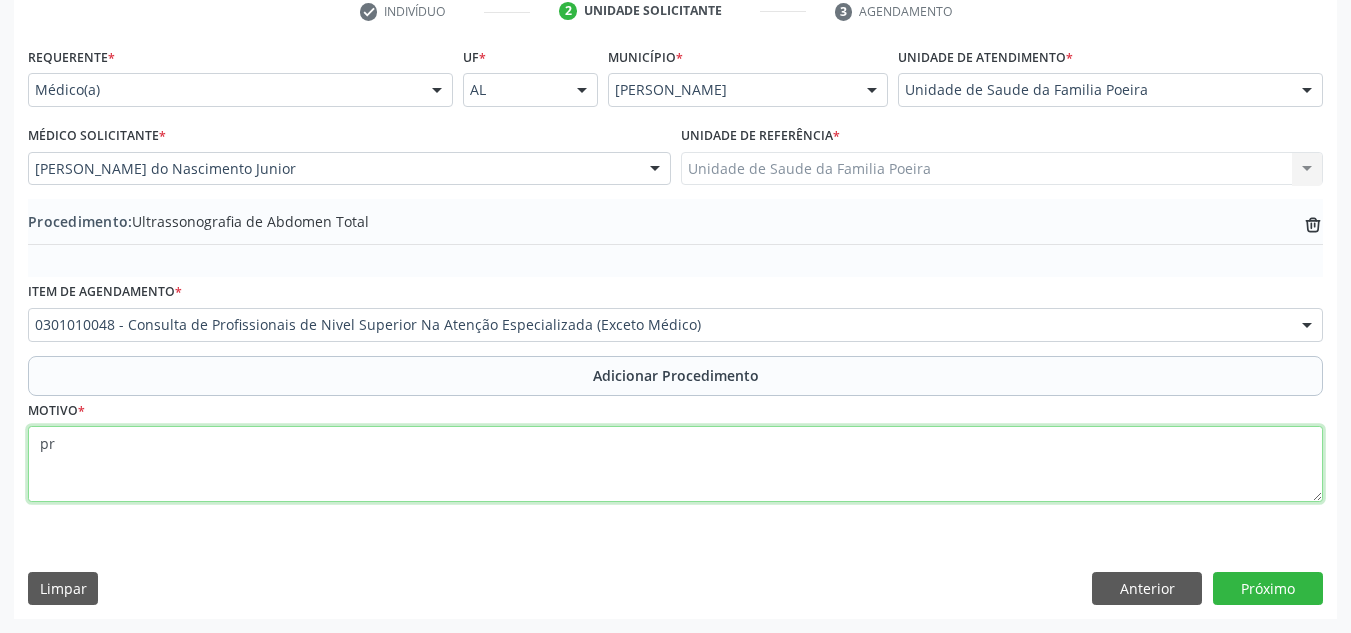 type on "p" 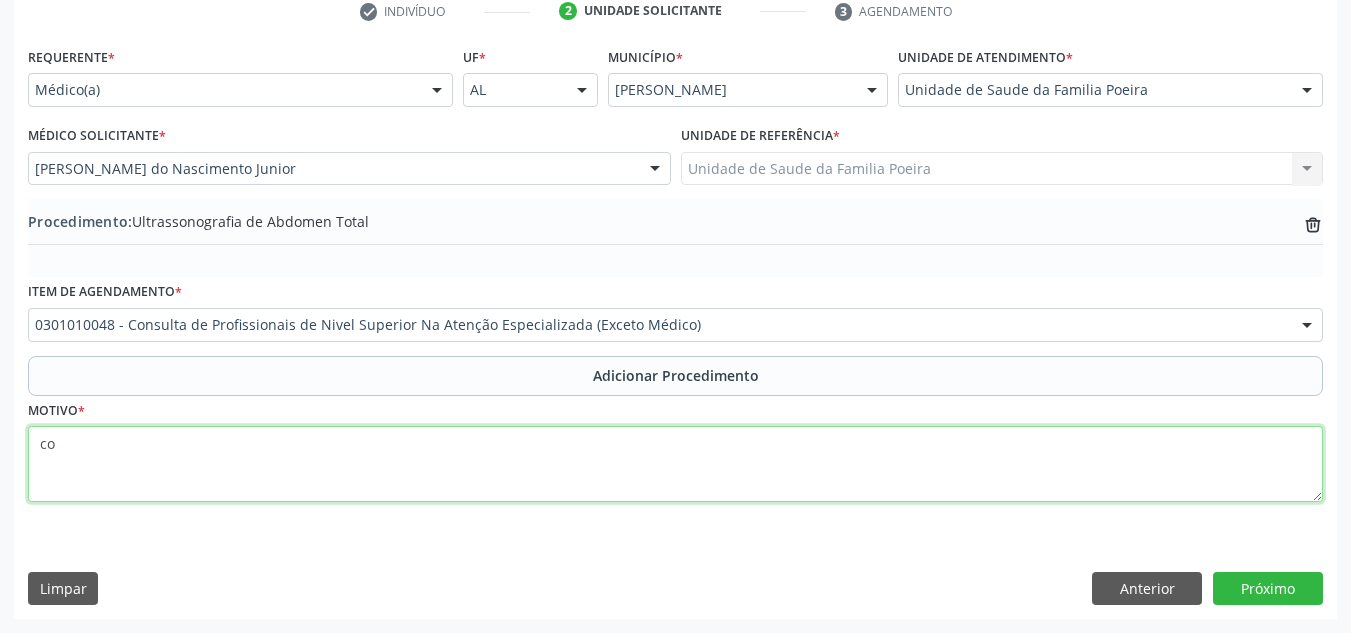 type on "c" 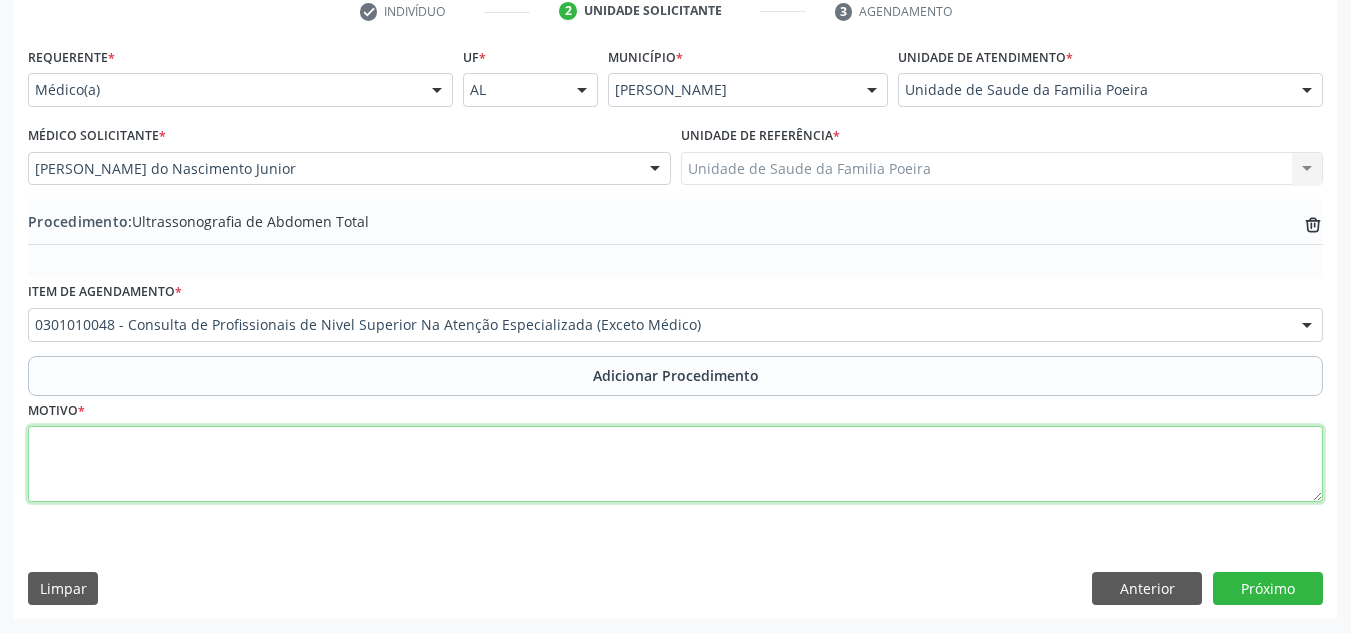 type on "a" 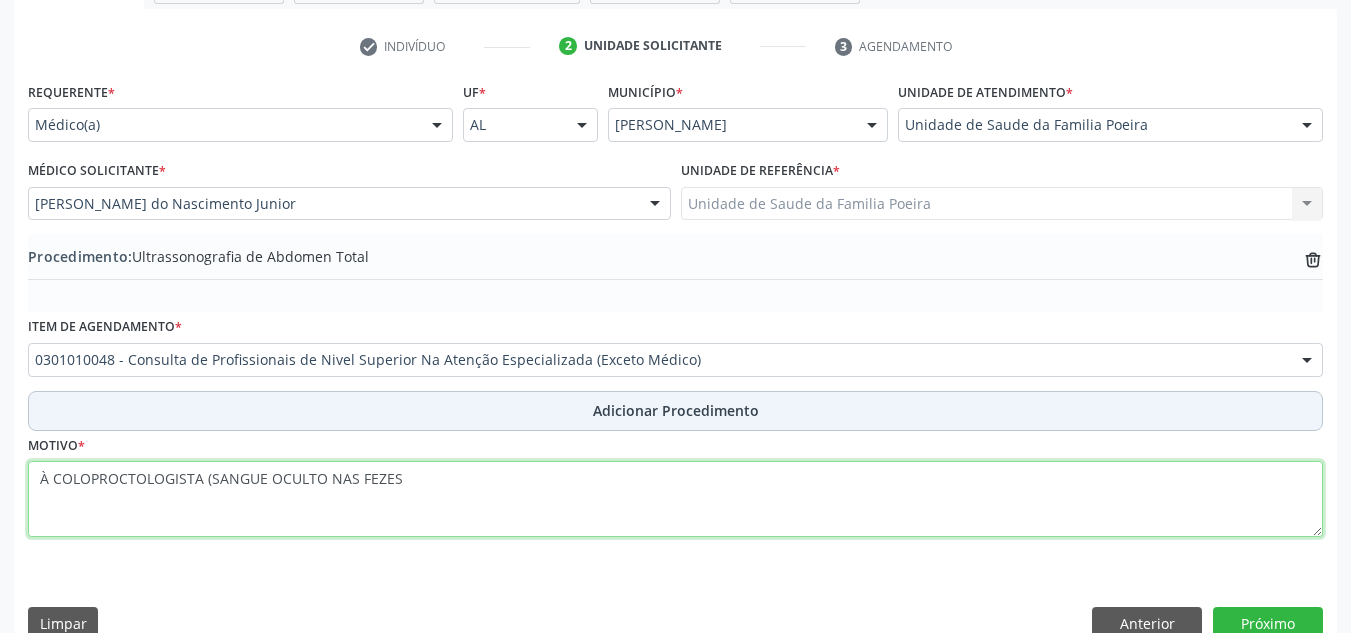 scroll, scrollTop: 420, scrollLeft: 0, axis: vertical 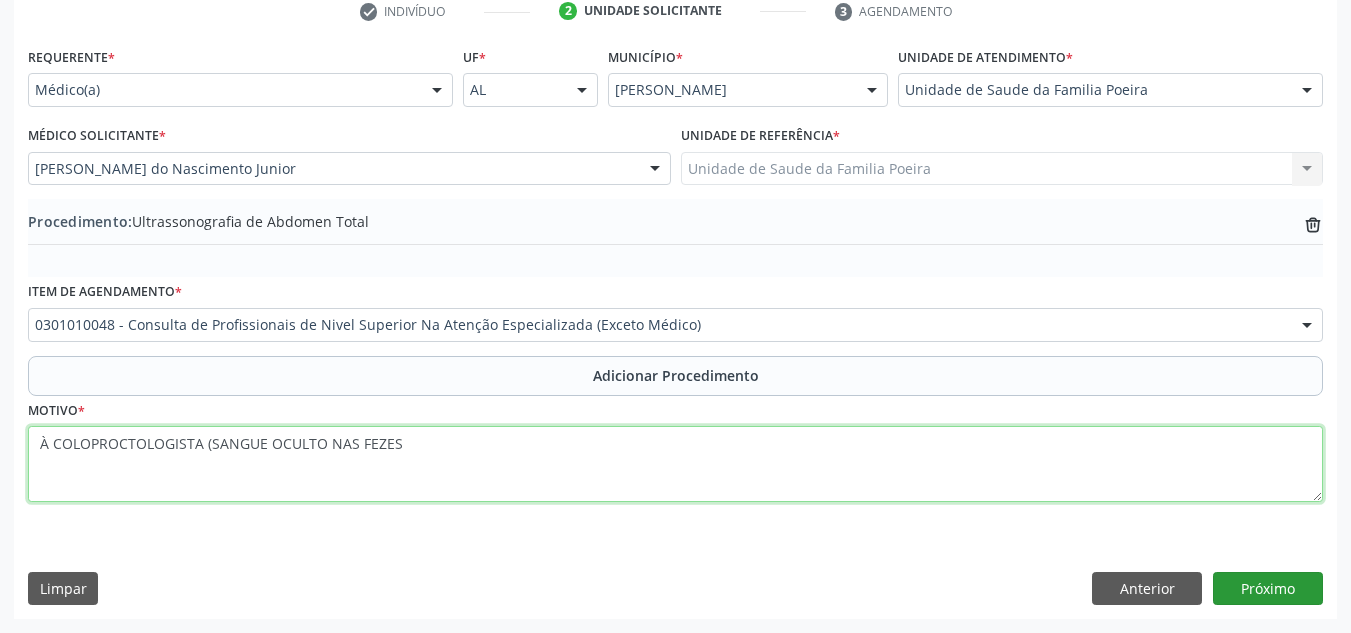 type on "À COLOPROCTOLOGISTA (SANGUE OCULTO NAS FEZES" 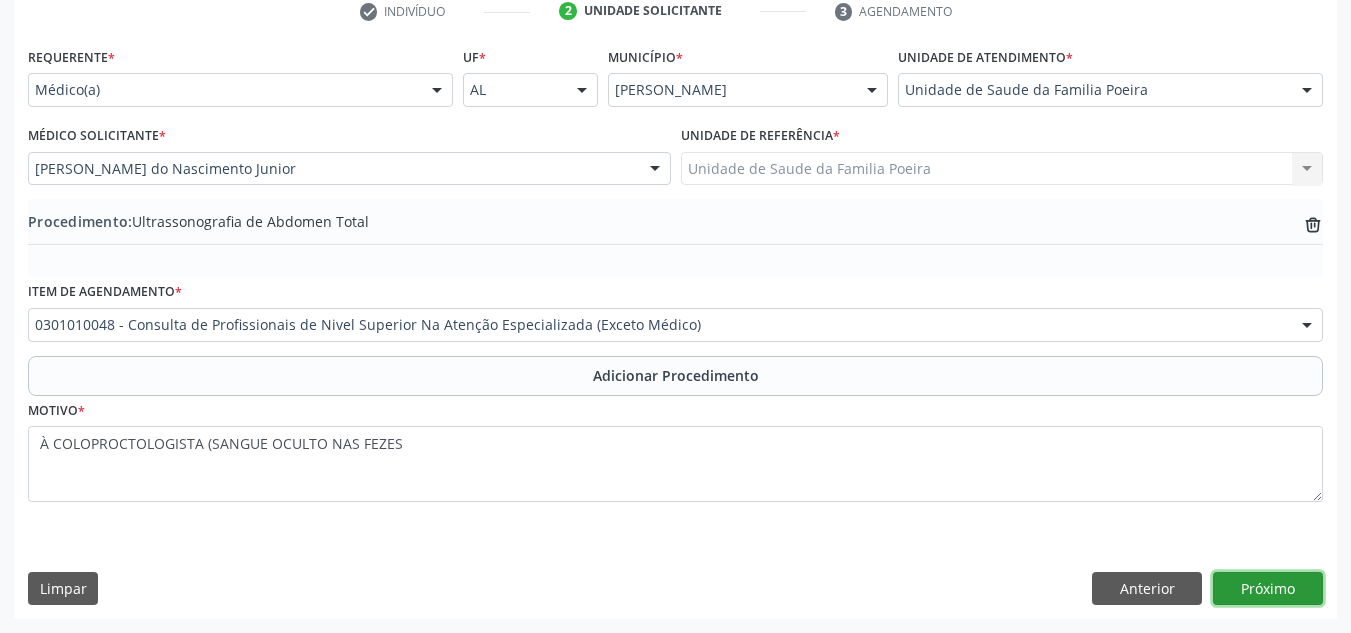 click on "Próximo" at bounding box center [1268, 589] 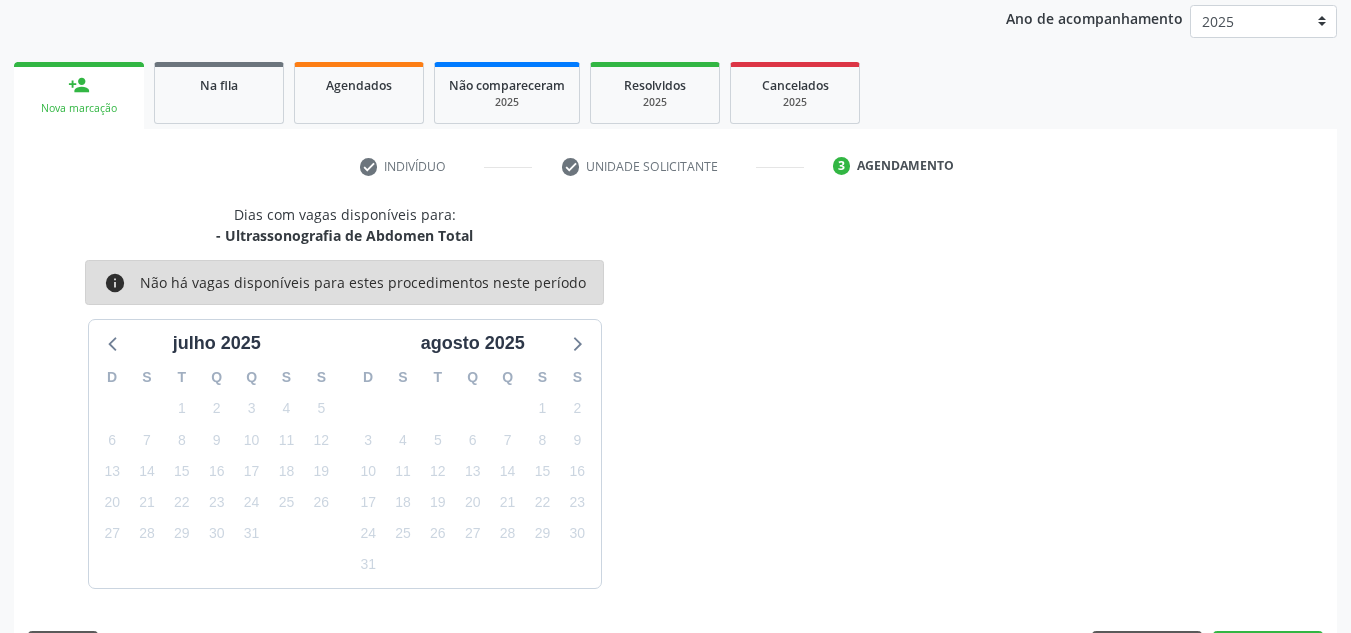 scroll, scrollTop: 324, scrollLeft: 0, axis: vertical 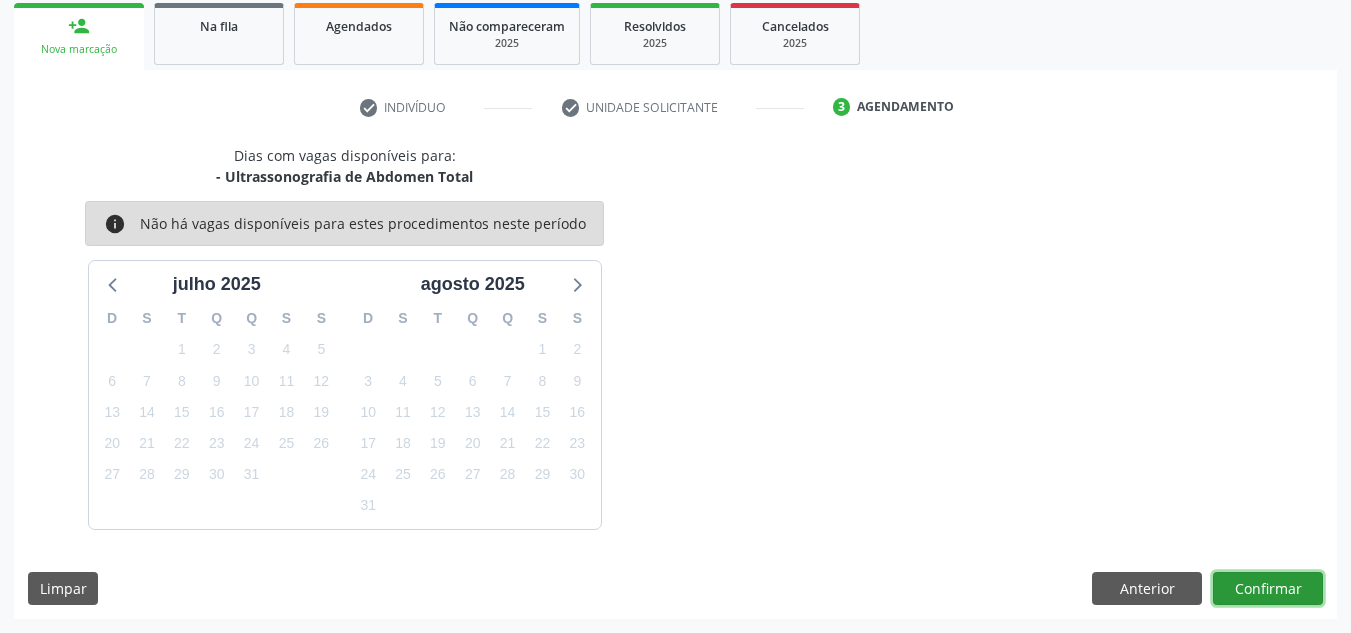 click on "Confirmar" at bounding box center (1268, 589) 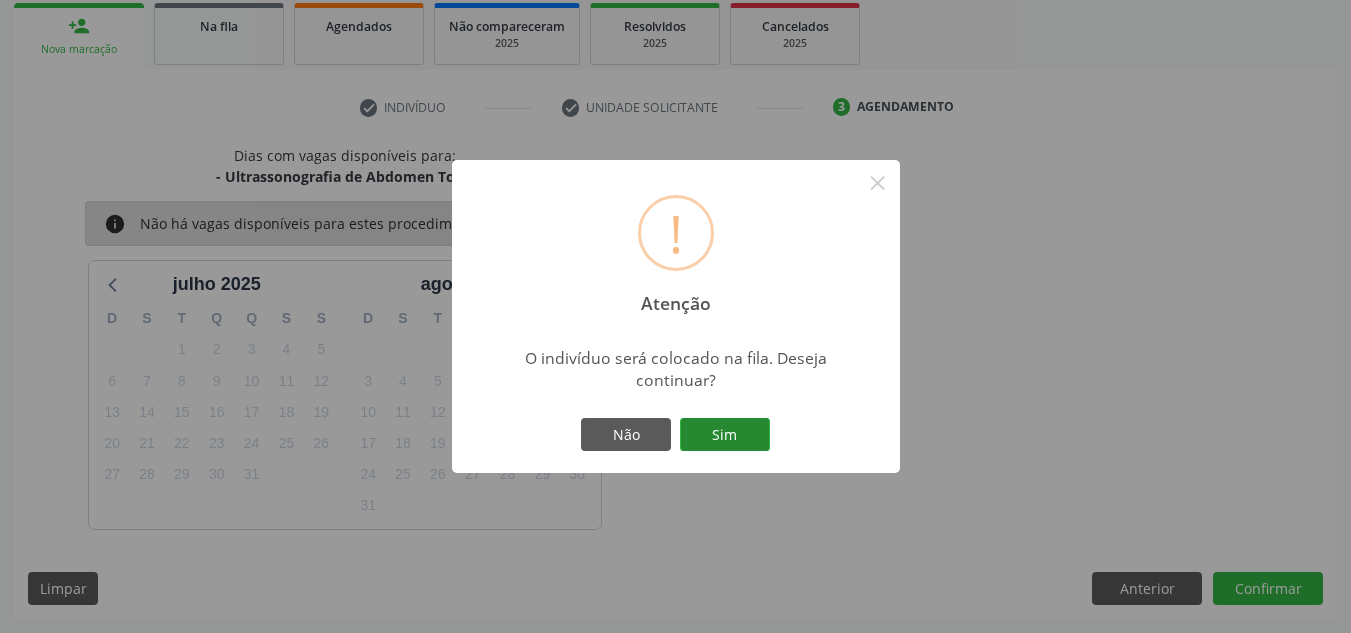 click on "Sim" at bounding box center [725, 435] 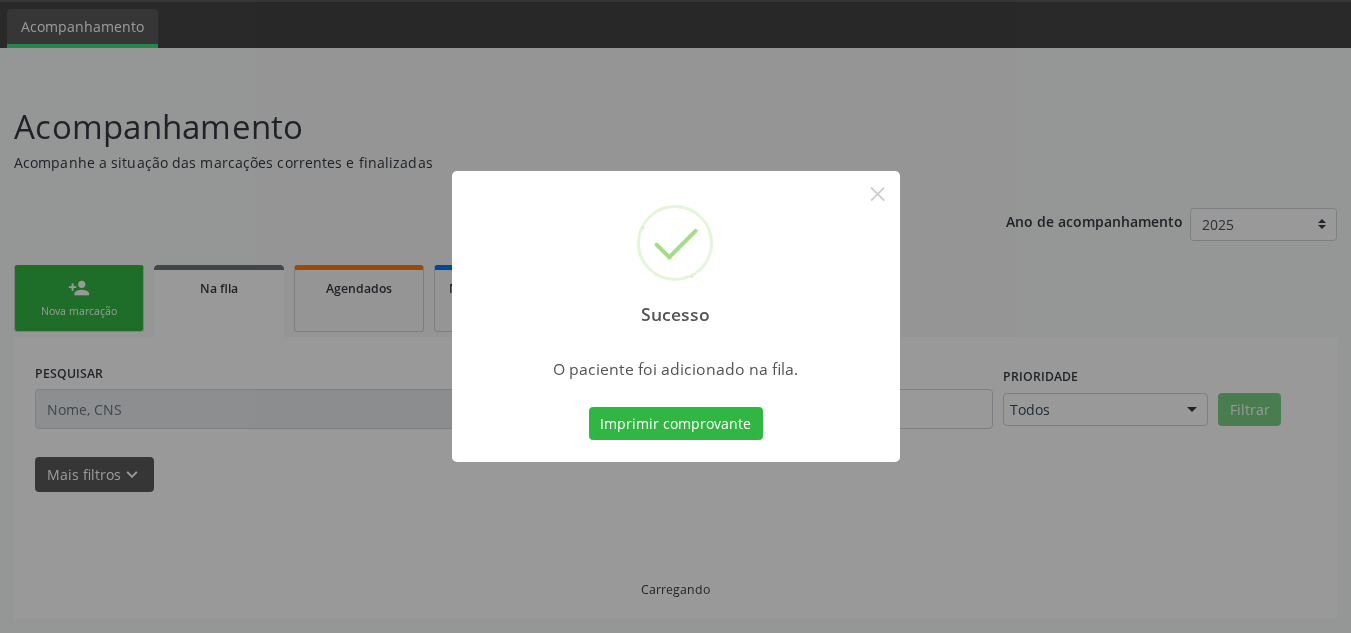 scroll, scrollTop: 62, scrollLeft: 0, axis: vertical 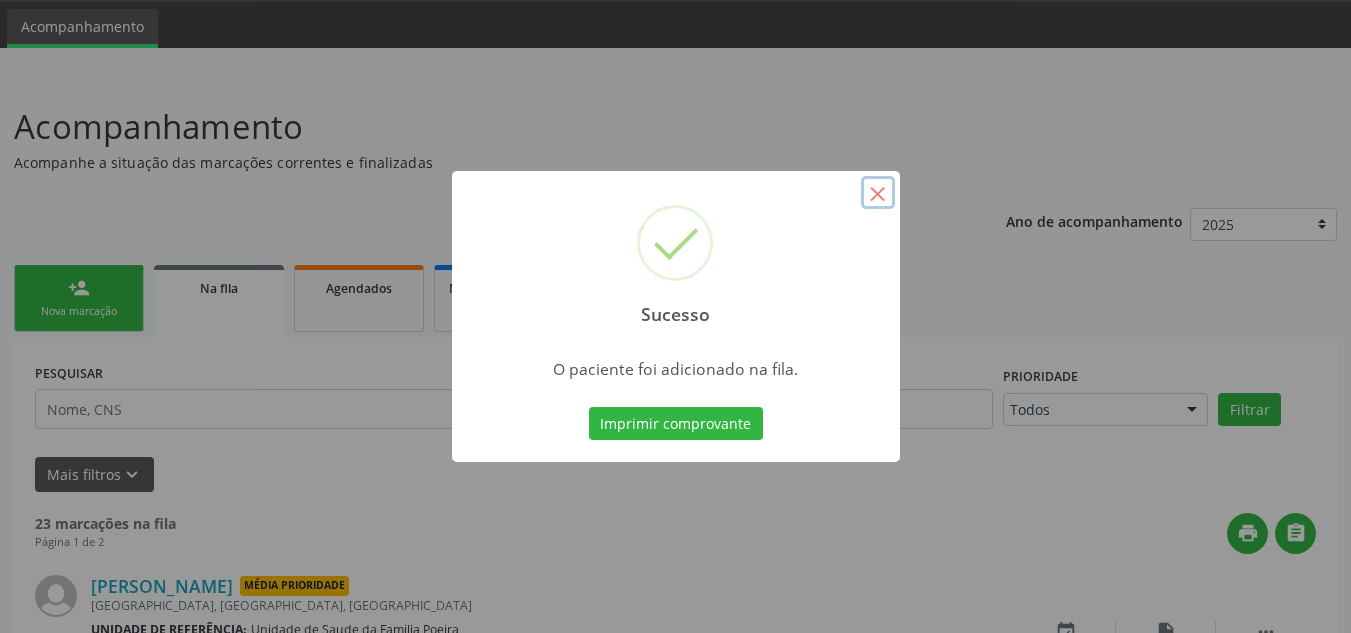 click on "×" at bounding box center [878, 193] 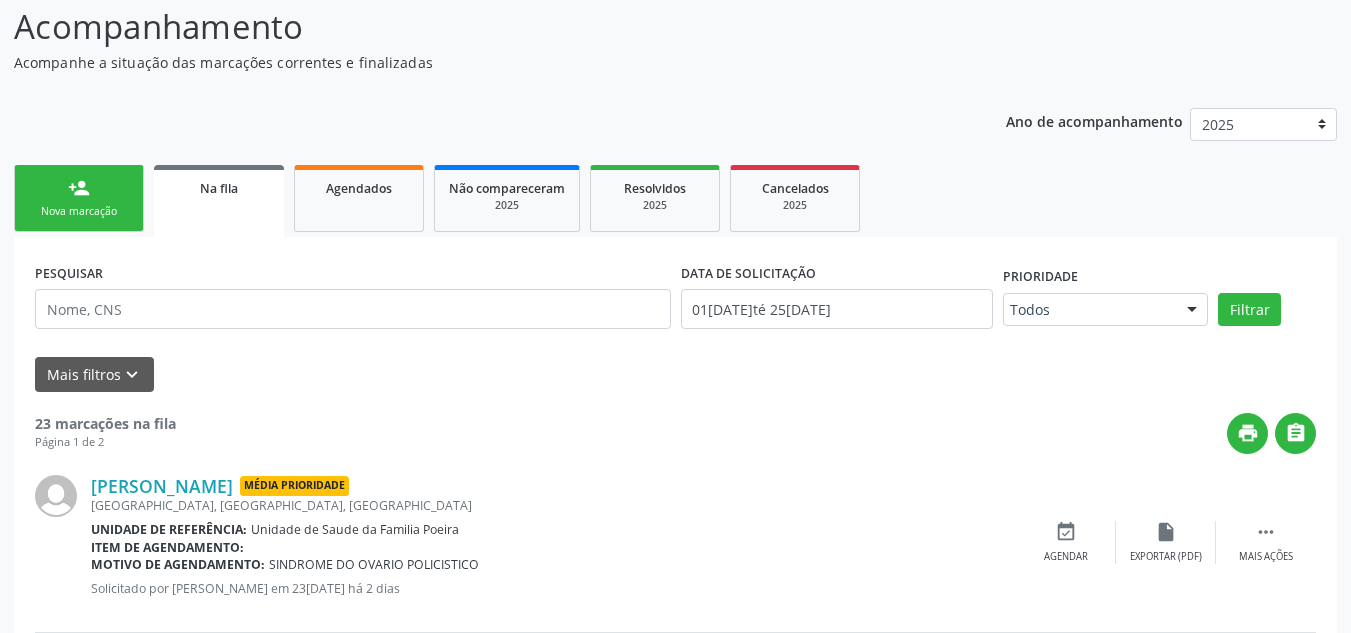 scroll, scrollTop: 0, scrollLeft: 0, axis: both 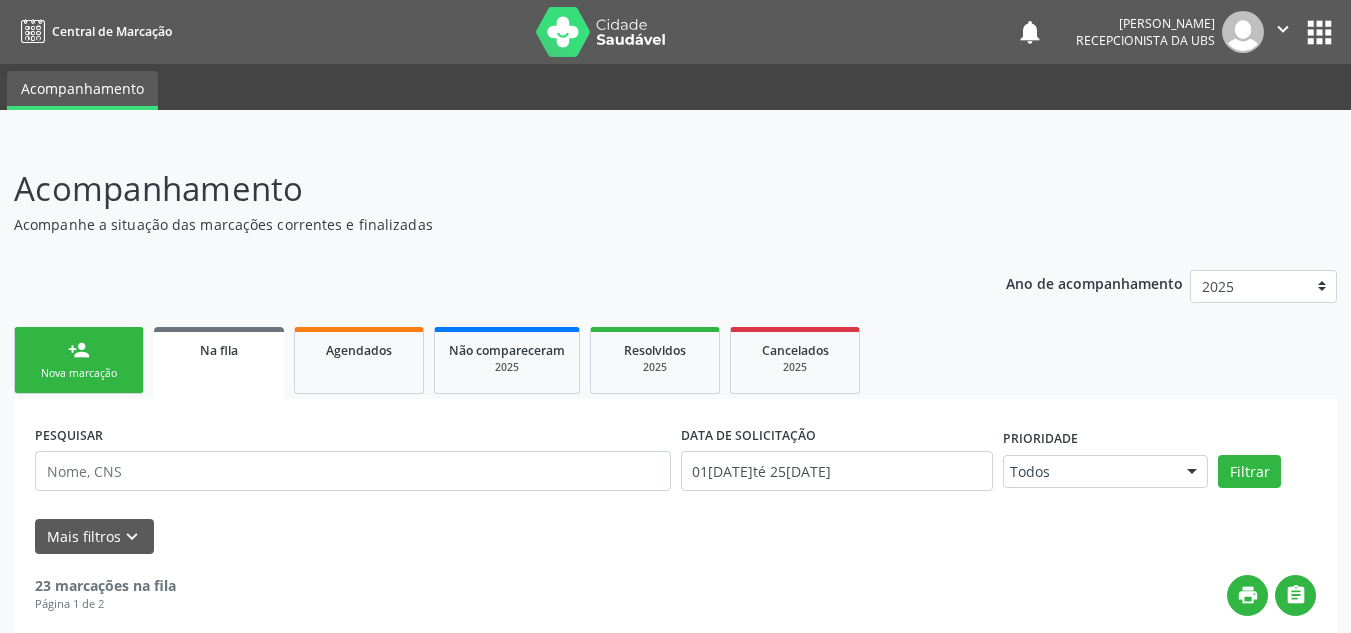 click on "person_add" at bounding box center (79, 350) 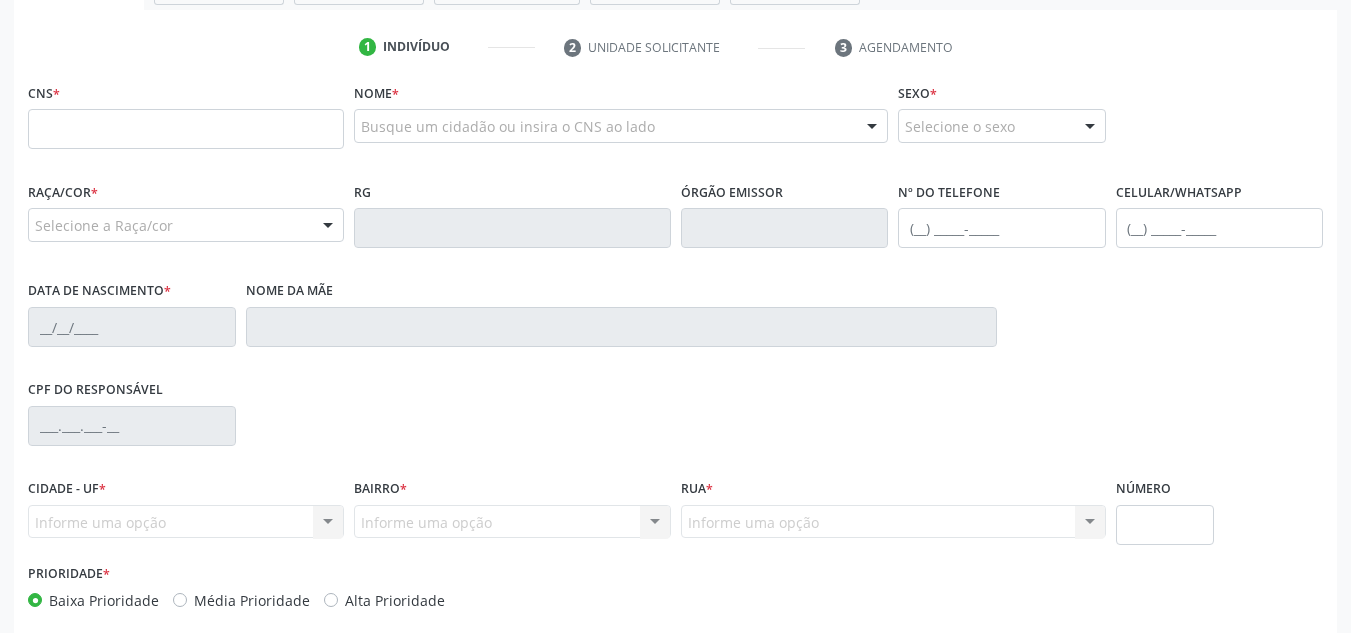 scroll, scrollTop: 400, scrollLeft: 0, axis: vertical 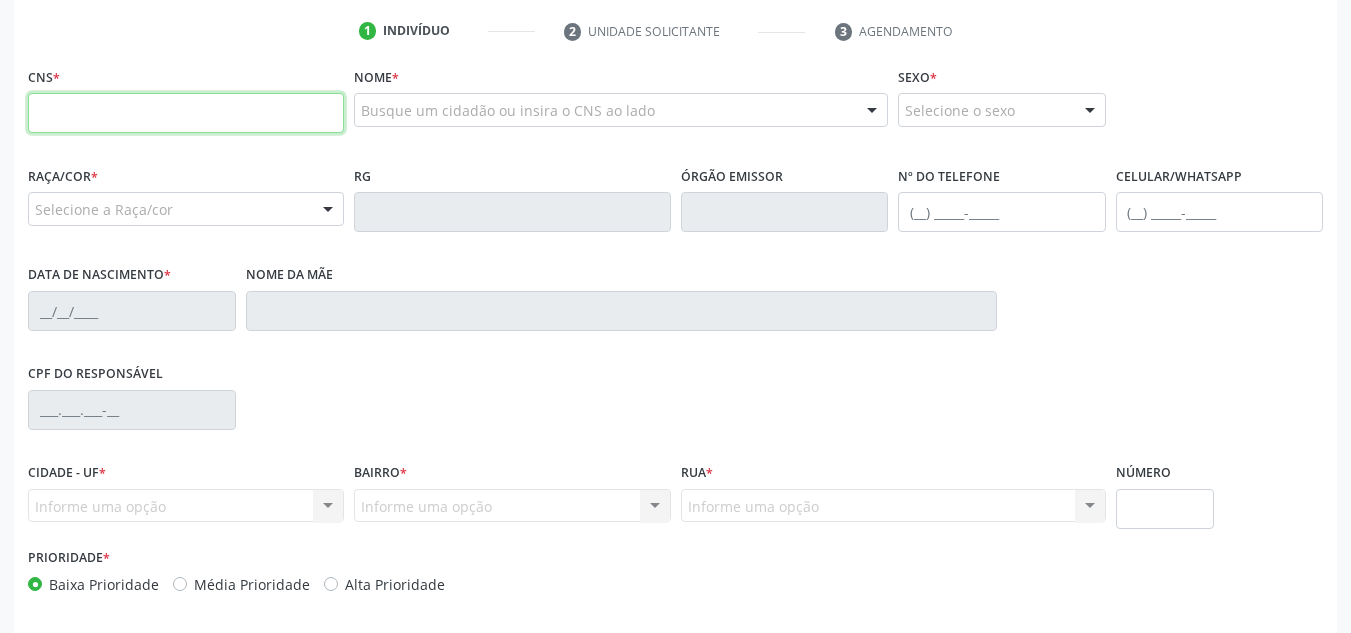 click at bounding box center (186, 113) 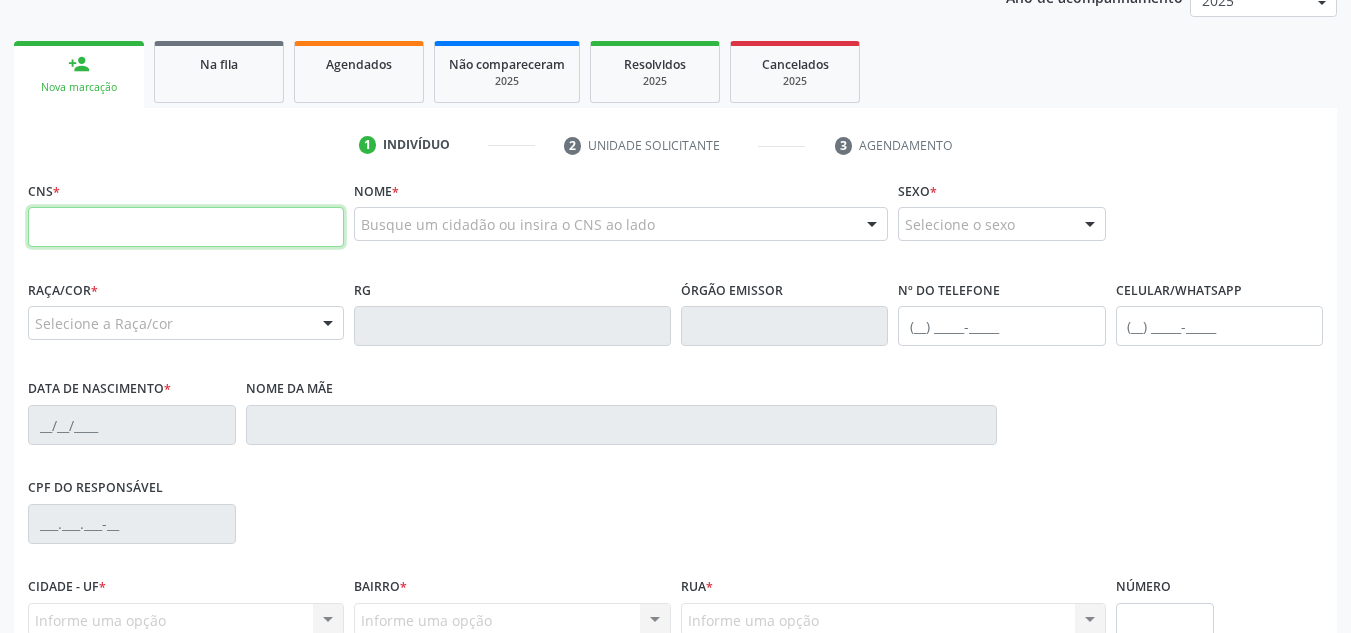 scroll, scrollTop: 279, scrollLeft: 0, axis: vertical 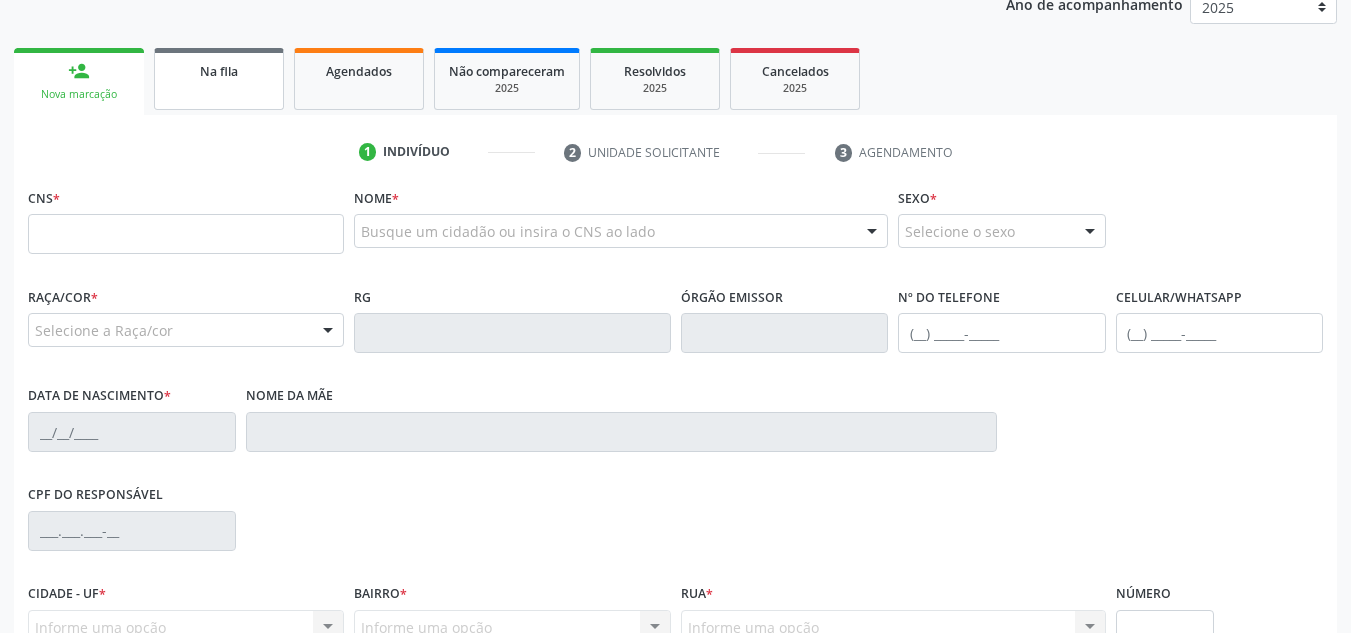 click on "Na fila" at bounding box center [219, 70] 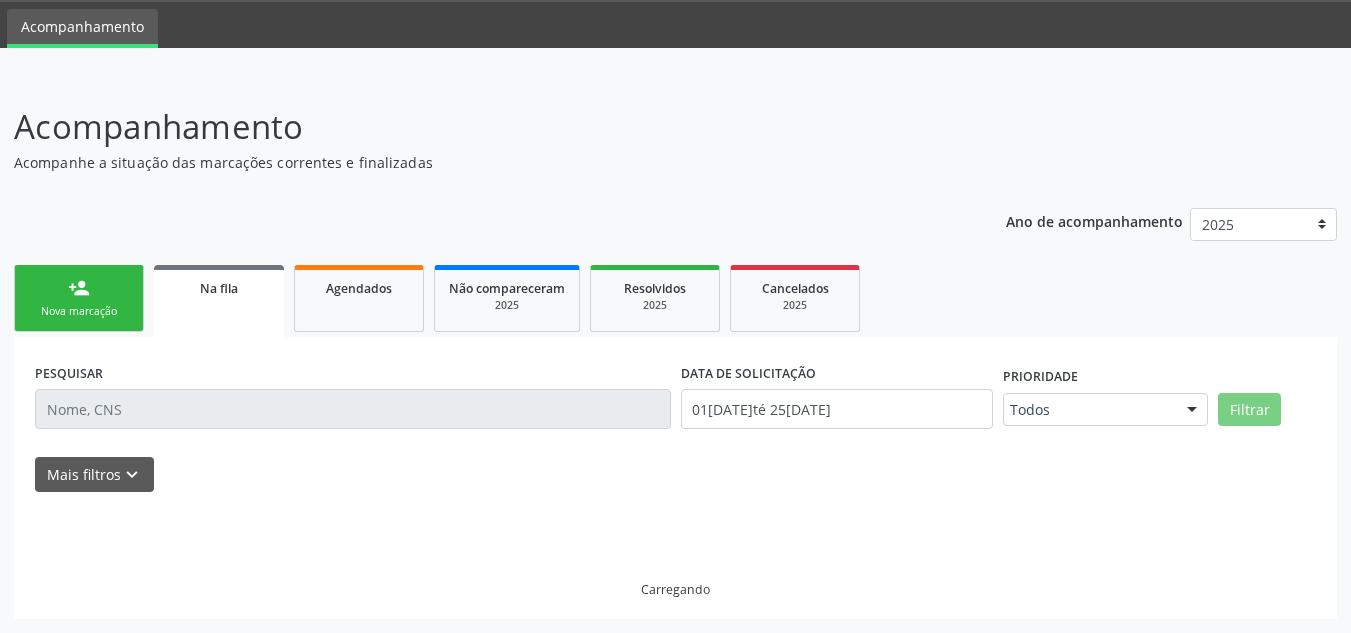 scroll, scrollTop: 14, scrollLeft: 0, axis: vertical 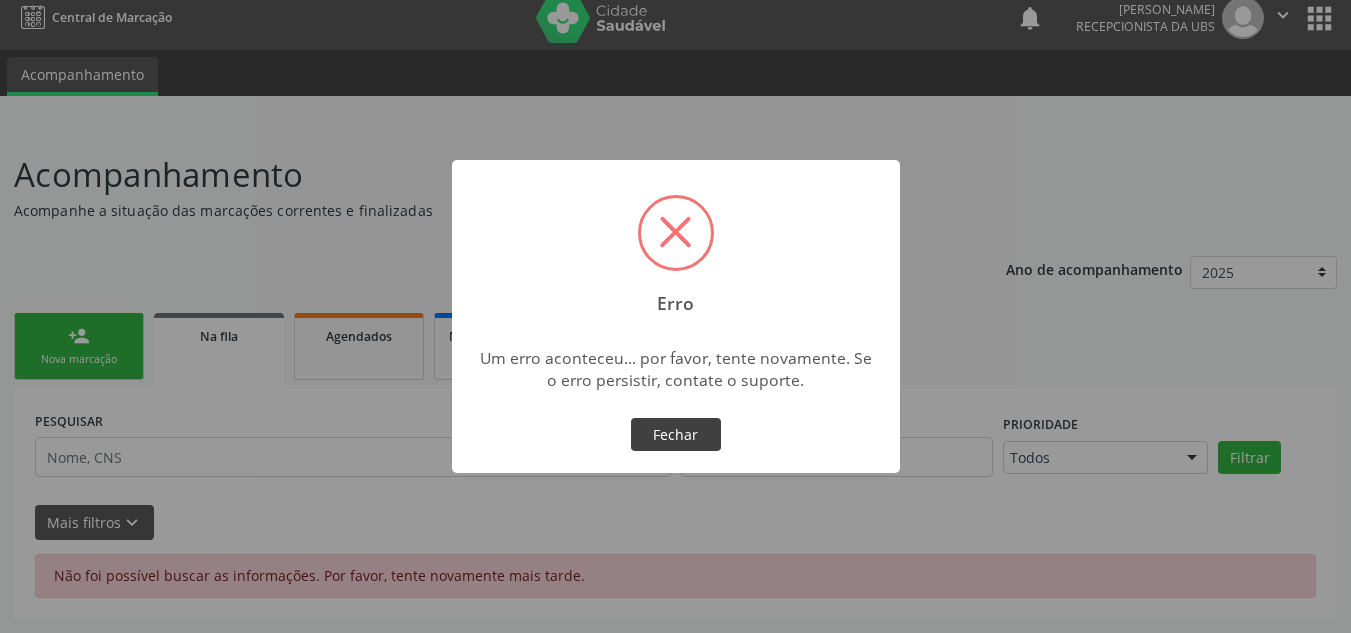 click on "Fechar" at bounding box center (676, 435) 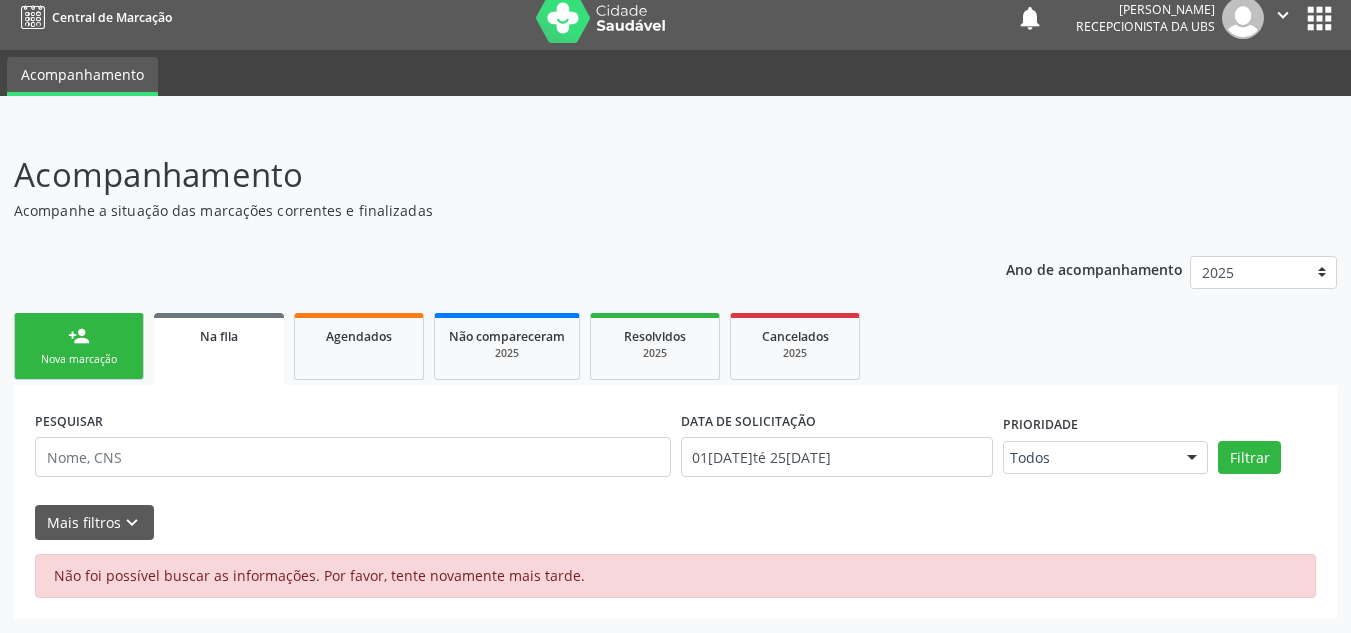 click on "person_add
Nova marcação" at bounding box center [79, 346] 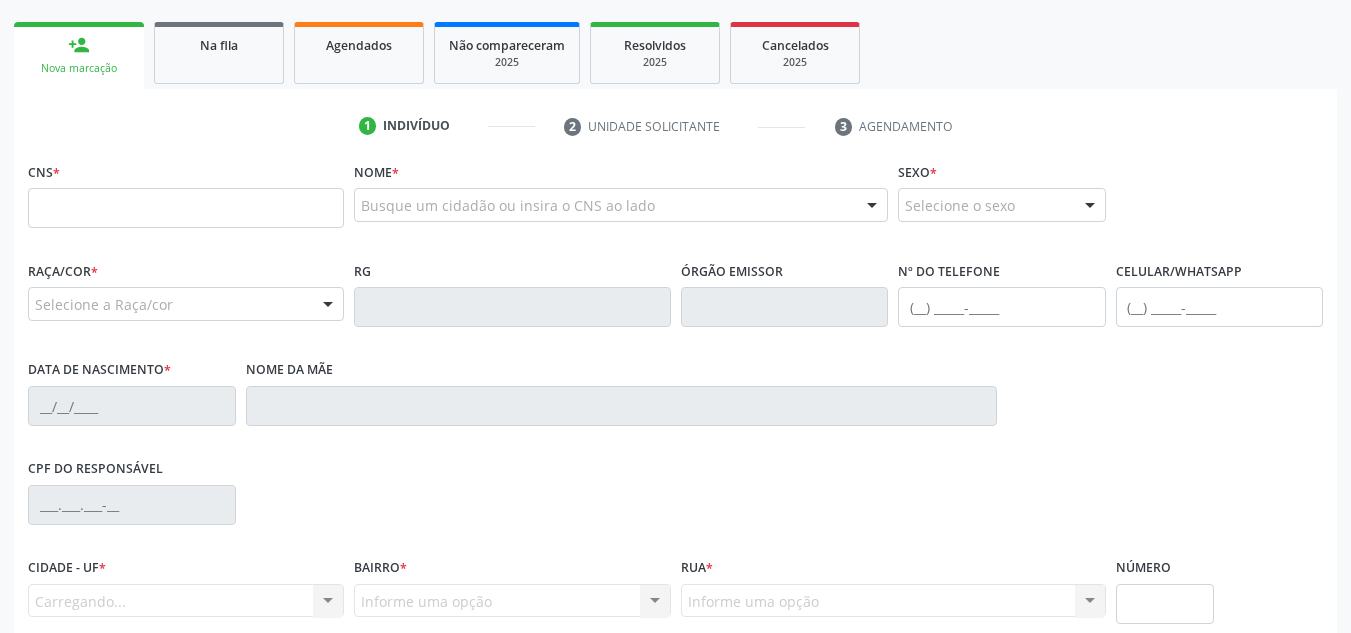 scroll, scrollTop: 279, scrollLeft: 0, axis: vertical 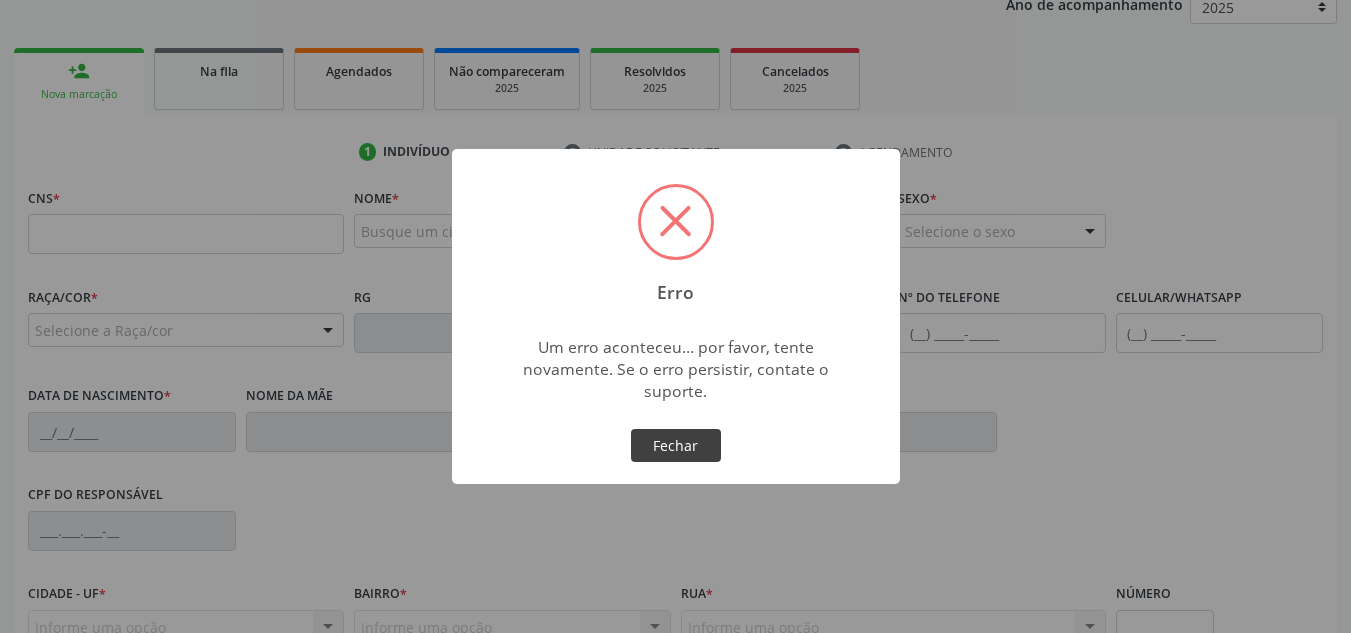 click on "Fechar" at bounding box center (676, 446) 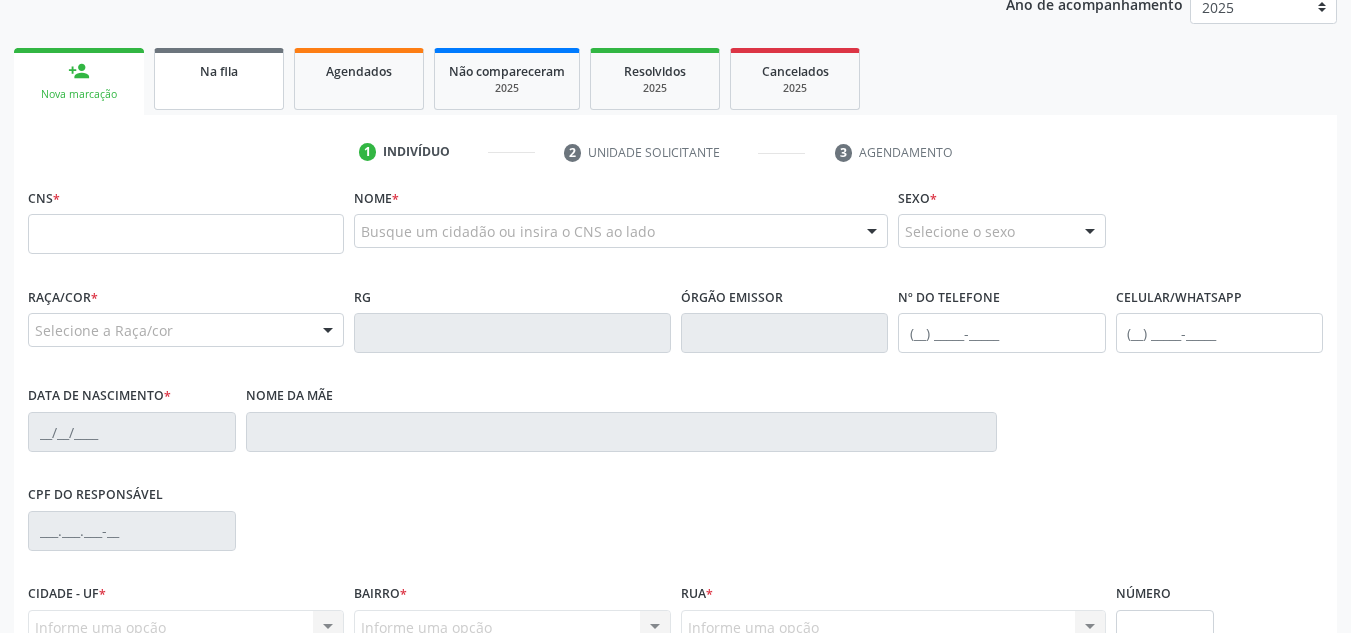 click on "Na fila" at bounding box center [219, 79] 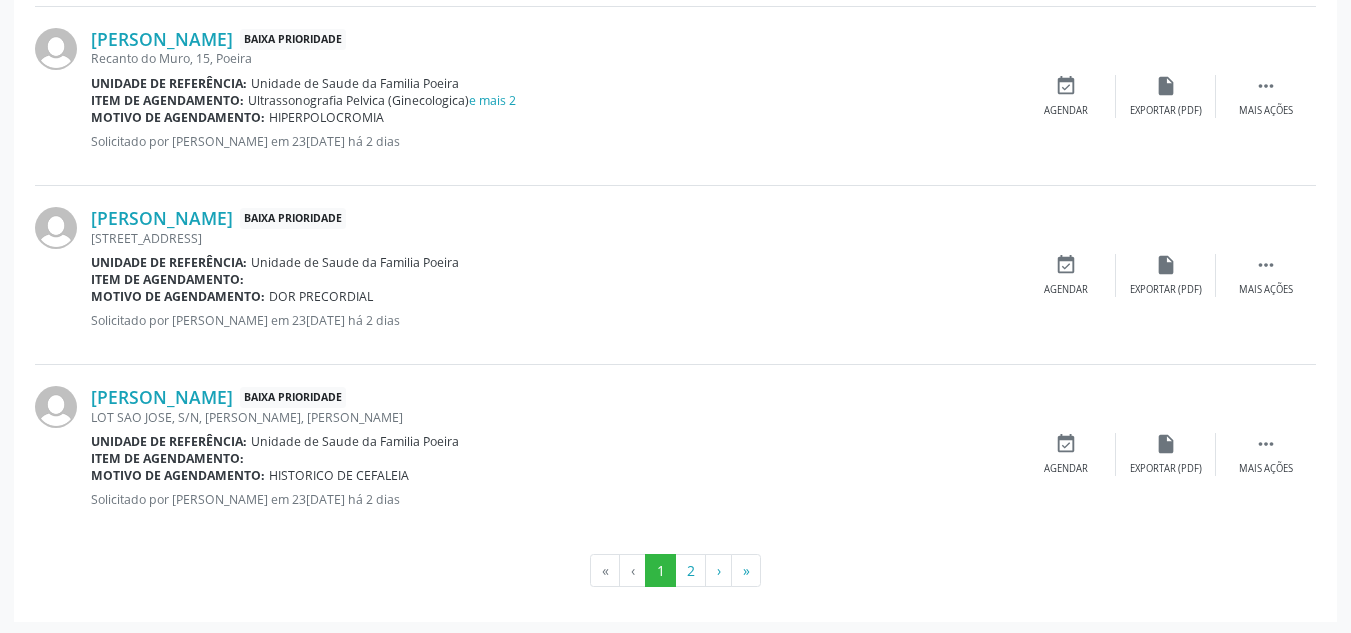 scroll, scrollTop: 2762, scrollLeft: 0, axis: vertical 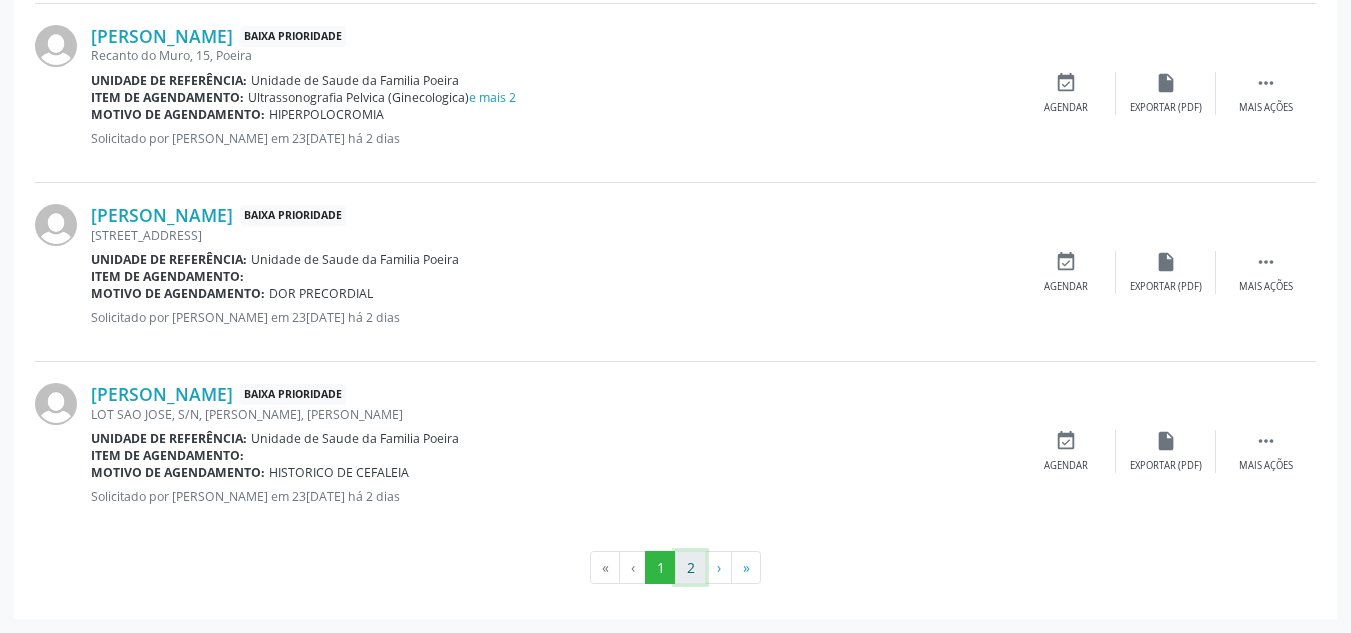 click on "2" at bounding box center [690, 568] 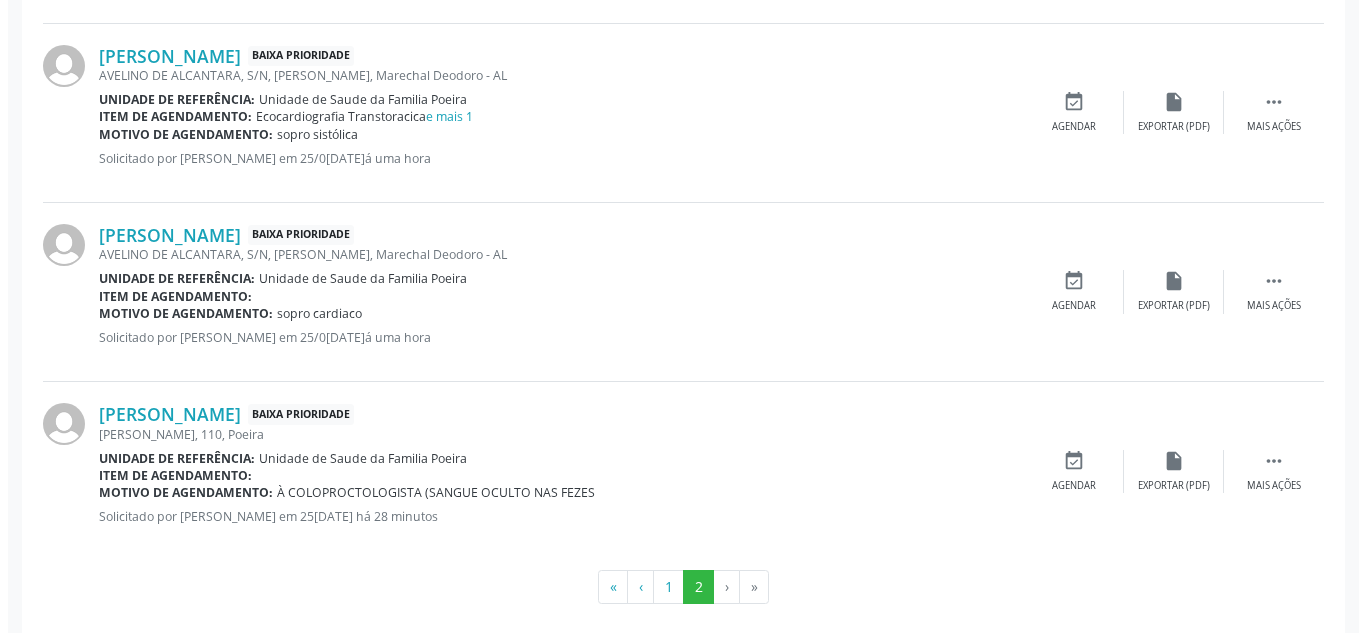 scroll, scrollTop: 1508, scrollLeft: 0, axis: vertical 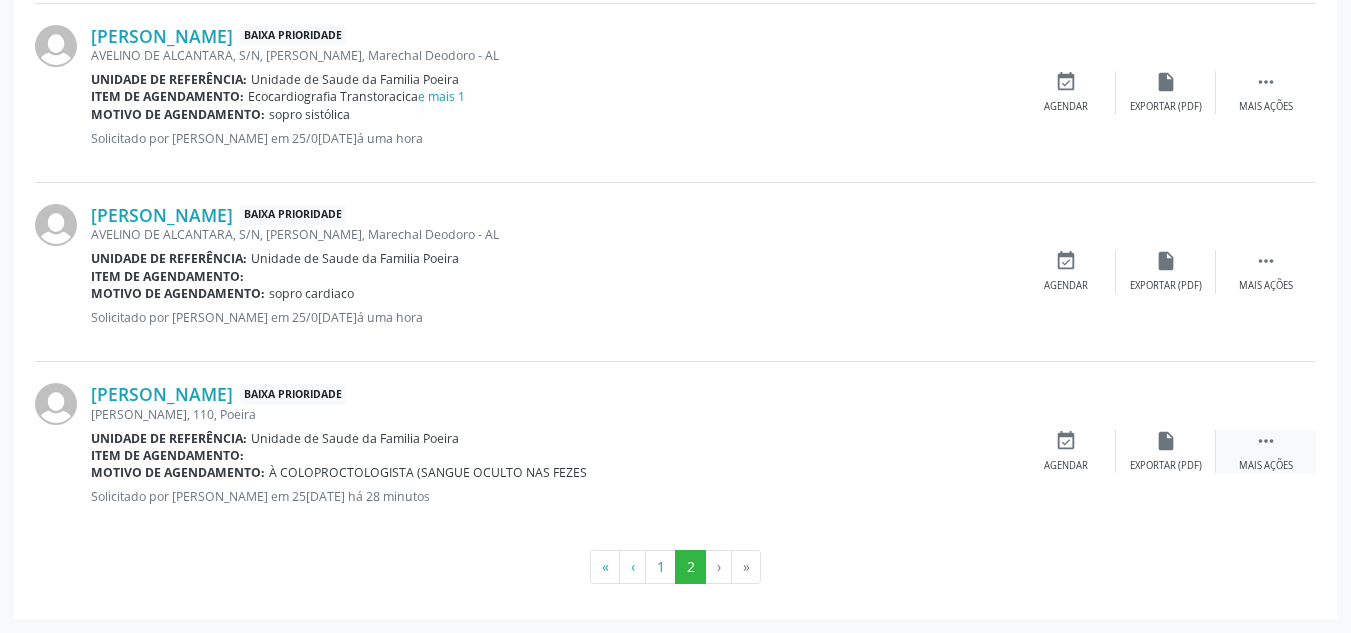 click on "
Mais ações" at bounding box center [1266, 451] 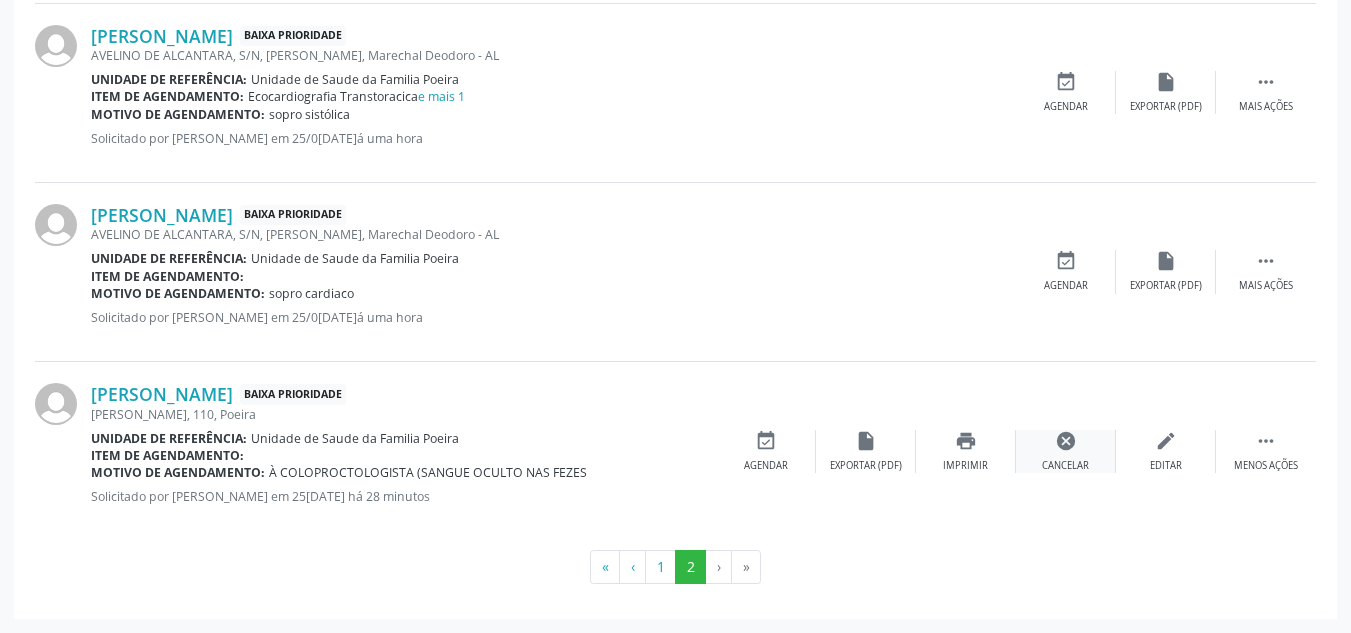 click on "Cancelar" at bounding box center [1065, 466] 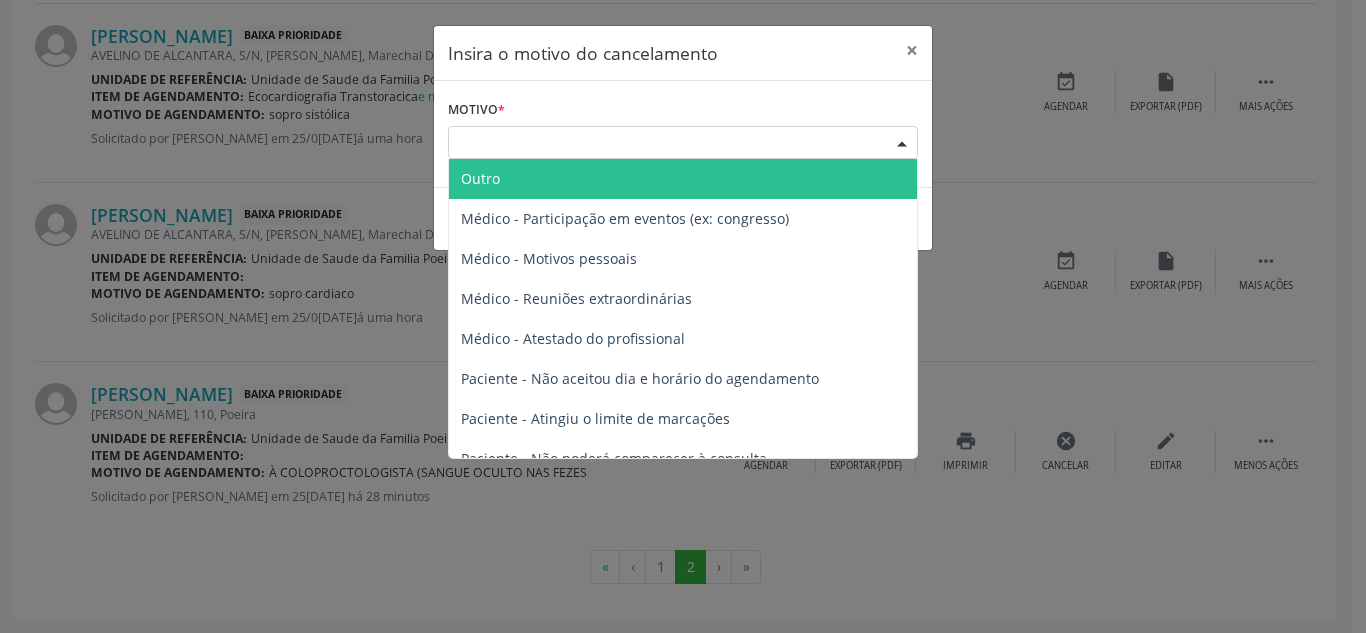 click on "Escolha o motivo" at bounding box center (683, 143) 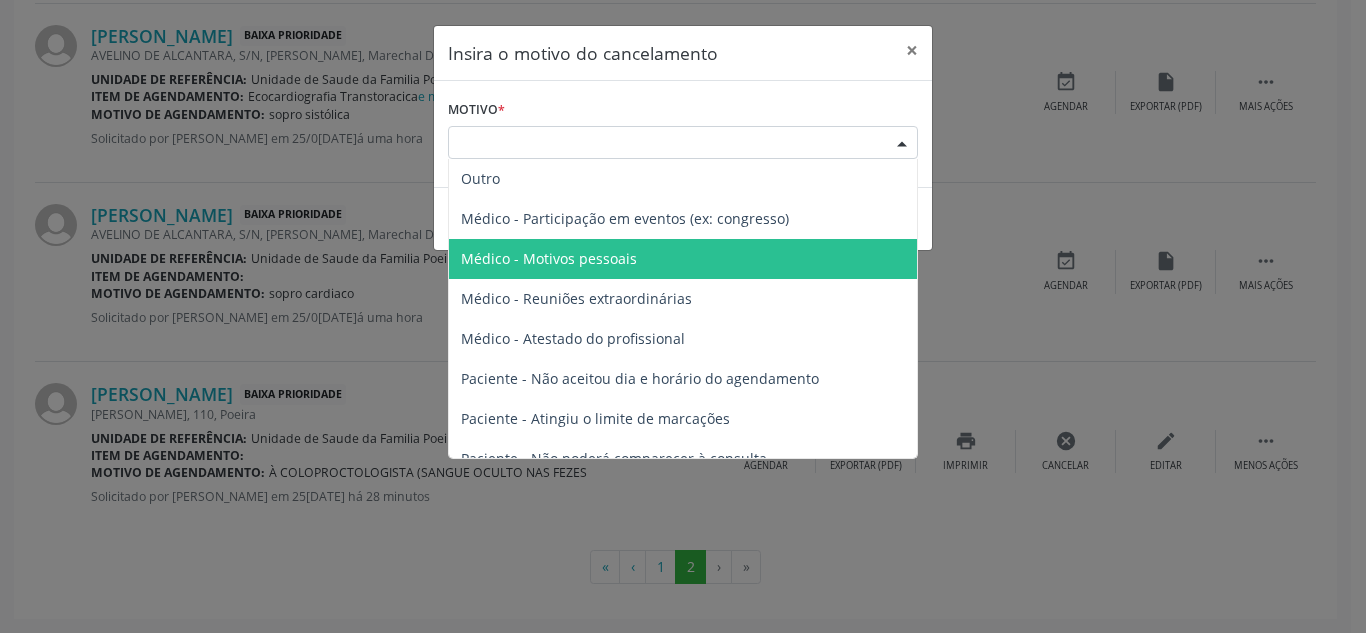 click on "Médico - Motivos pessoais" at bounding box center [683, 259] 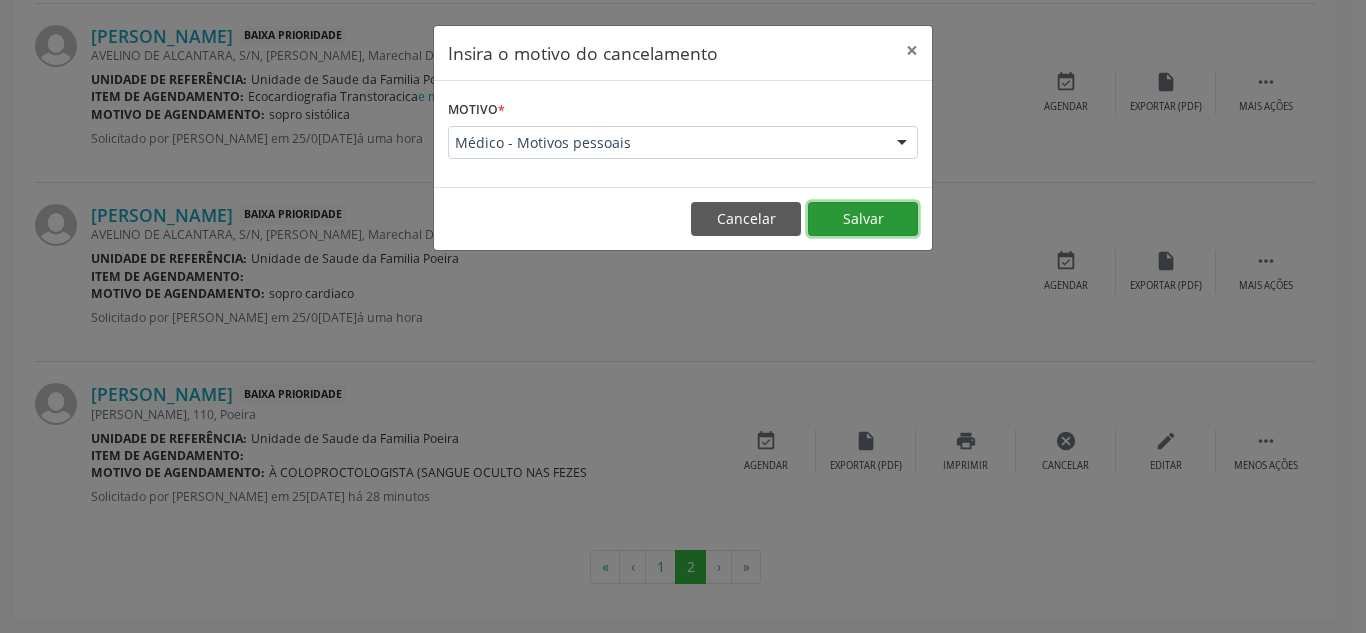 click on "Salvar" at bounding box center (863, 219) 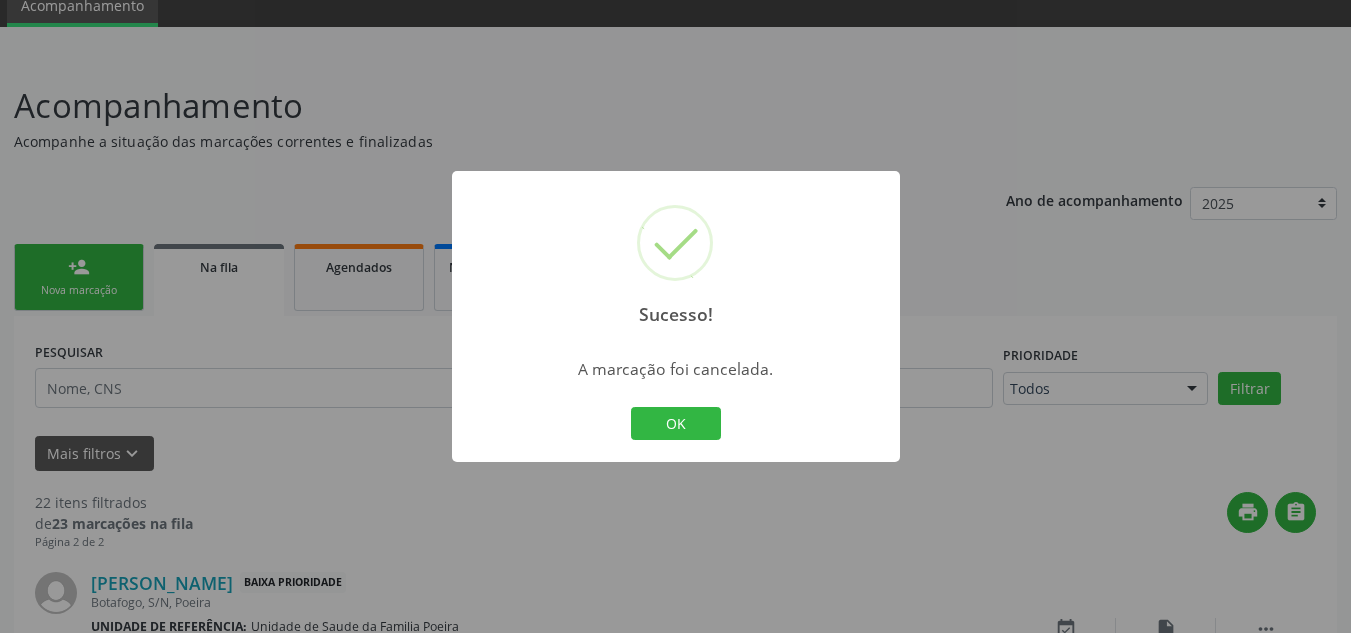 scroll, scrollTop: 1346, scrollLeft: 0, axis: vertical 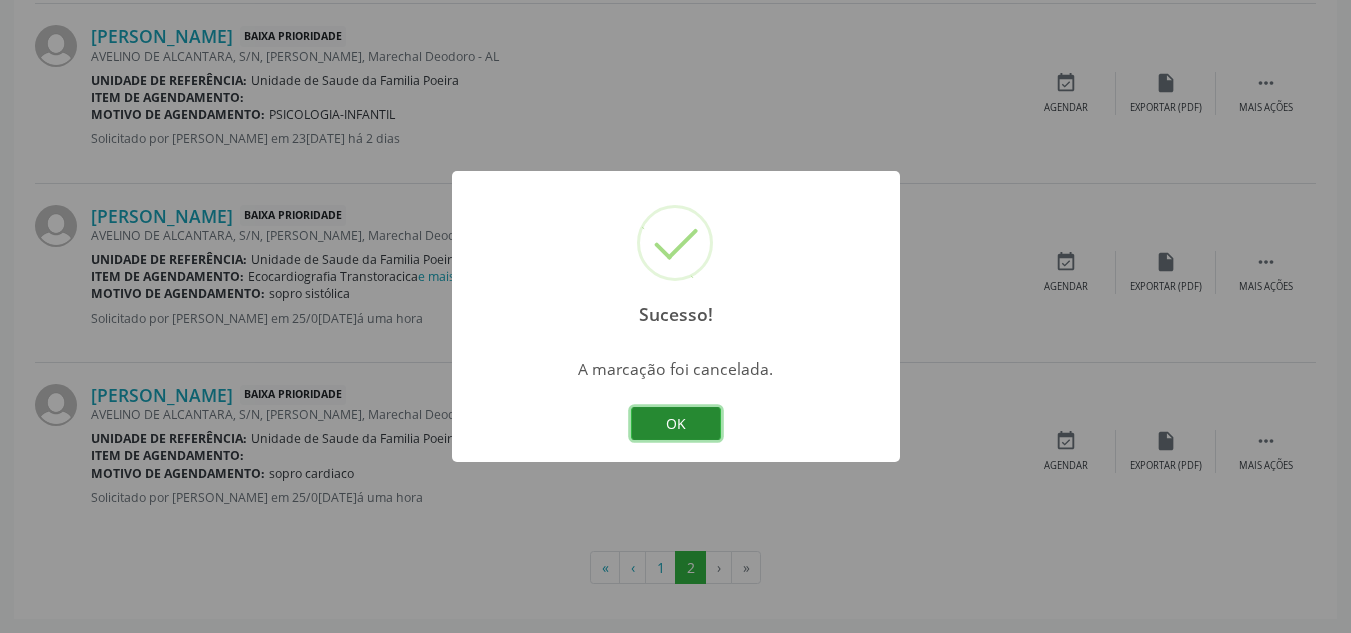 click on "OK" at bounding box center [676, 424] 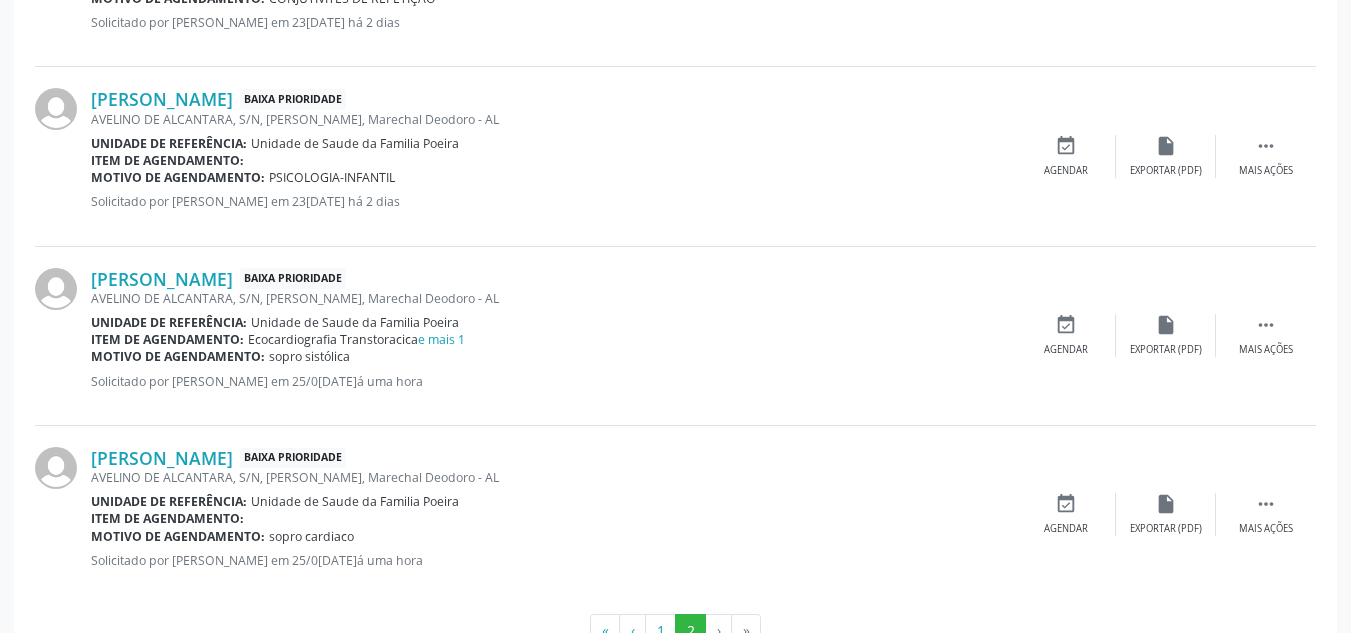 scroll, scrollTop: 1346, scrollLeft: 0, axis: vertical 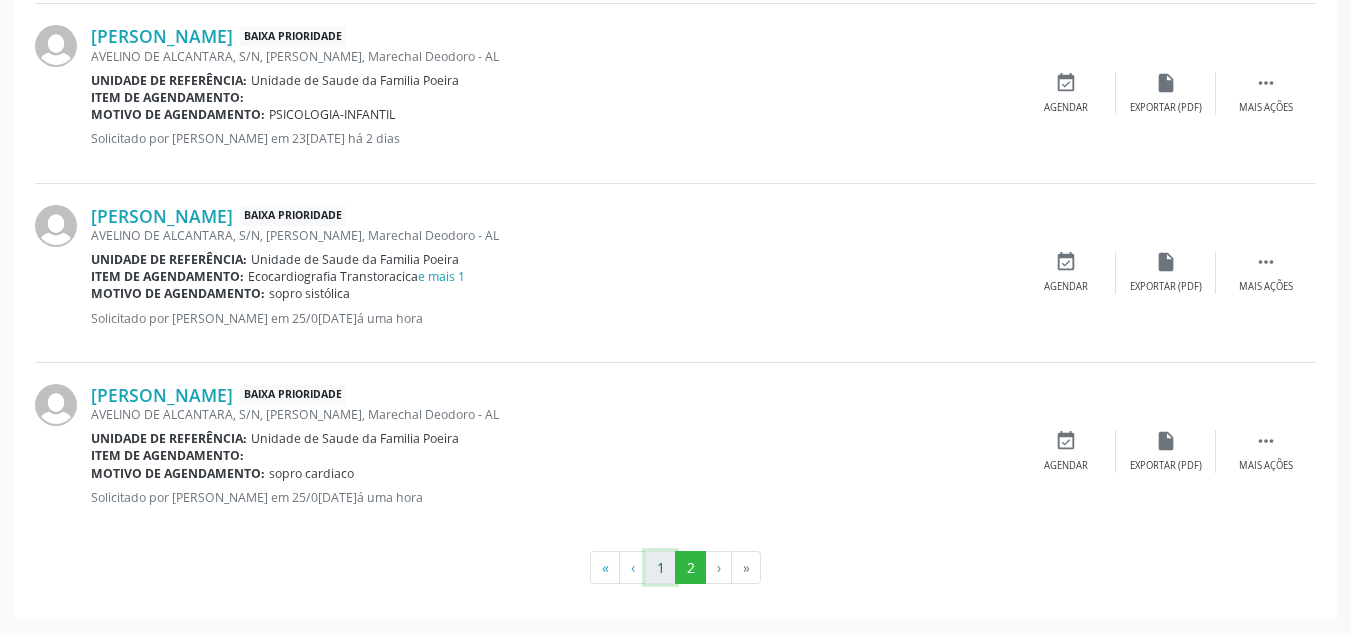 click on "1" at bounding box center (660, 568) 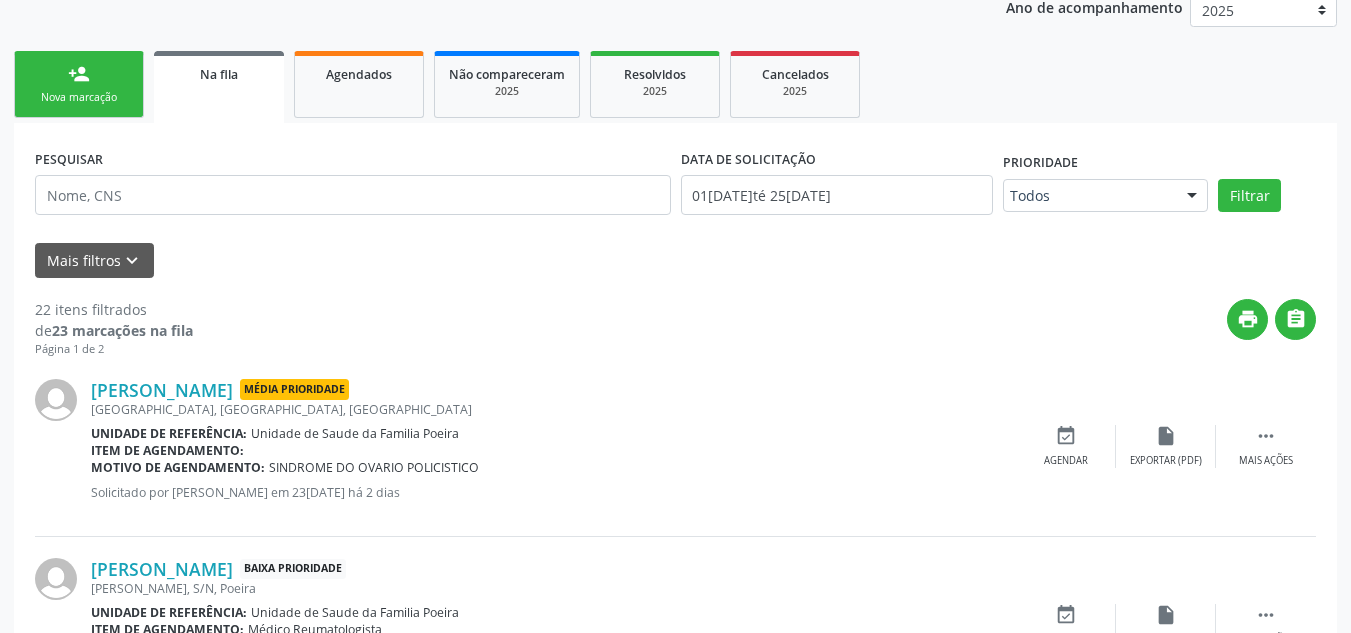 scroll, scrollTop: 300, scrollLeft: 0, axis: vertical 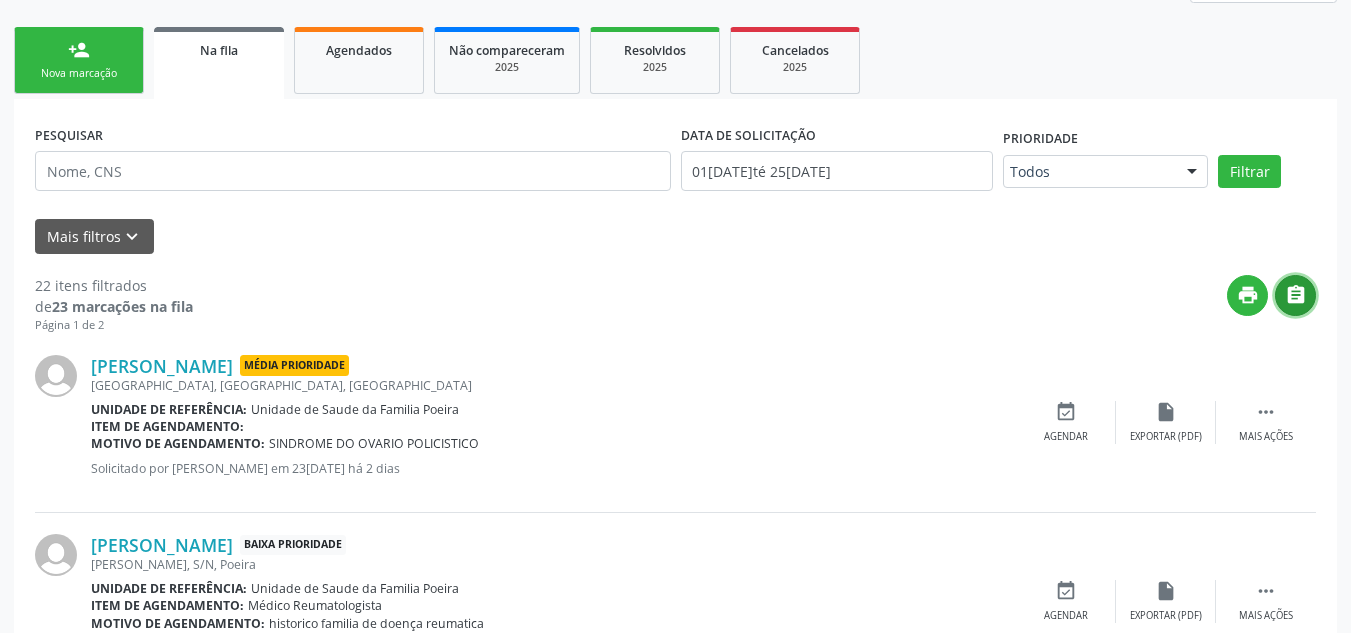 click on "" at bounding box center [1296, 295] 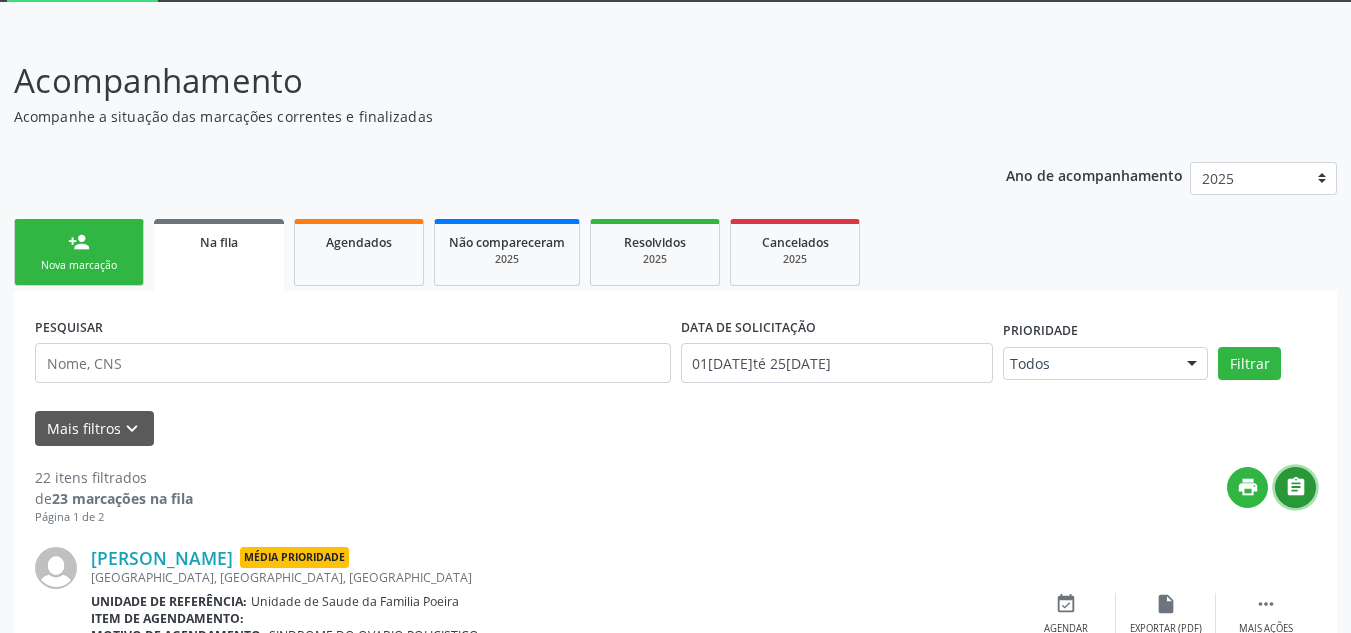 scroll, scrollTop: 100, scrollLeft: 0, axis: vertical 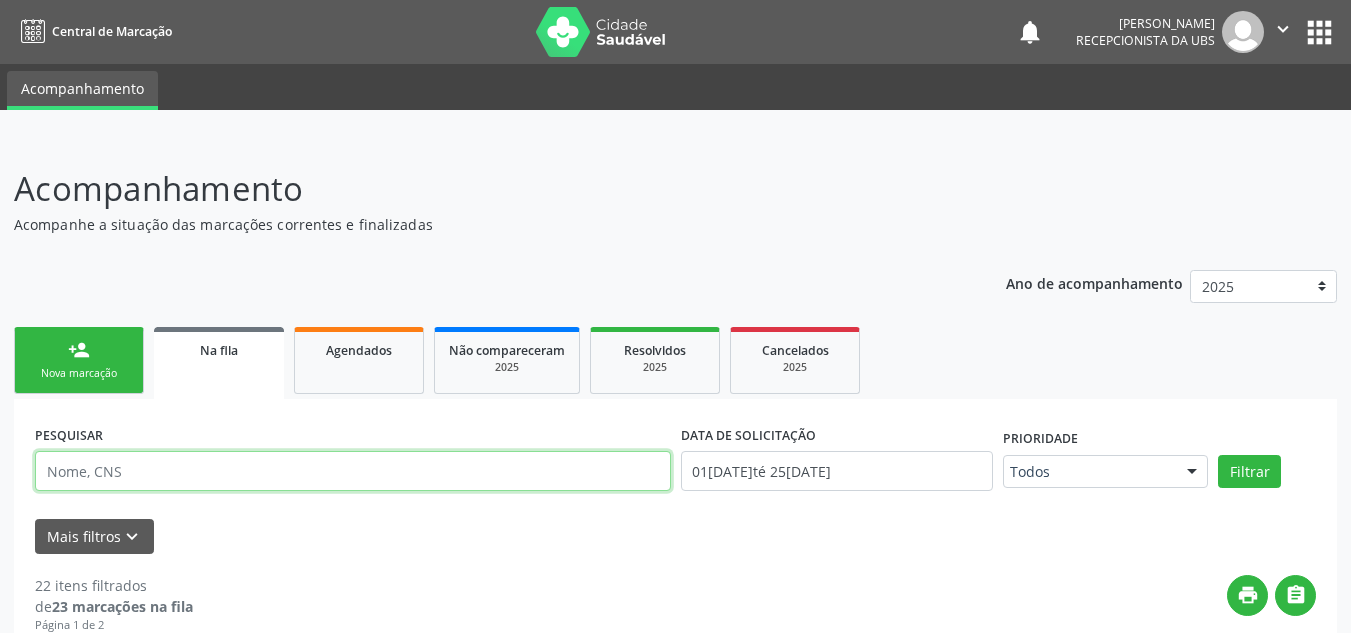 click at bounding box center [353, 471] 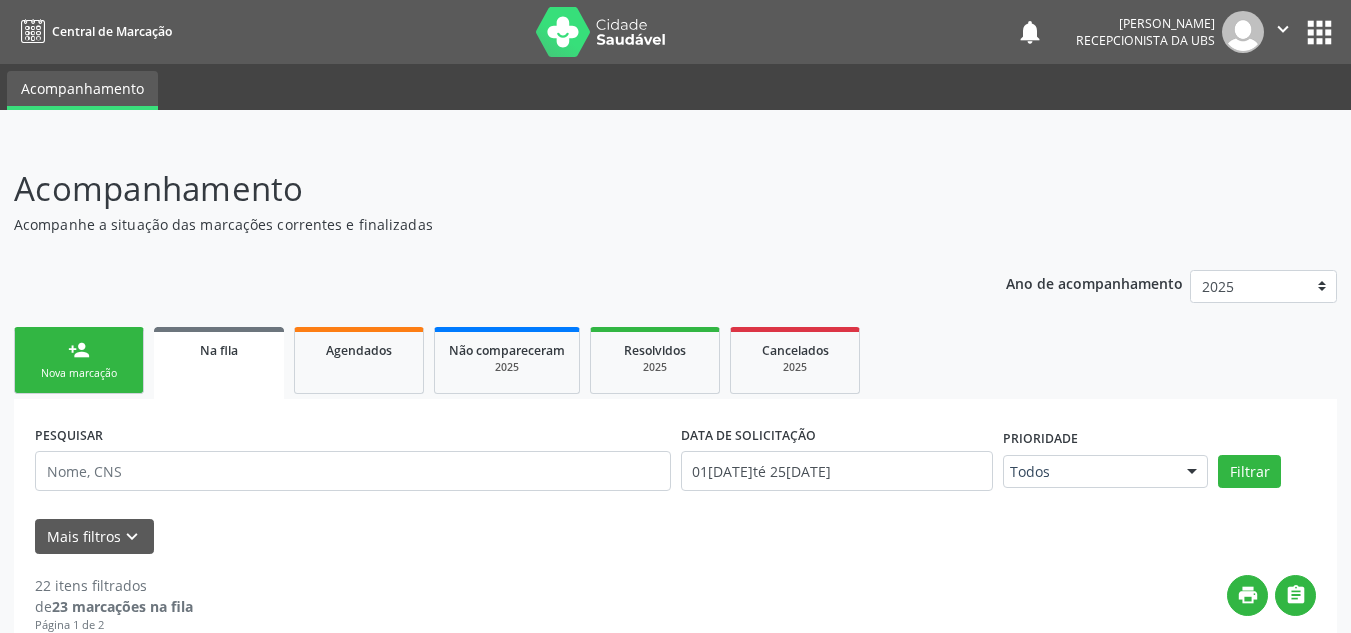 click on "Nova marcação" at bounding box center [79, 373] 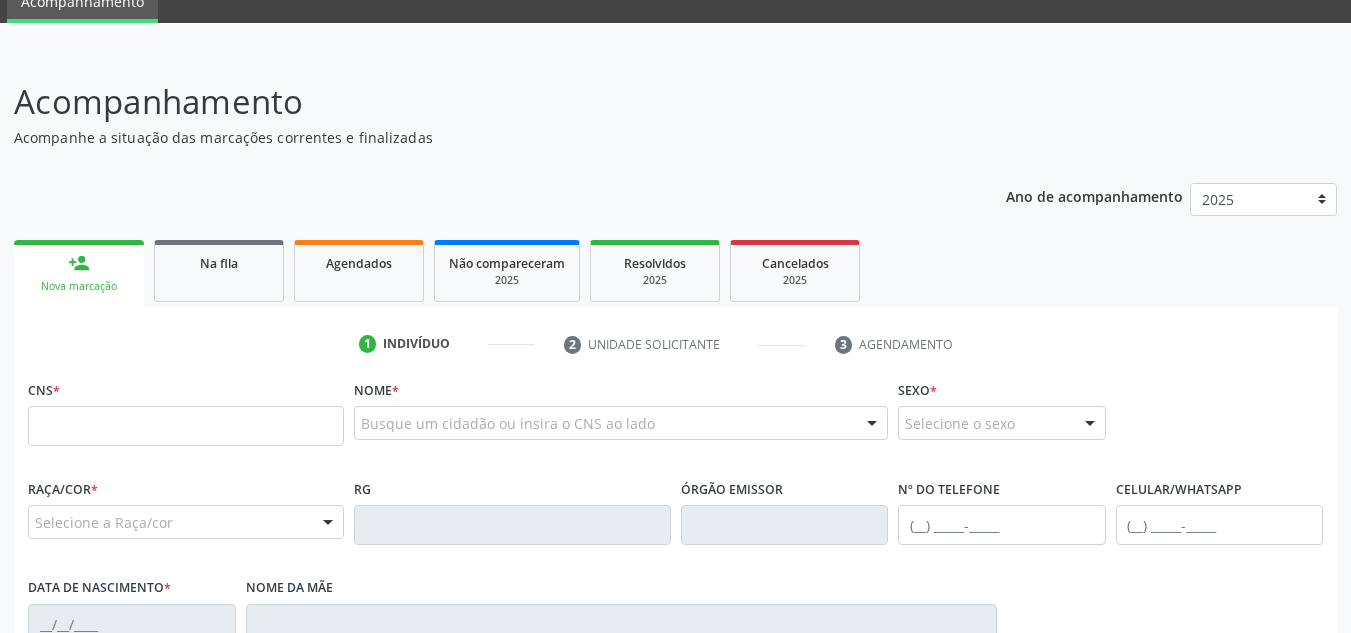 scroll, scrollTop: 200, scrollLeft: 0, axis: vertical 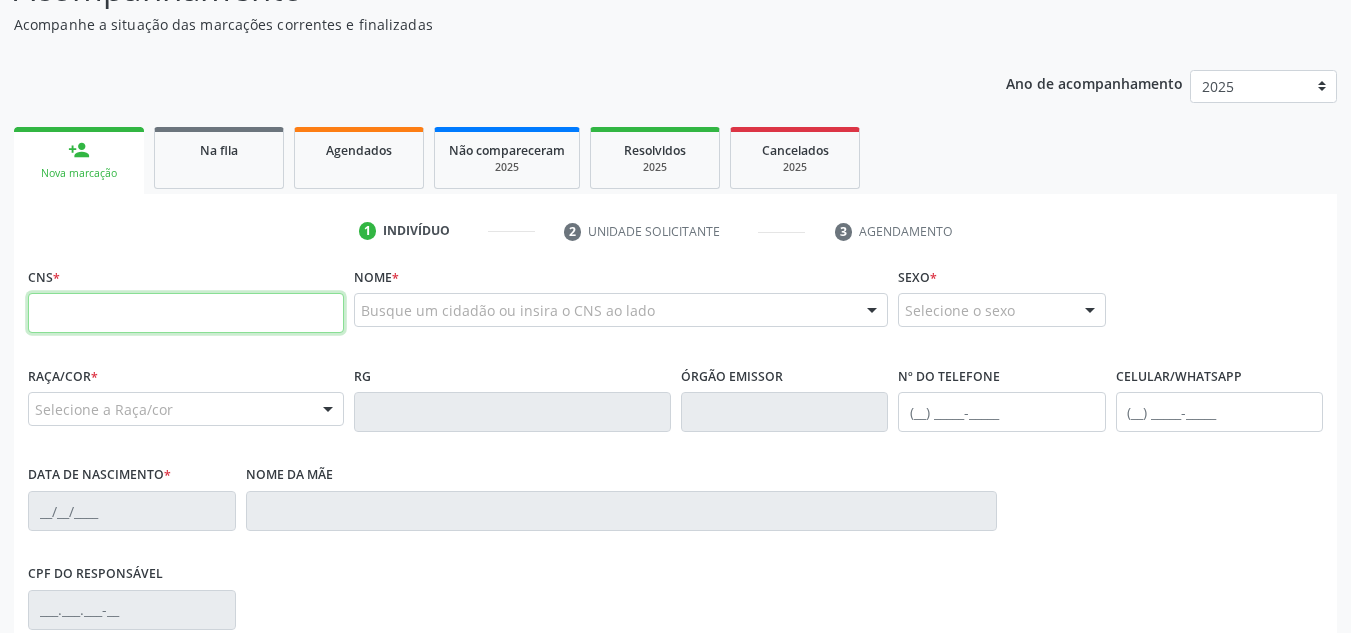 click at bounding box center [186, 313] 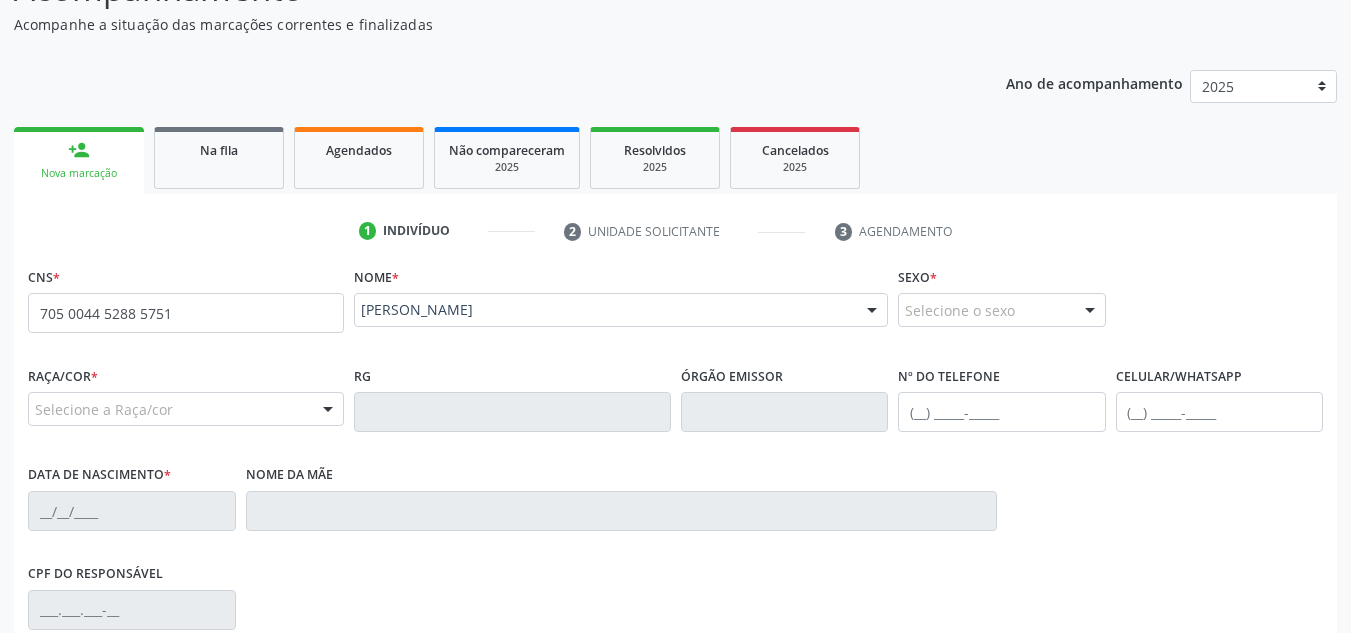 type on "705 0044 5288 5751" 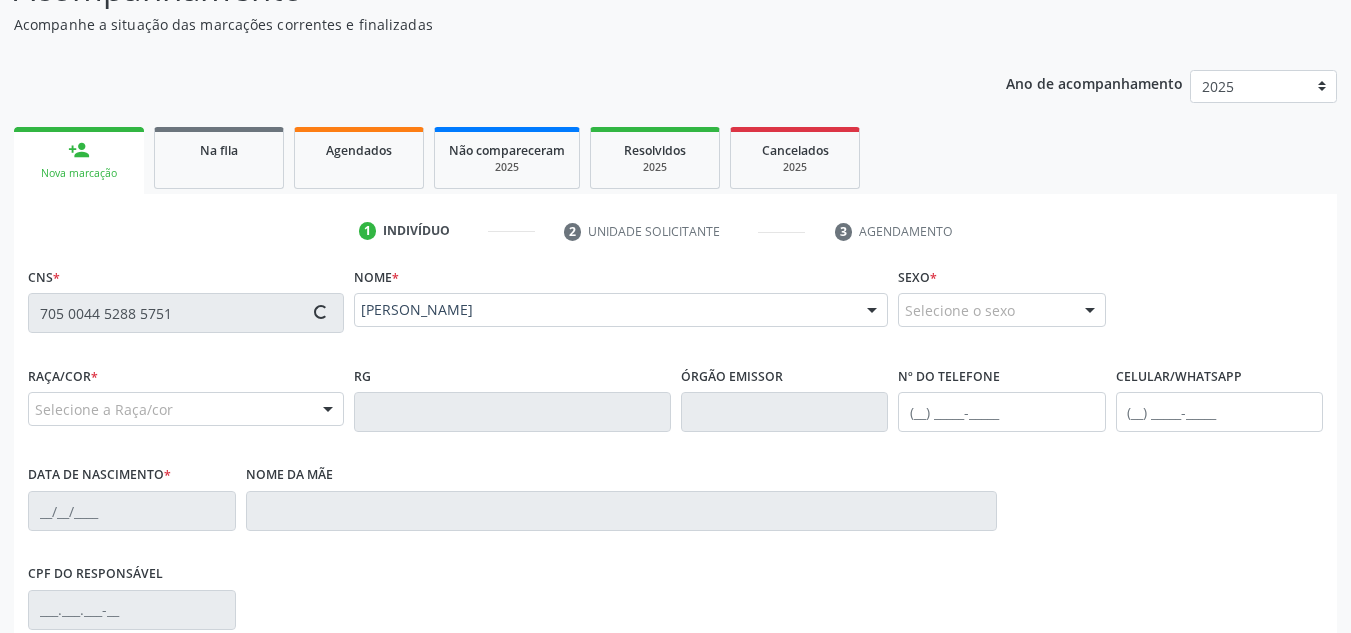 type on "[PHONE_NUMBER]" 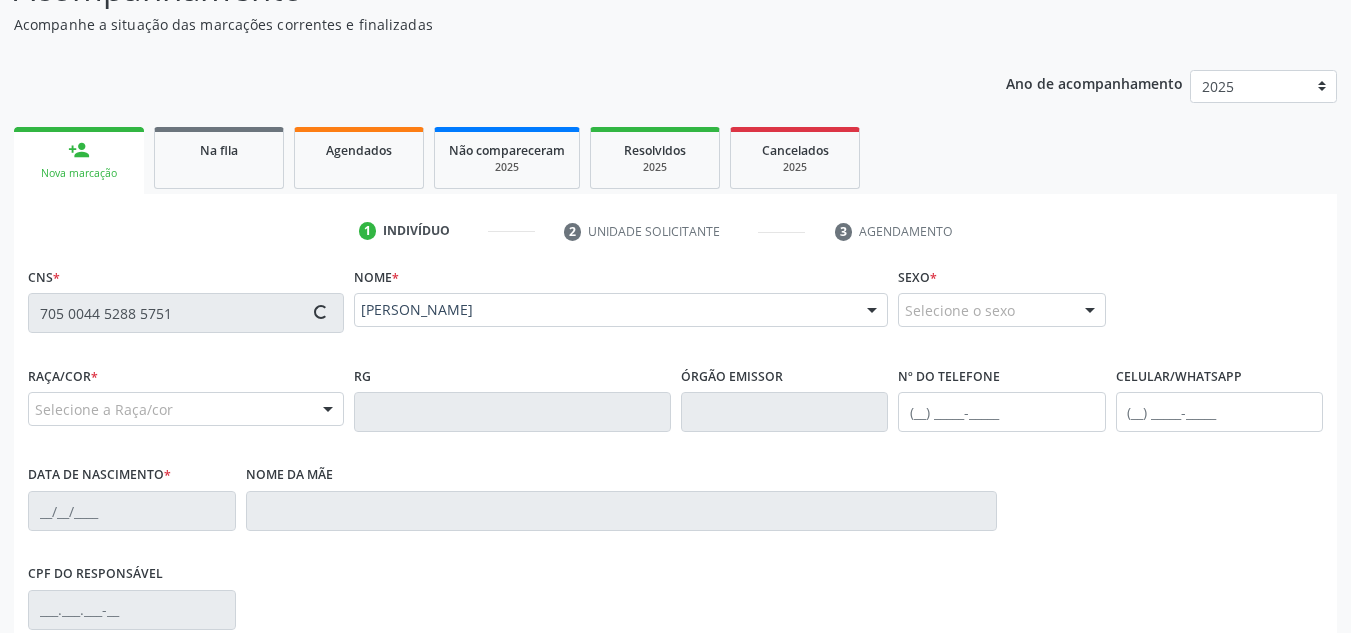 type on "[PHONE_NUMBER]" 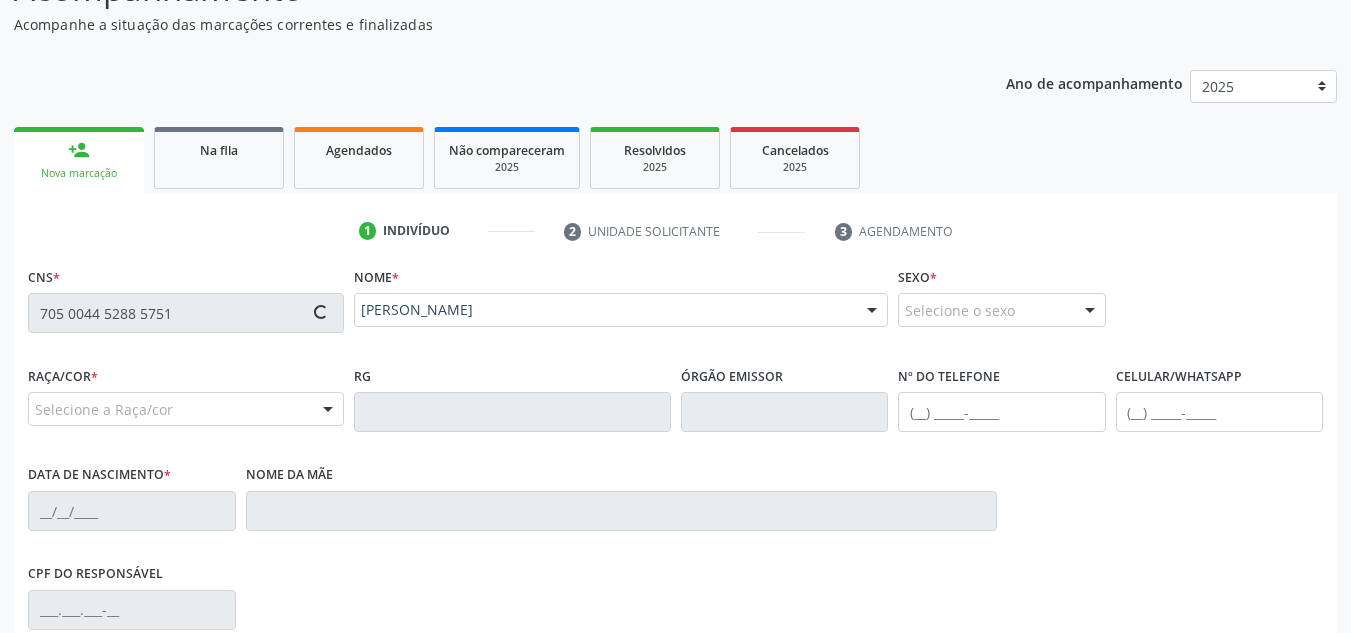 type on "252" 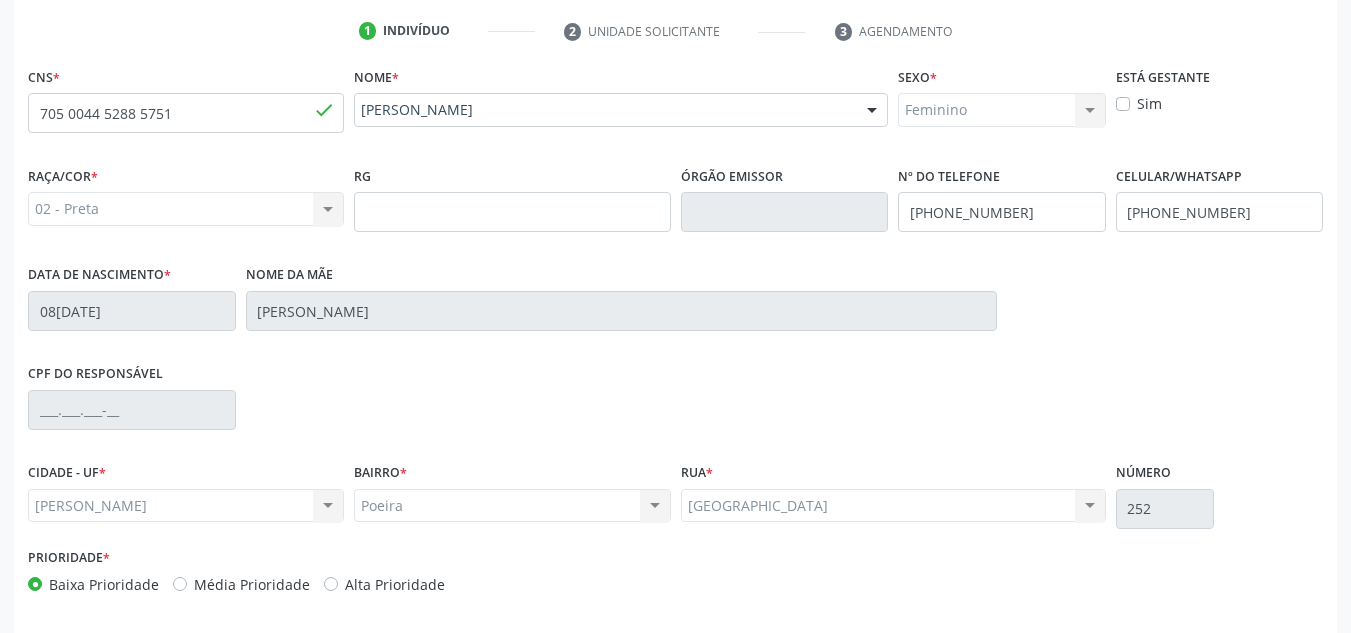 scroll, scrollTop: 479, scrollLeft: 0, axis: vertical 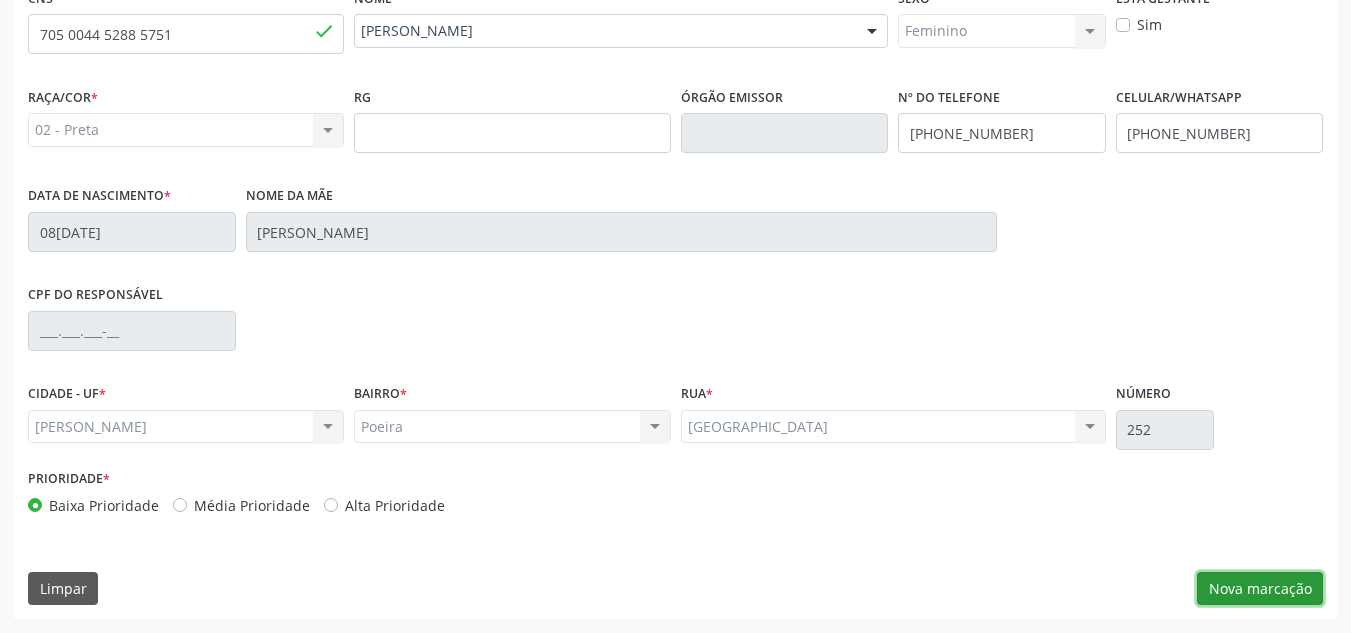 drag, startPoint x: 1246, startPoint y: 588, endPoint x: 932, endPoint y: 470, distance: 335.44 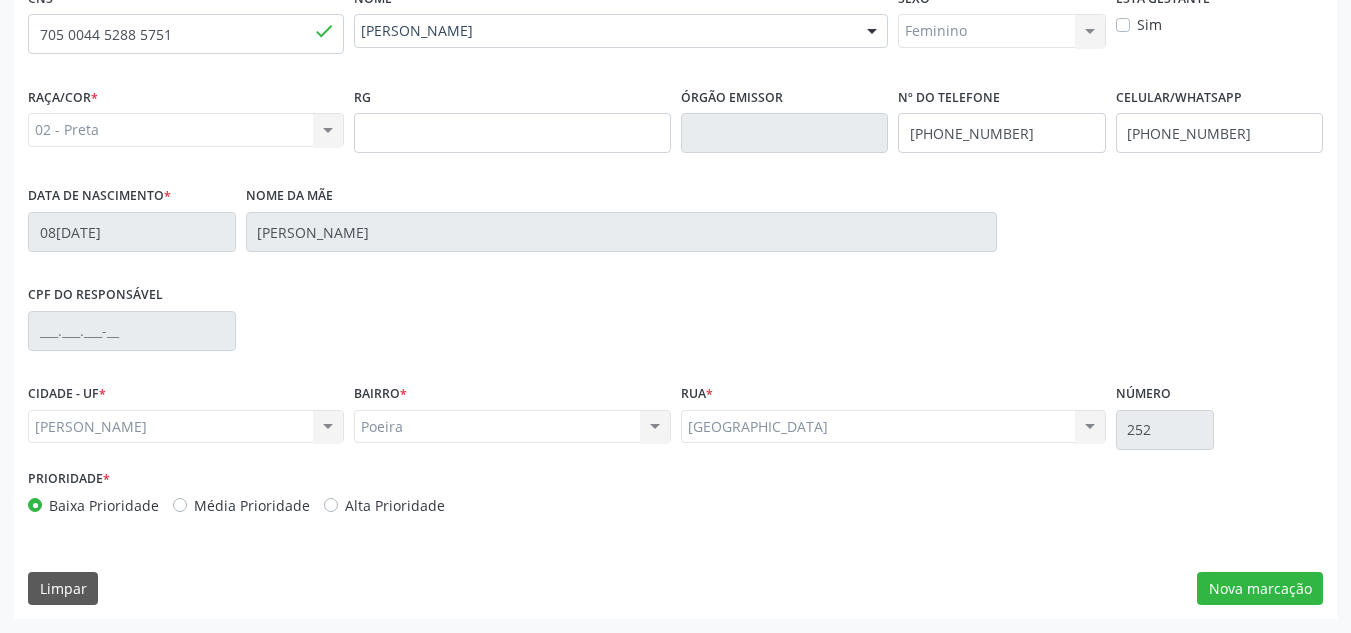 click on "Média Prioridade" at bounding box center [252, 505] 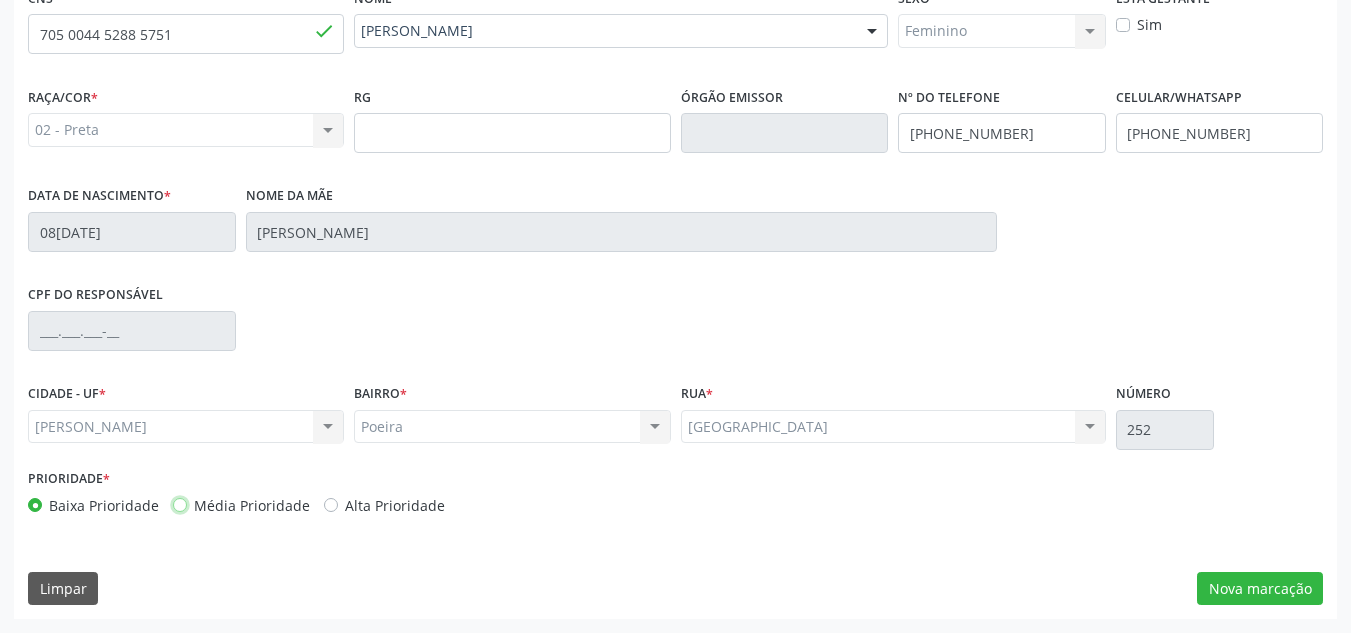 click on "Média Prioridade" at bounding box center (180, 504) 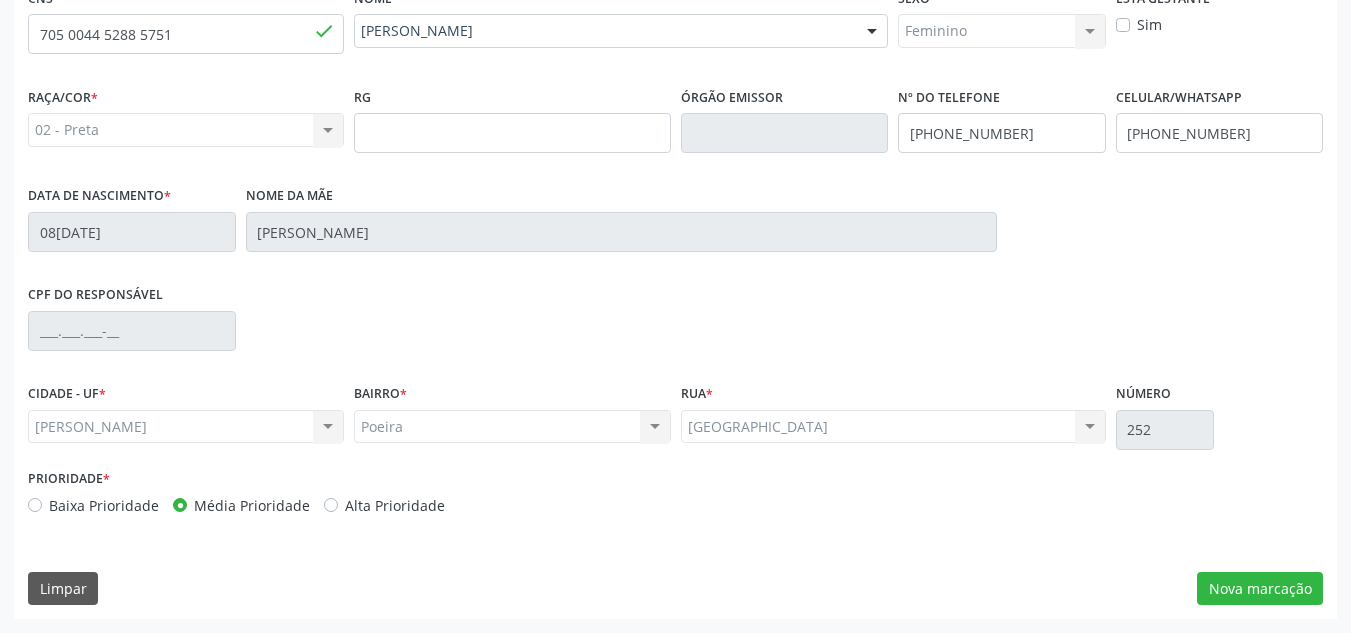 click on "Baixa Prioridade" at bounding box center [104, 505] 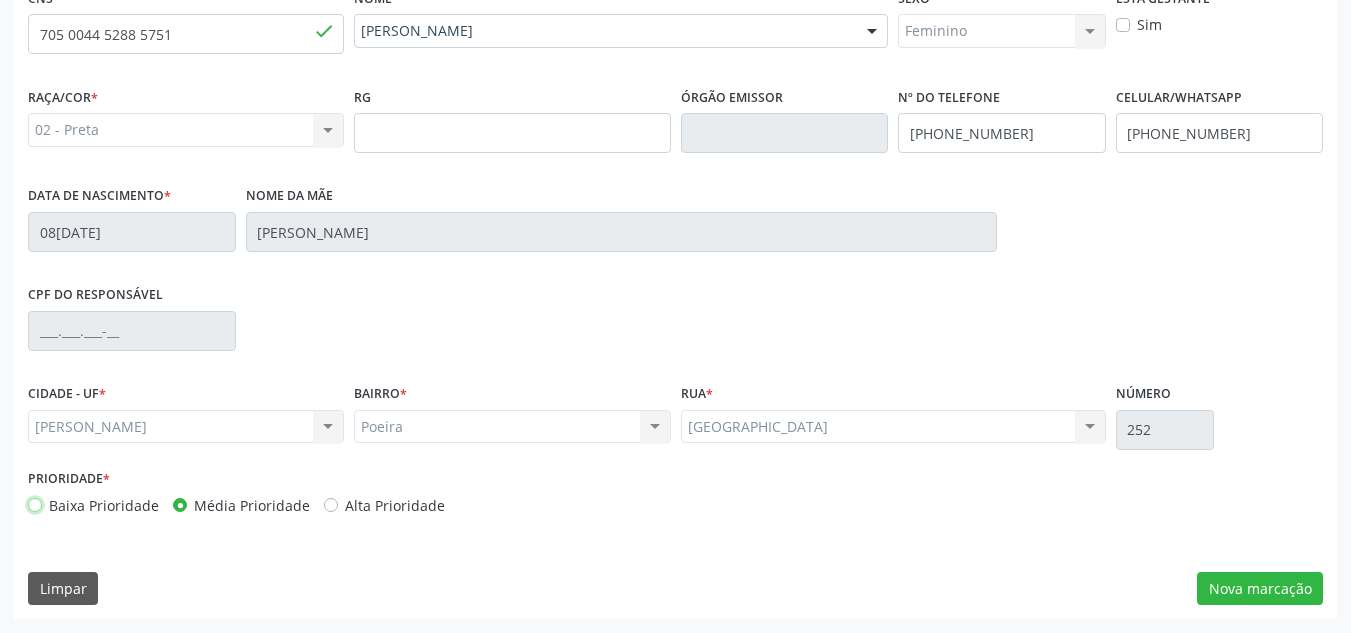 click on "Baixa Prioridade" at bounding box center (35, 504) 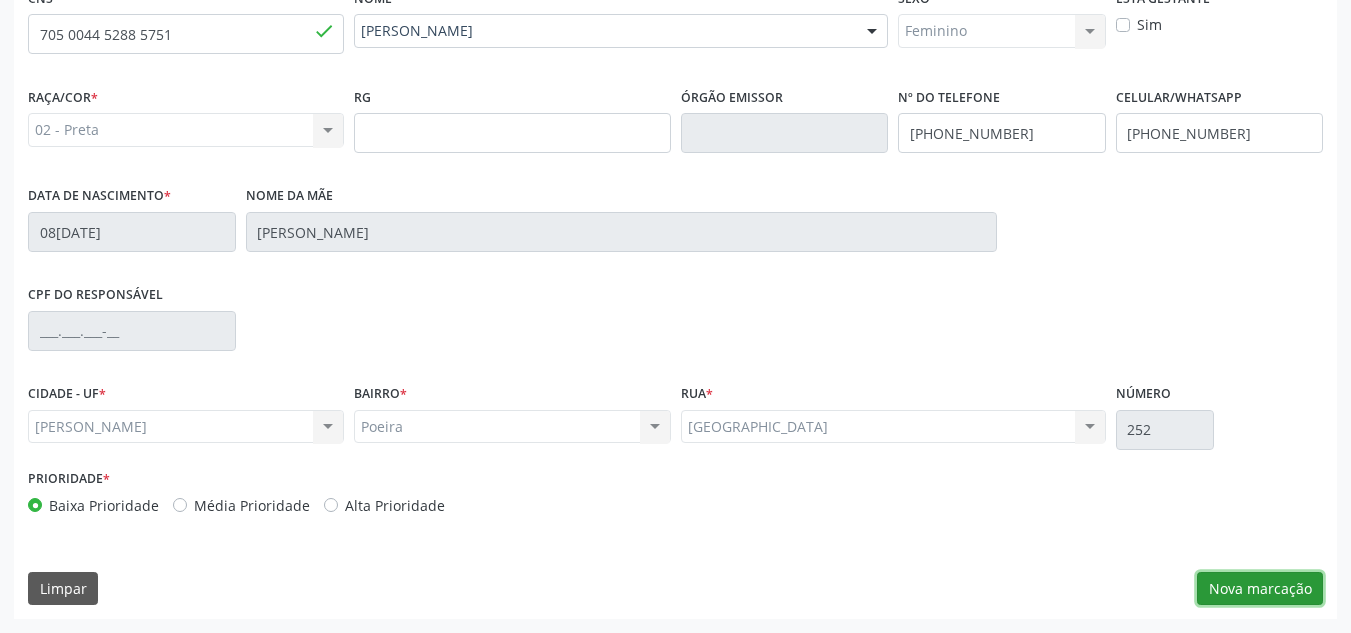 click on "Nova marcação" at bounding box center (1260, 589) 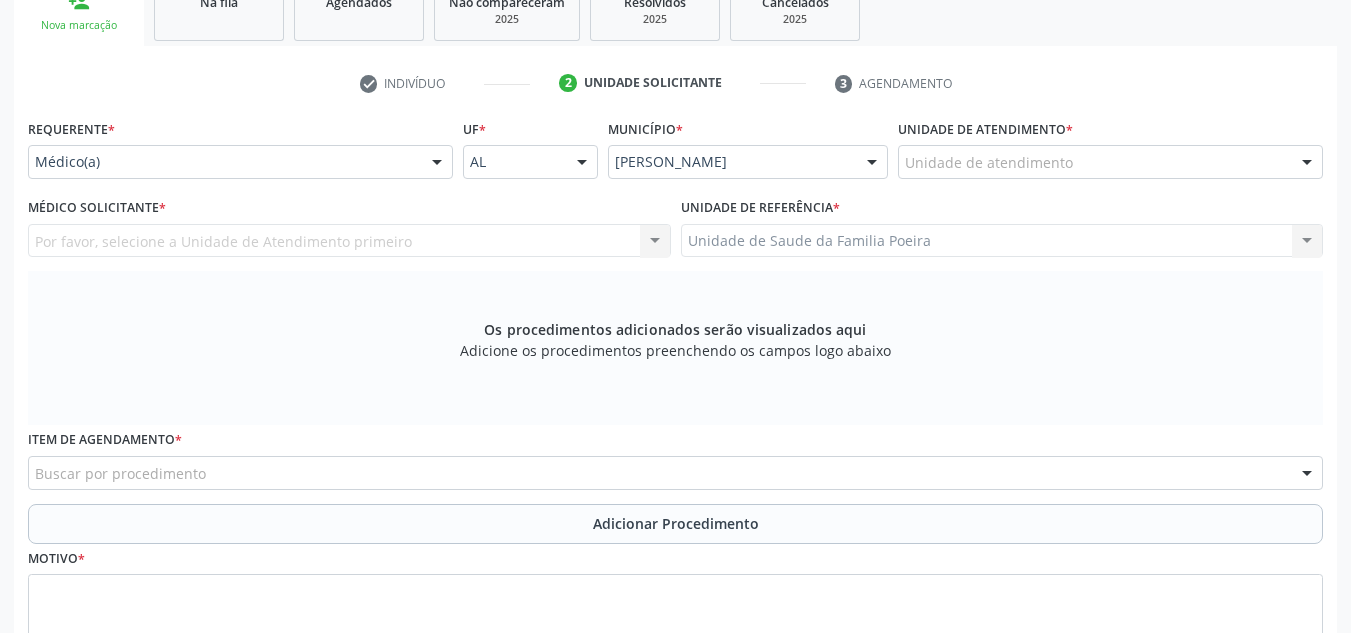 scroll, scrollTop: 379, scrollLeft: 0, axis: vertical 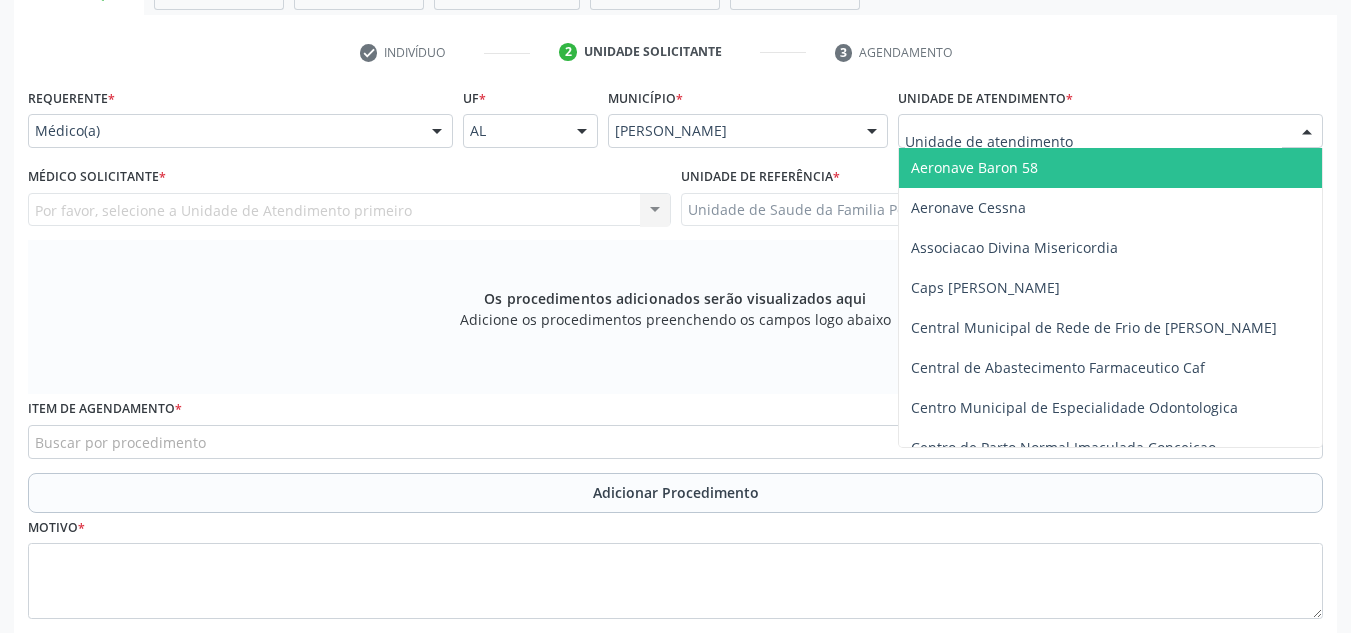 click at bounding box center (1307, 132) 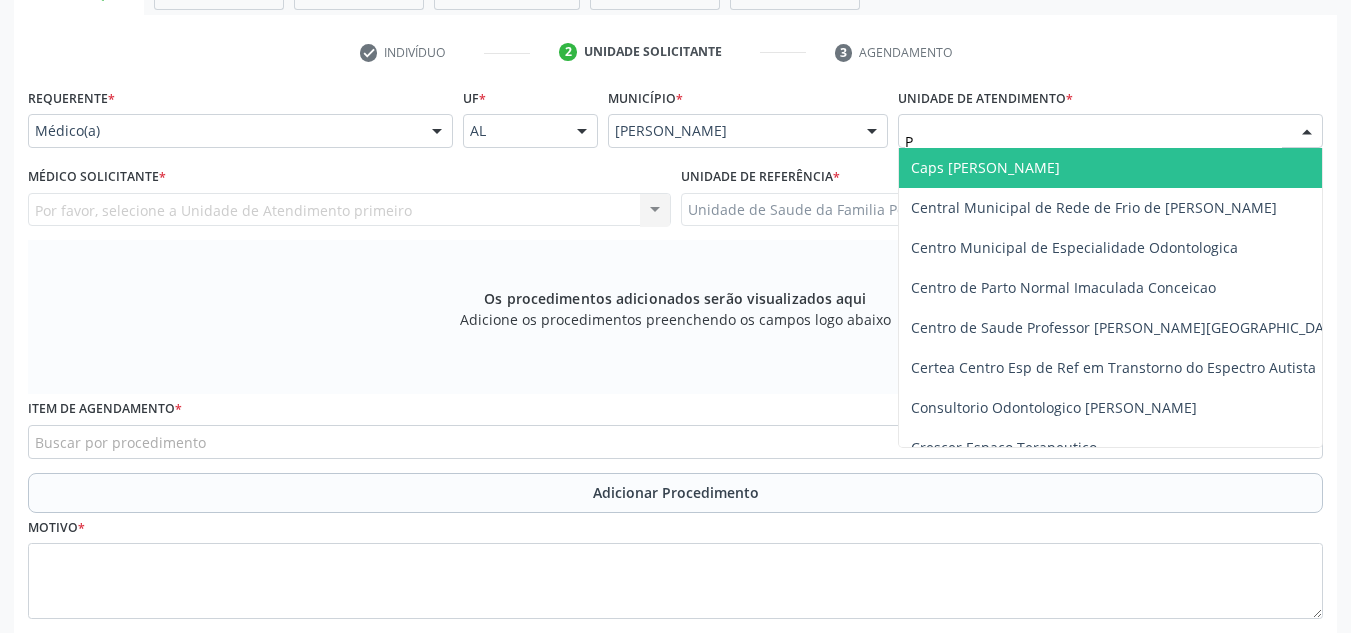 type on "PO" 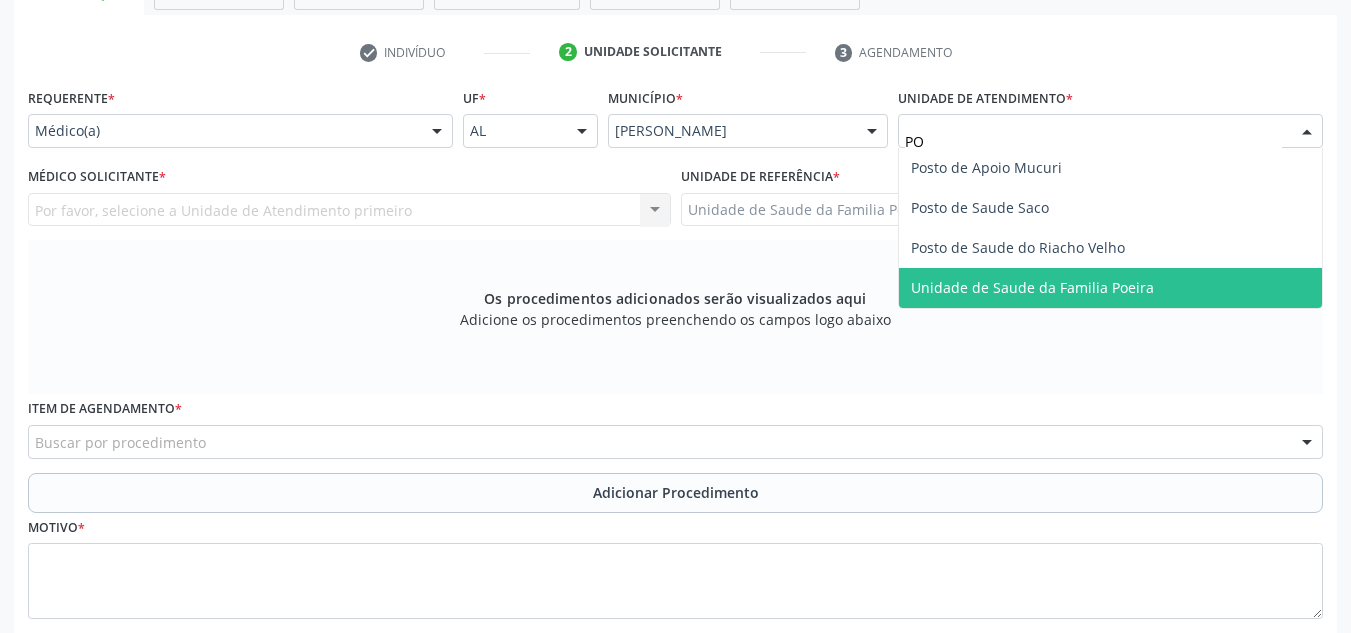 click on "Unidade de Saude da Familia Poeira" at bounding box center [1110, 288] 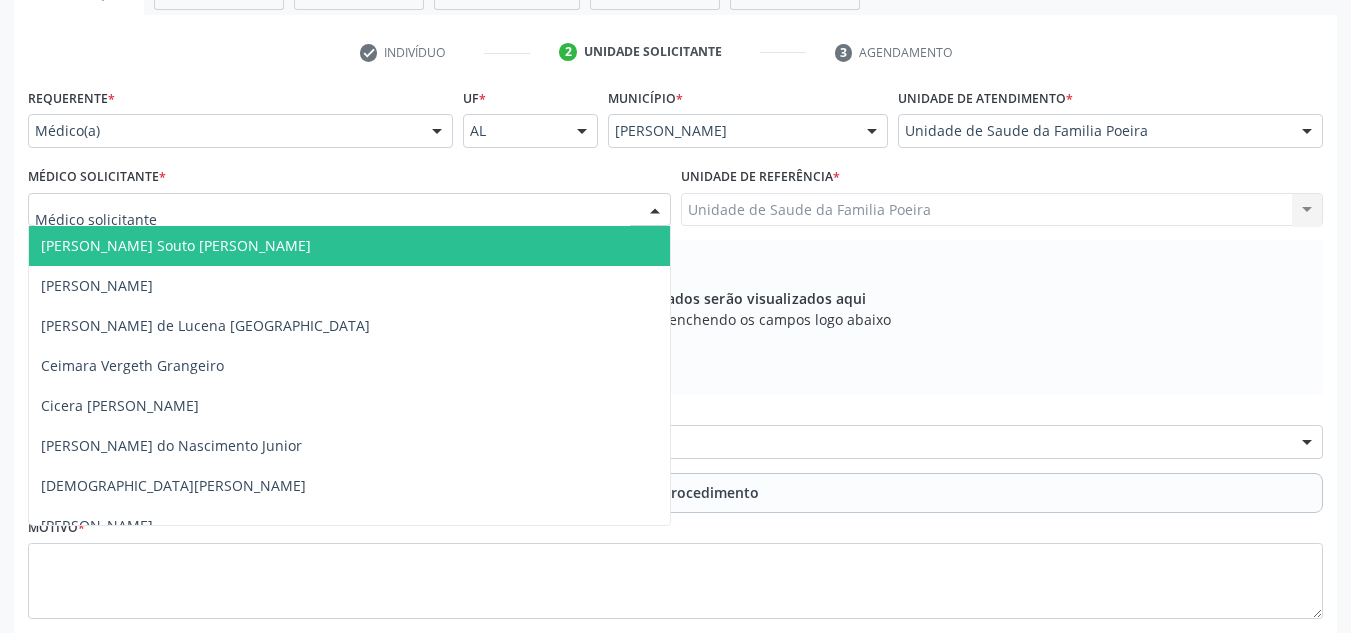 click at bounding box center [349, 210] 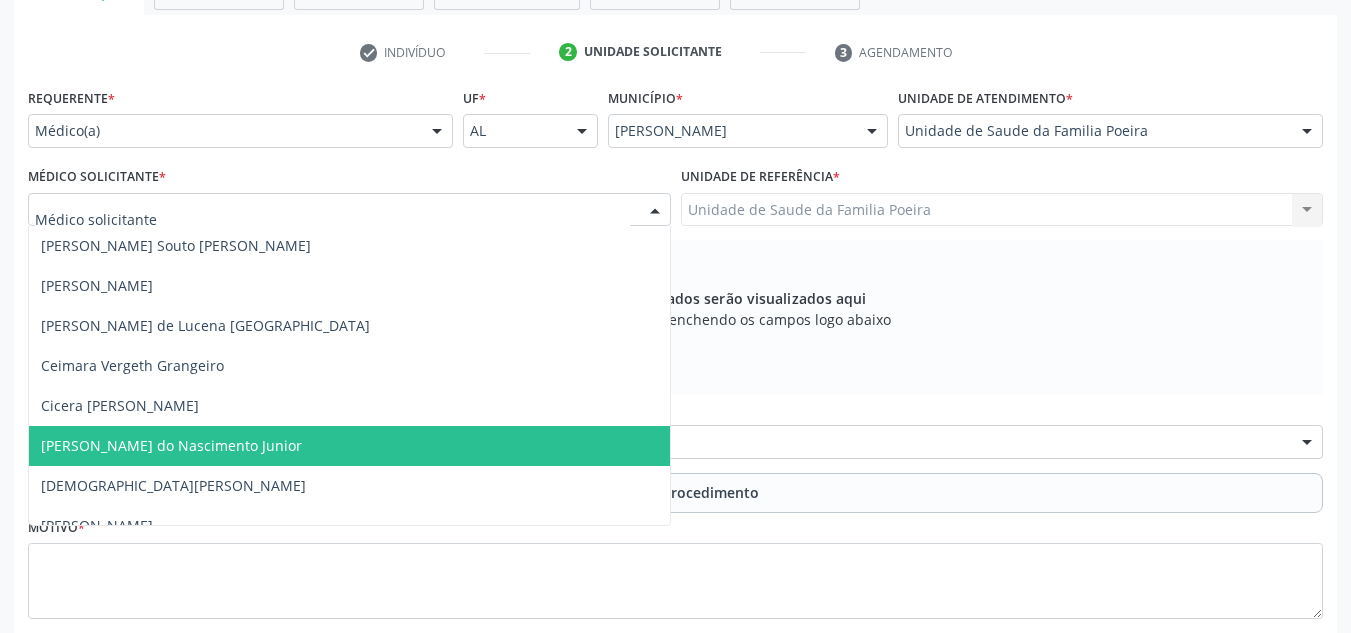 click on "[PERSON_NAME] do Nascimento Junior" at bounding box center [171, 445] 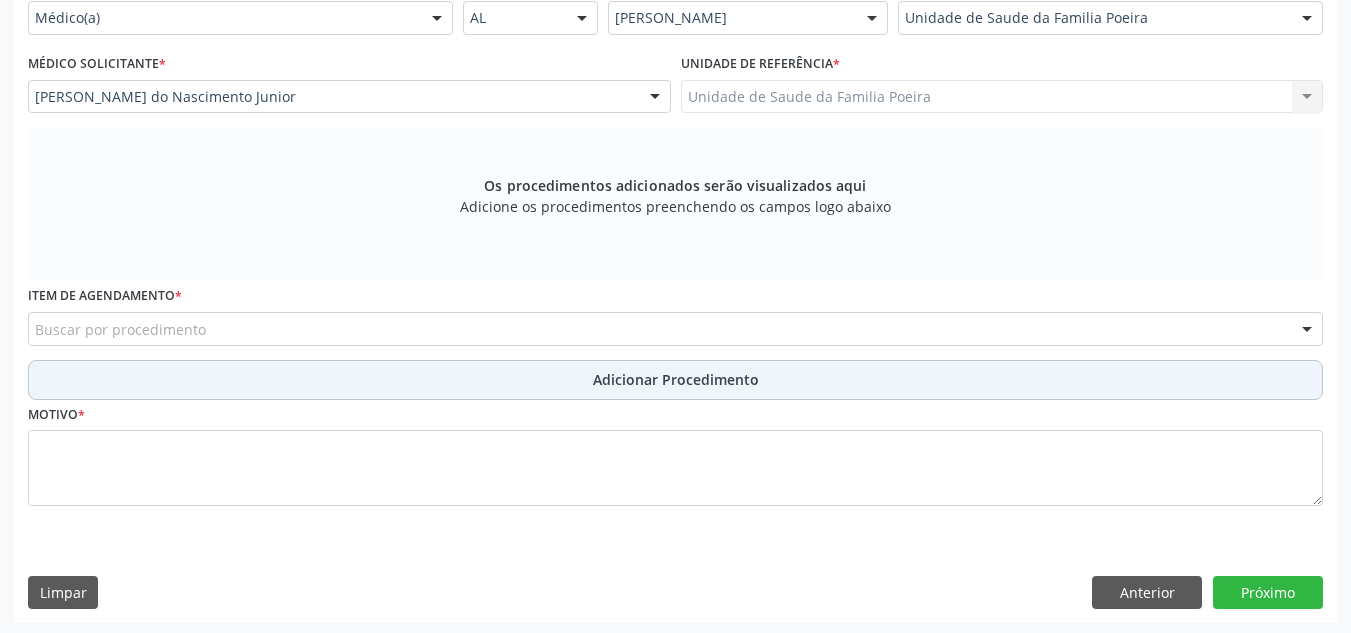 scroll, scrollTop: 496, scrollLeft: 0, axis: vertical 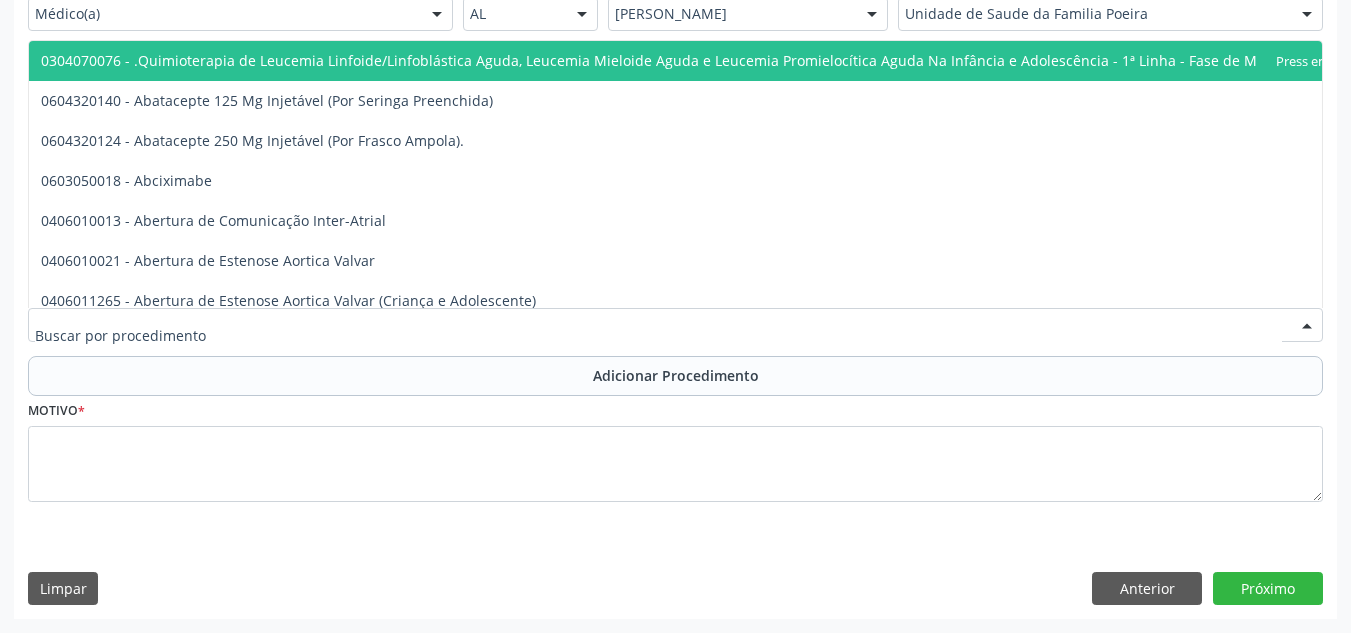 click at bounding box center (675, 325) 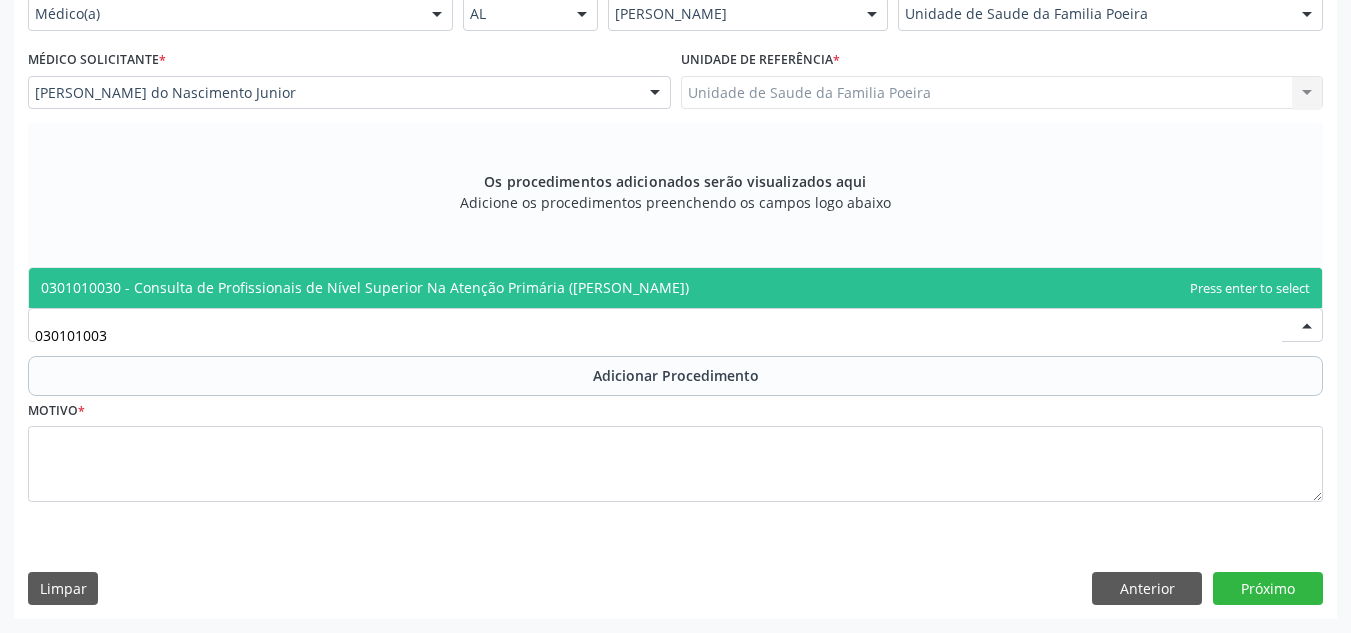 type on "03010100" 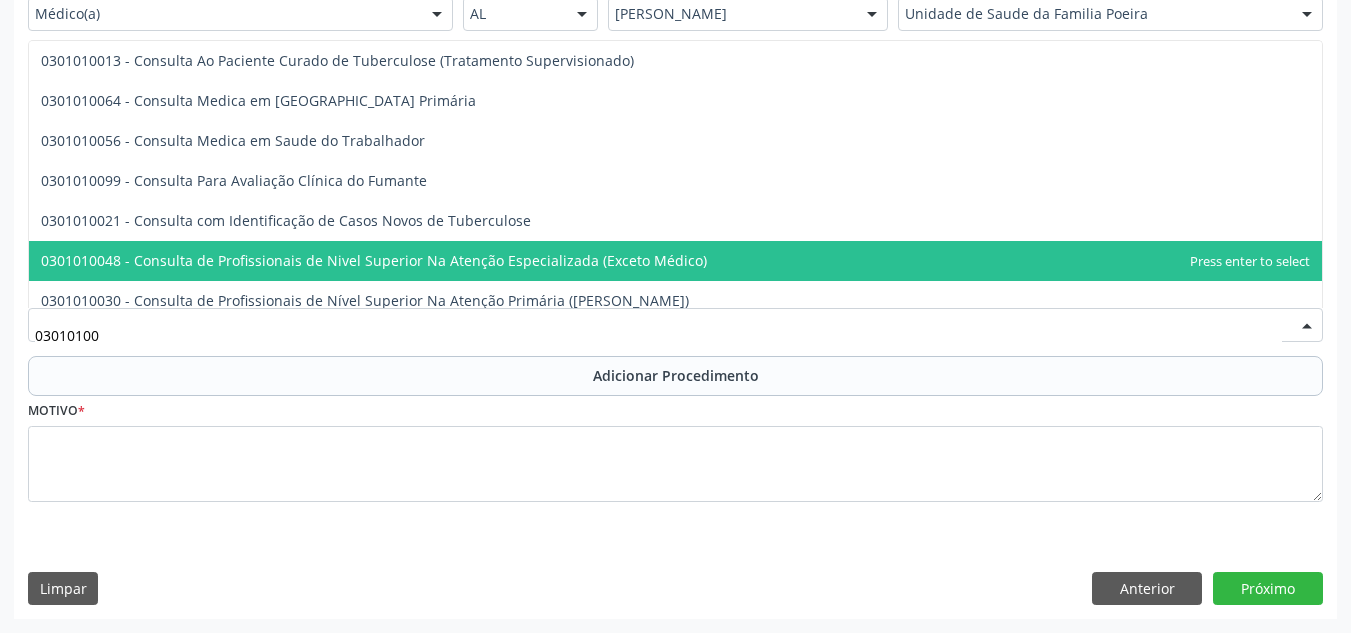 click on "0301010048 - Consulta de Profissionais de Nivel Superior Na Atenção Especializada (Exceto Médico)" at bounding box center (374, 260) 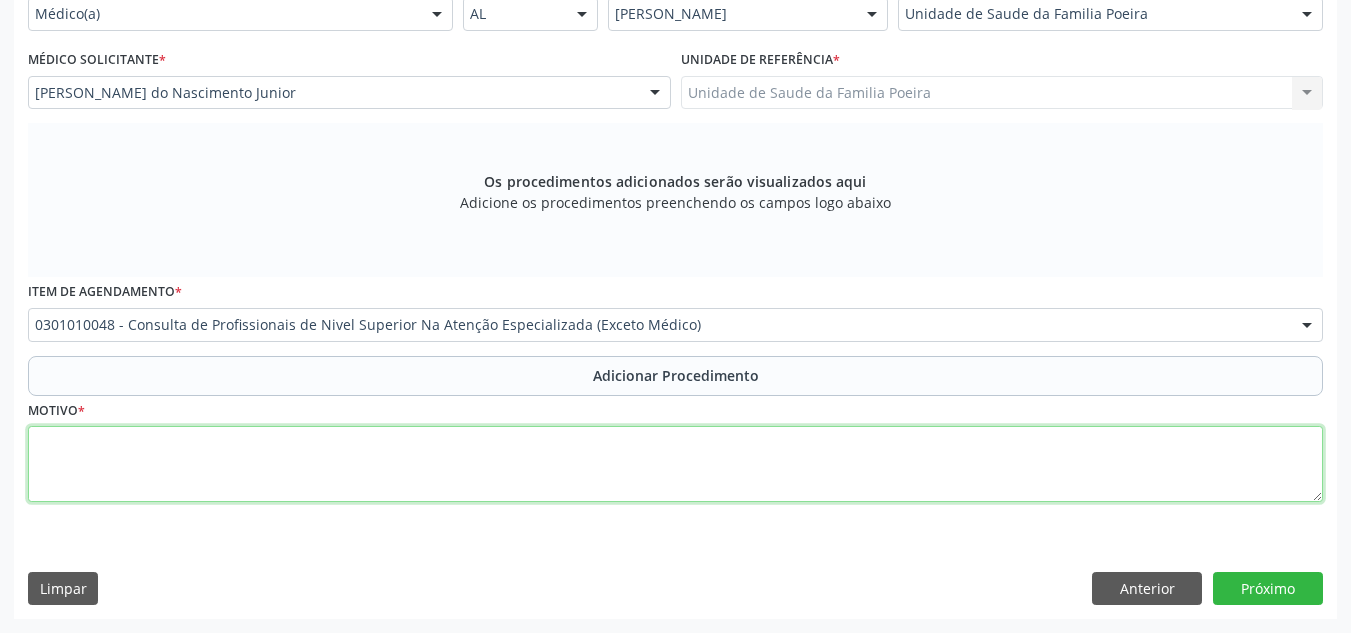 click at bounding box center (675, 464) 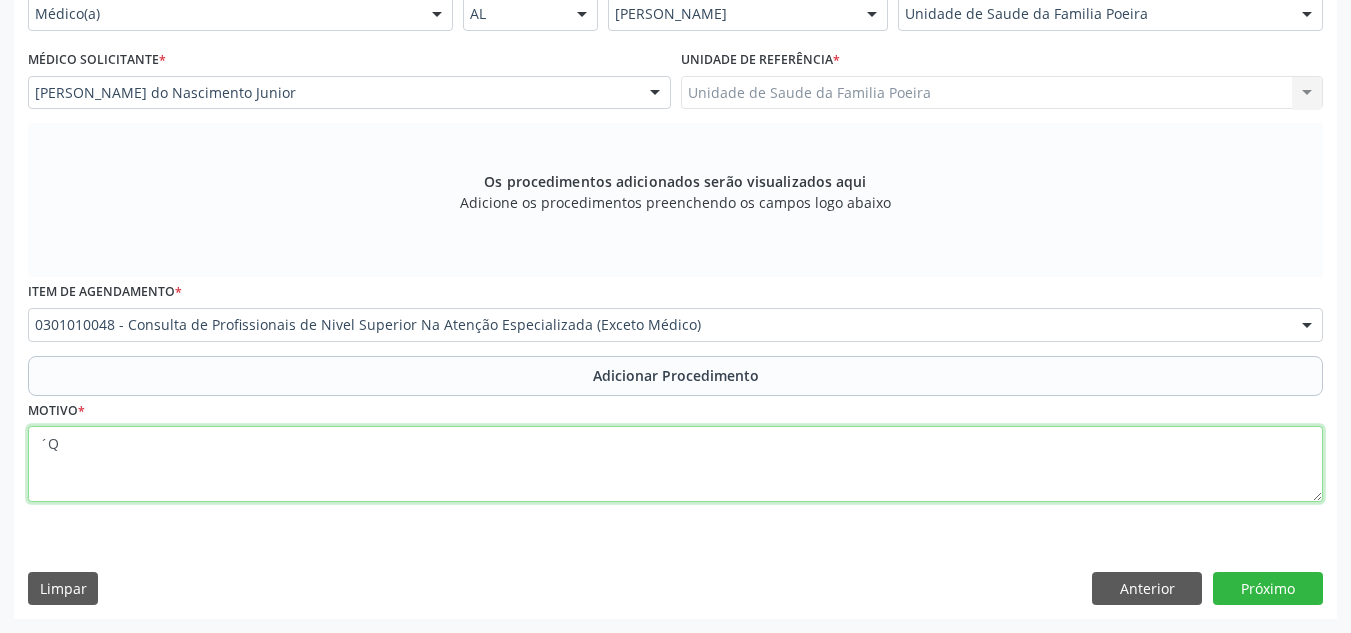 type on "´" 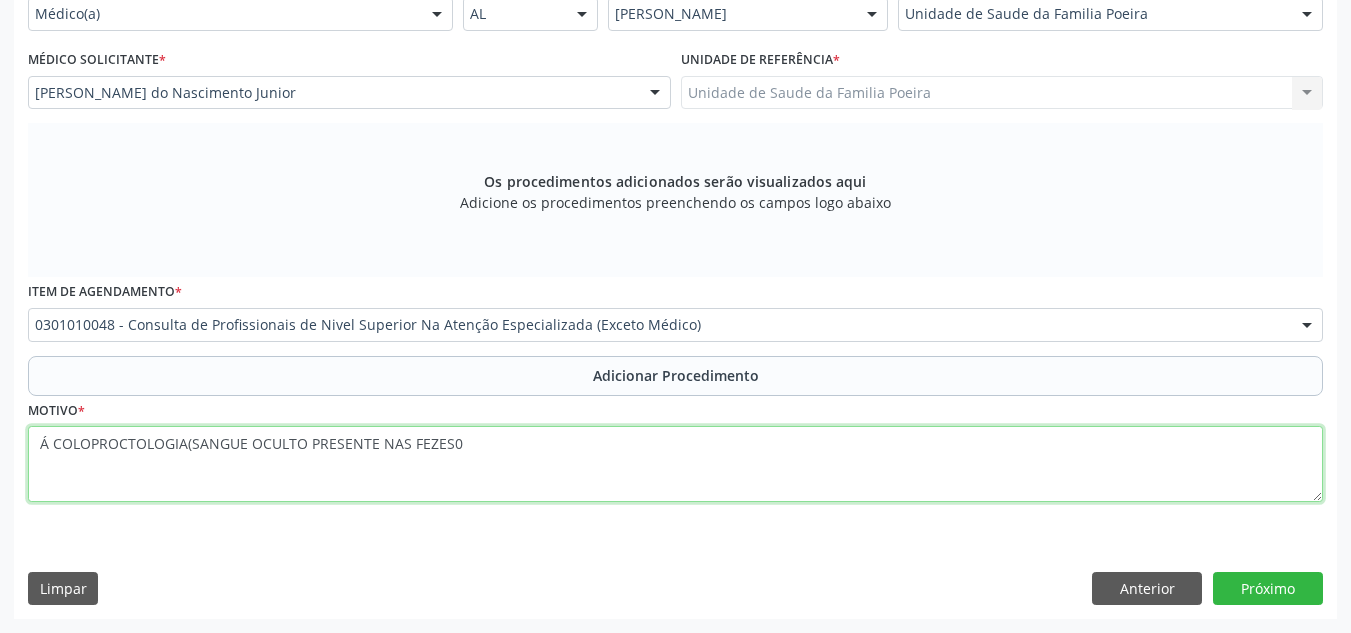 click on "Á COLOPROCTOLOGIA(SANGUE OCULTO PRESENTE NAS FEZES0" at bounding box center (675, 464) 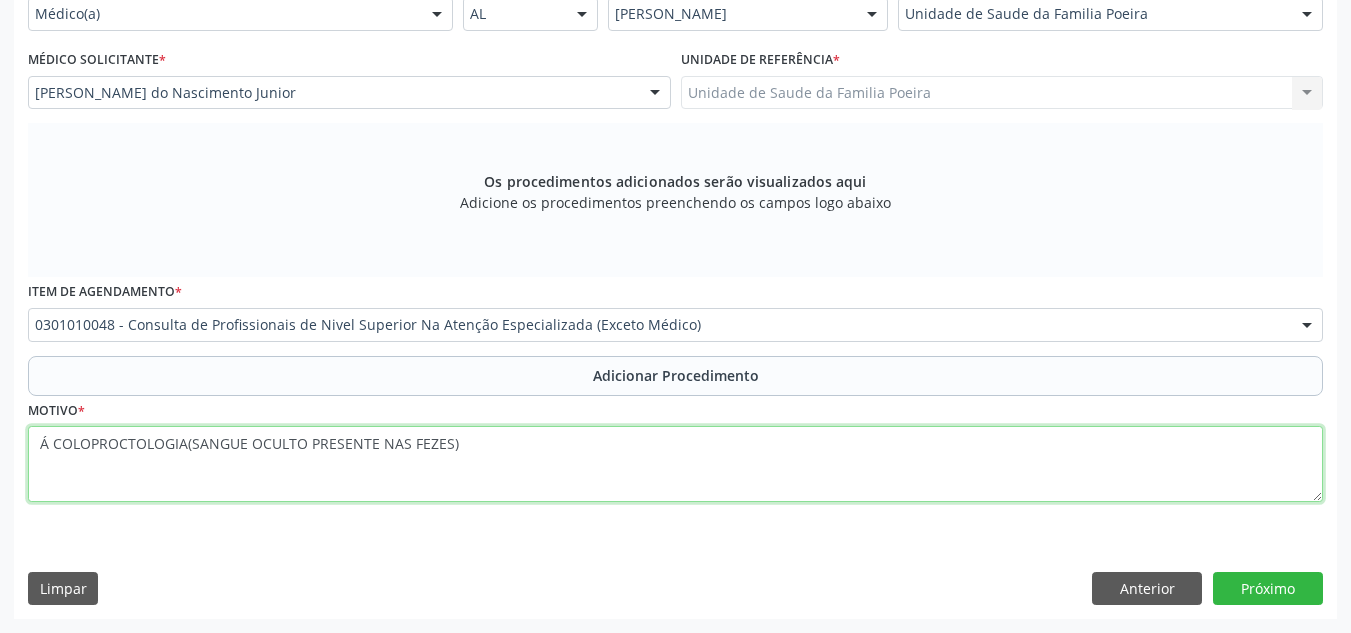scroll, scrollTop: 42, scrollLeft: 0, axis: vertical 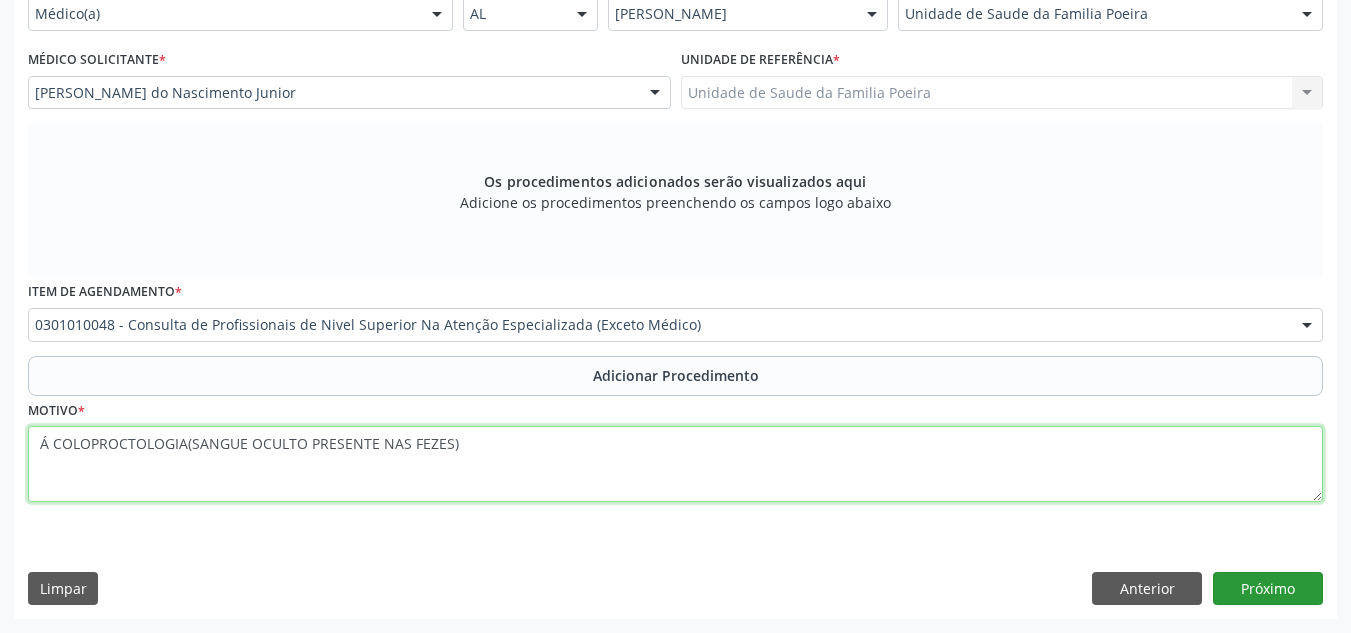 type on "Á COLOPROCTOLOGIA(SANGUE OCULTO PRESENTE NAS FEZES)" 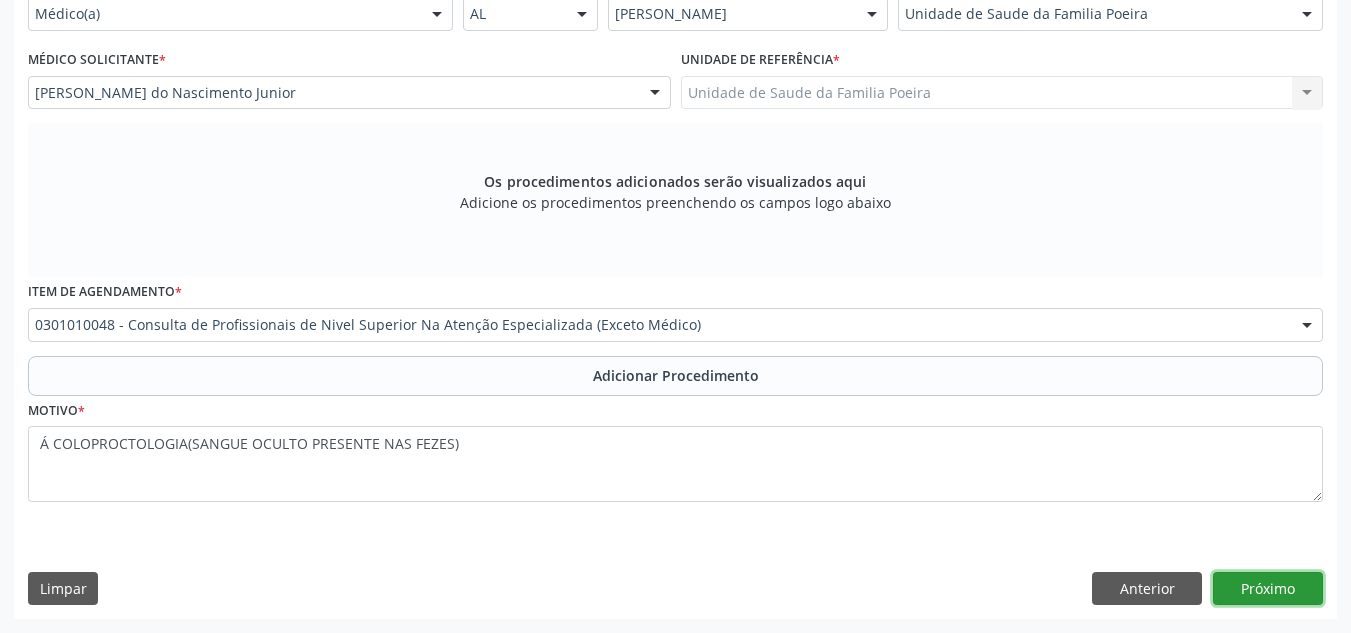 click on "Próximo" at bounding box center [1268, 589] 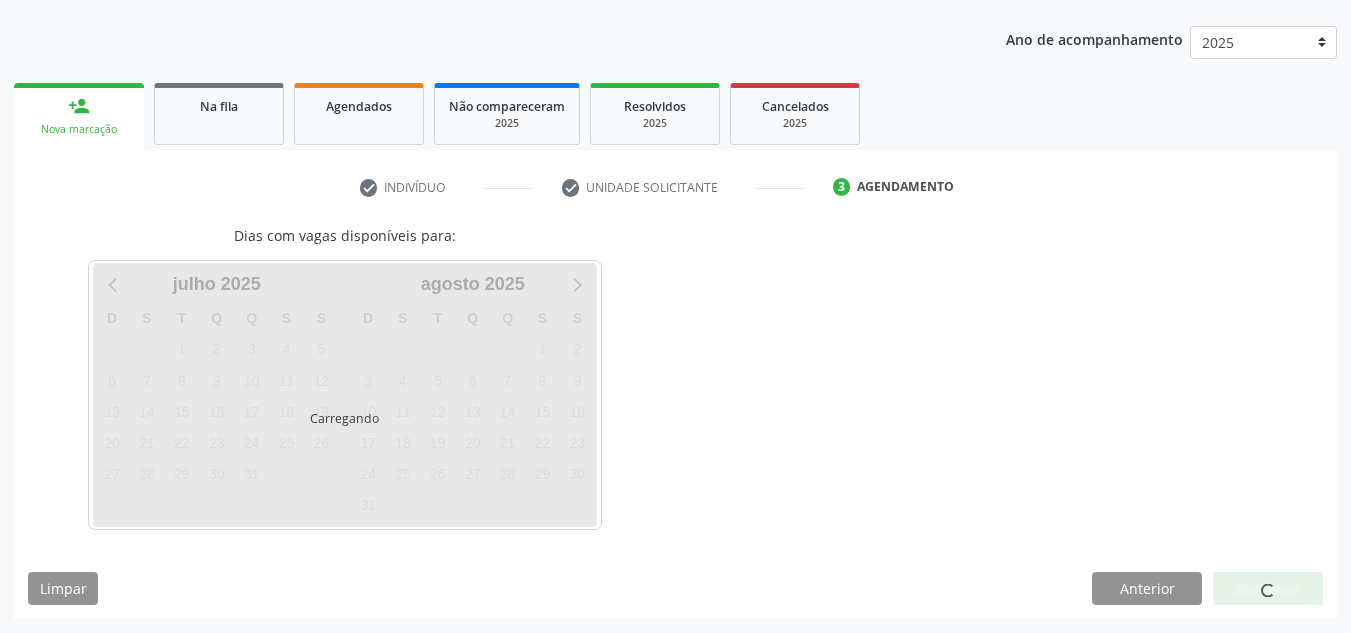 scroll, scrollTop: 303, scrollLeft: 0, axis: vertical 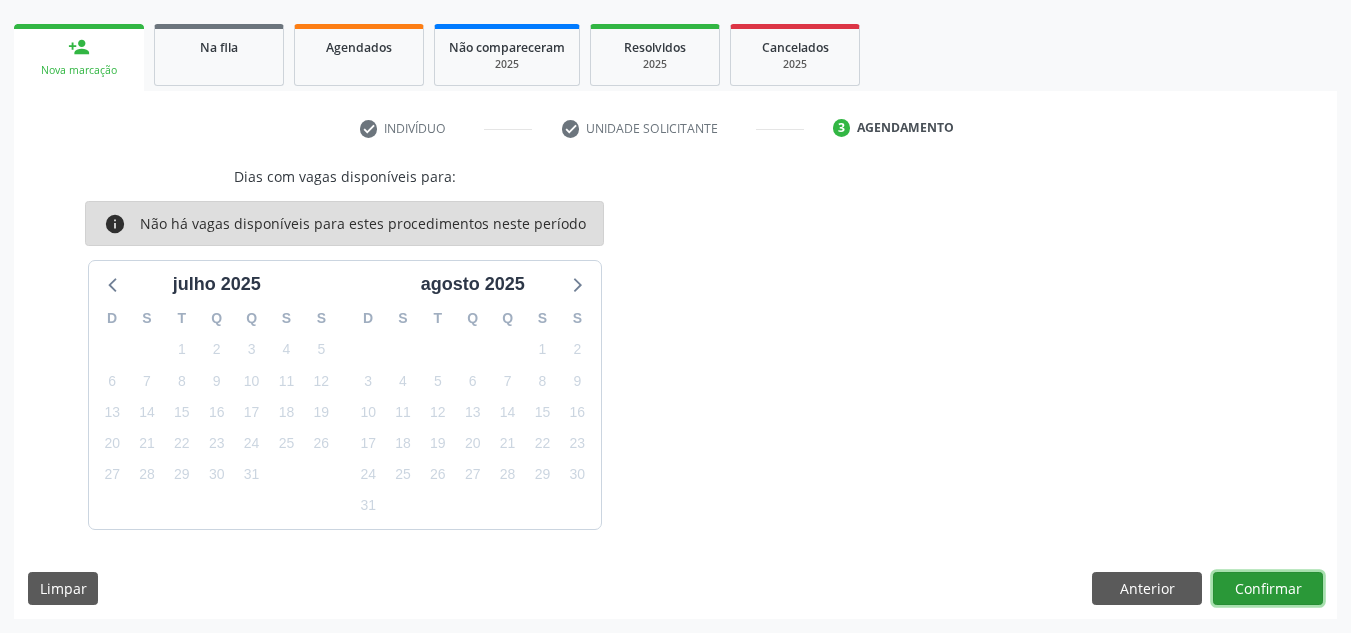 click on "Confirmar" at bounding box center (1268, 589) 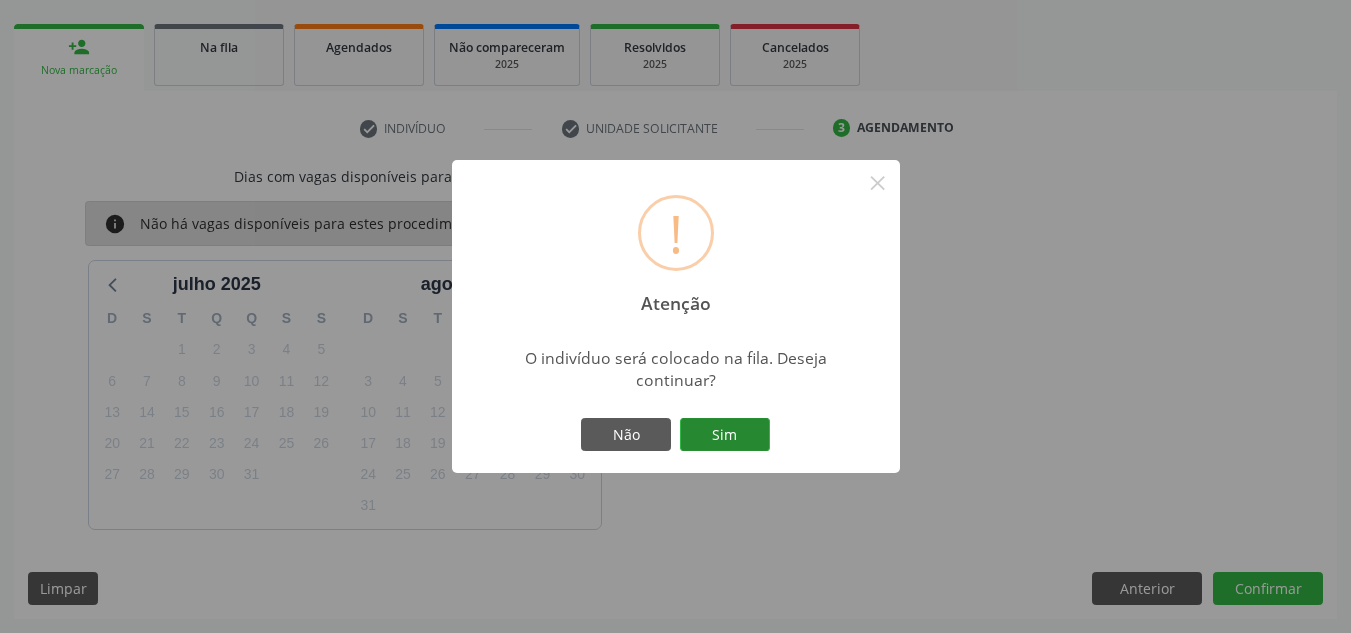 click on "Sim" at bounding box center (725, 435) 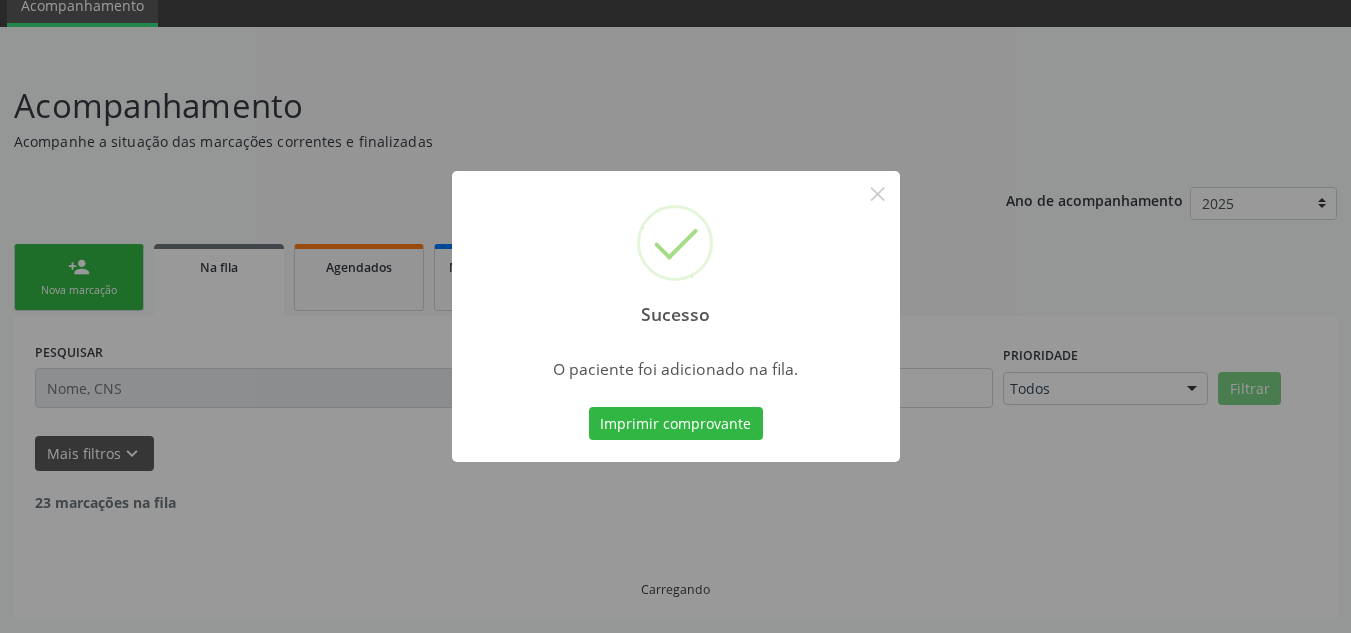 scroll, scrollTop: 62, scrollLeft: 0, axis: vertical 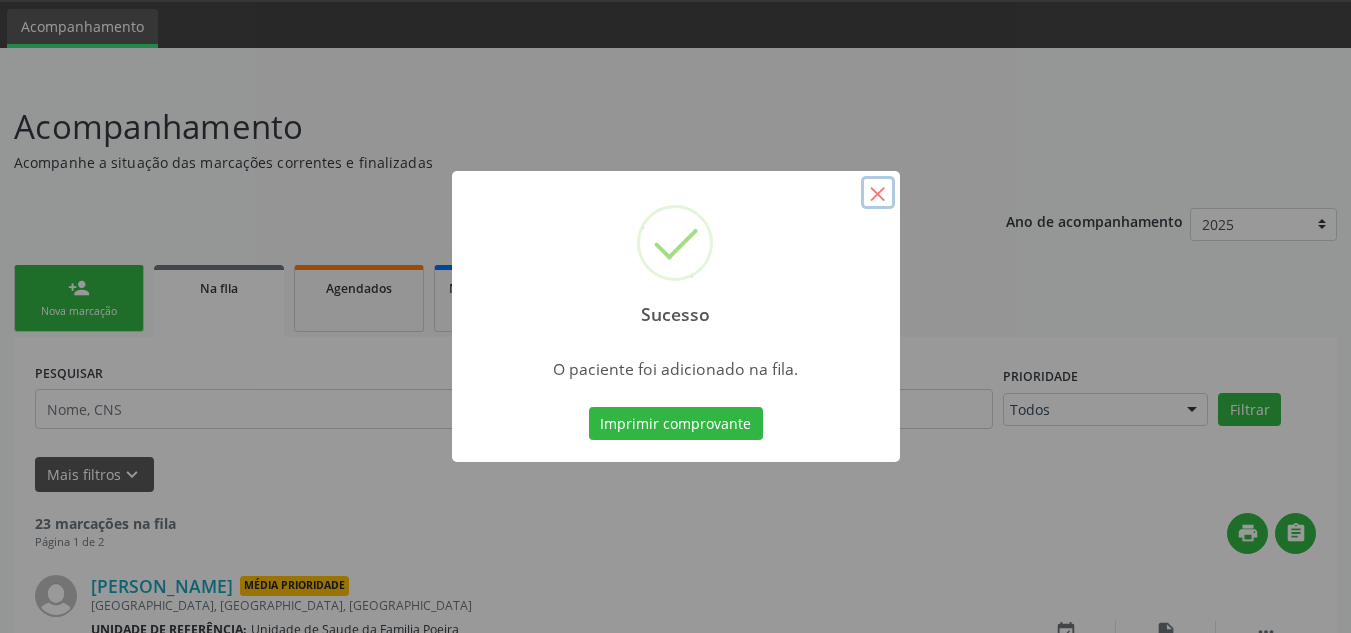 click on "×" at bounding box center (878, 193) 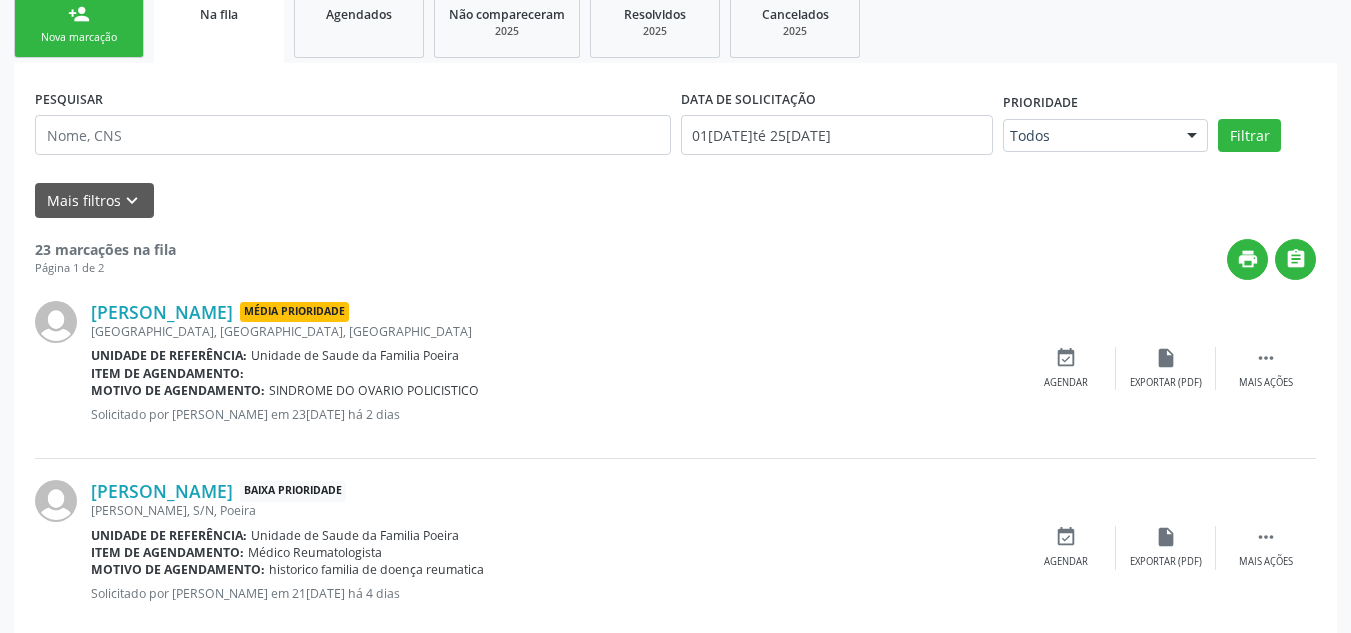 scroll, scrollTop: 662, scrollLeft: 0, axis: vertical 